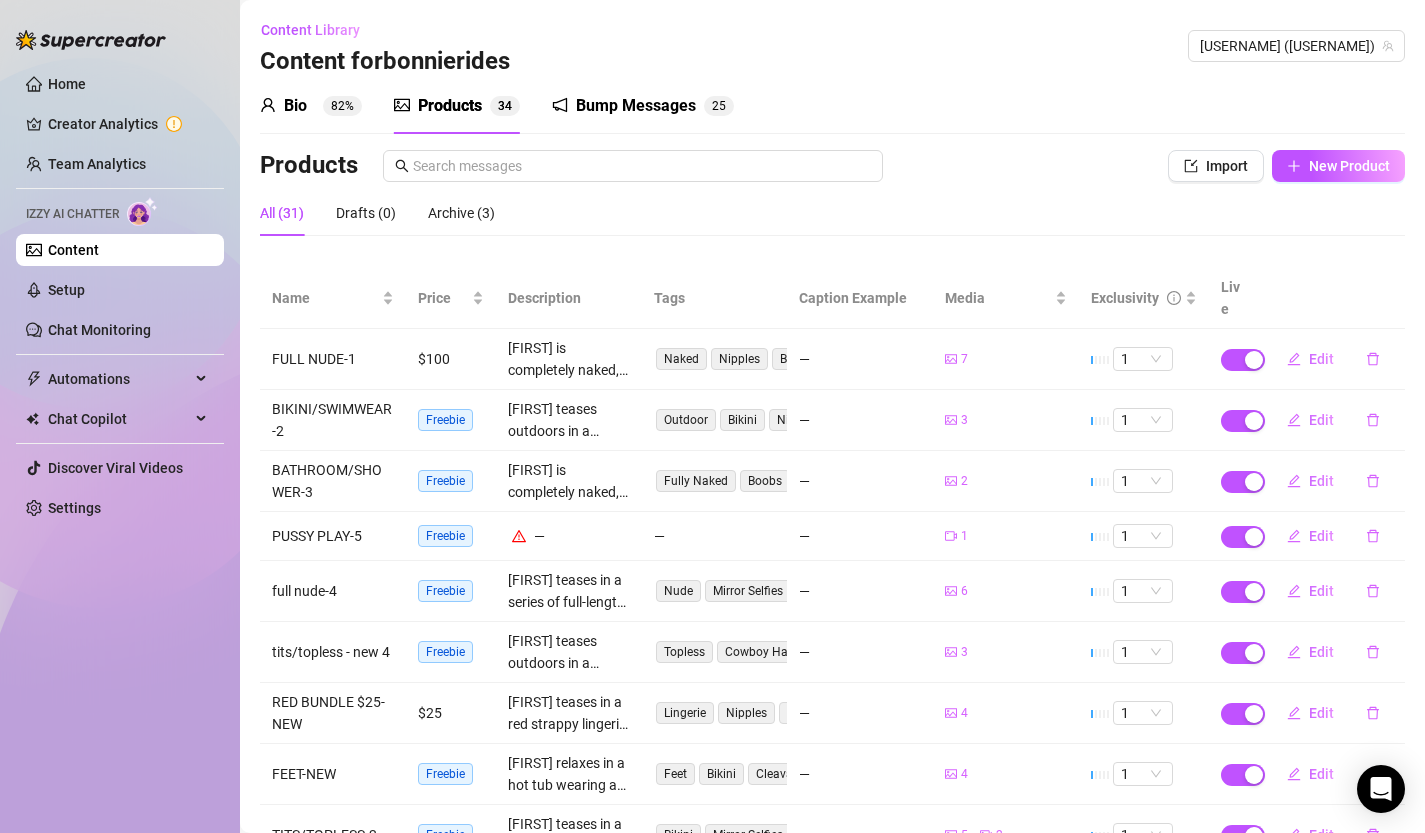 scroll, scrollTop: 0, scrollLeft: 0, axis: both 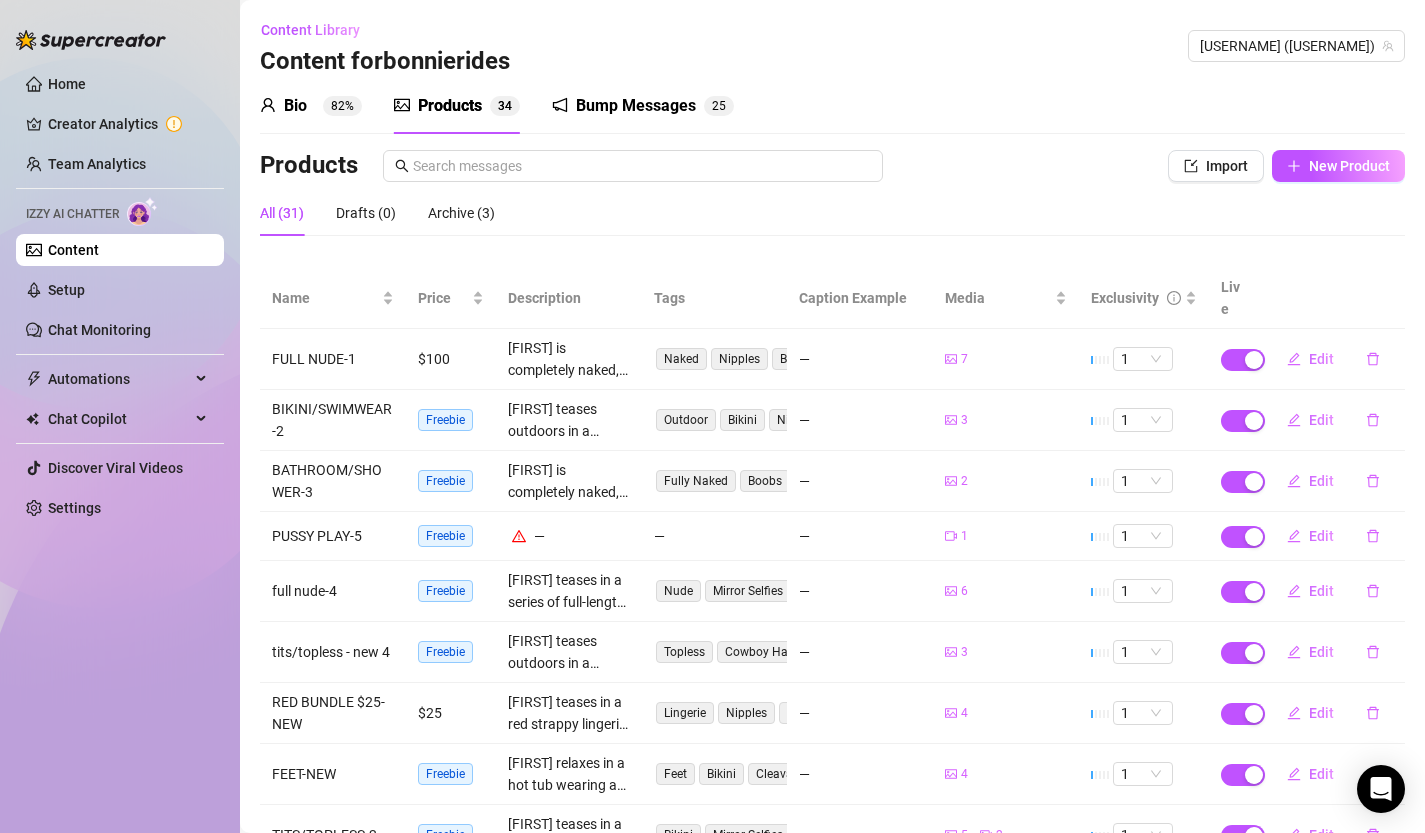 click on "Content" at bounding box center [73, 250] 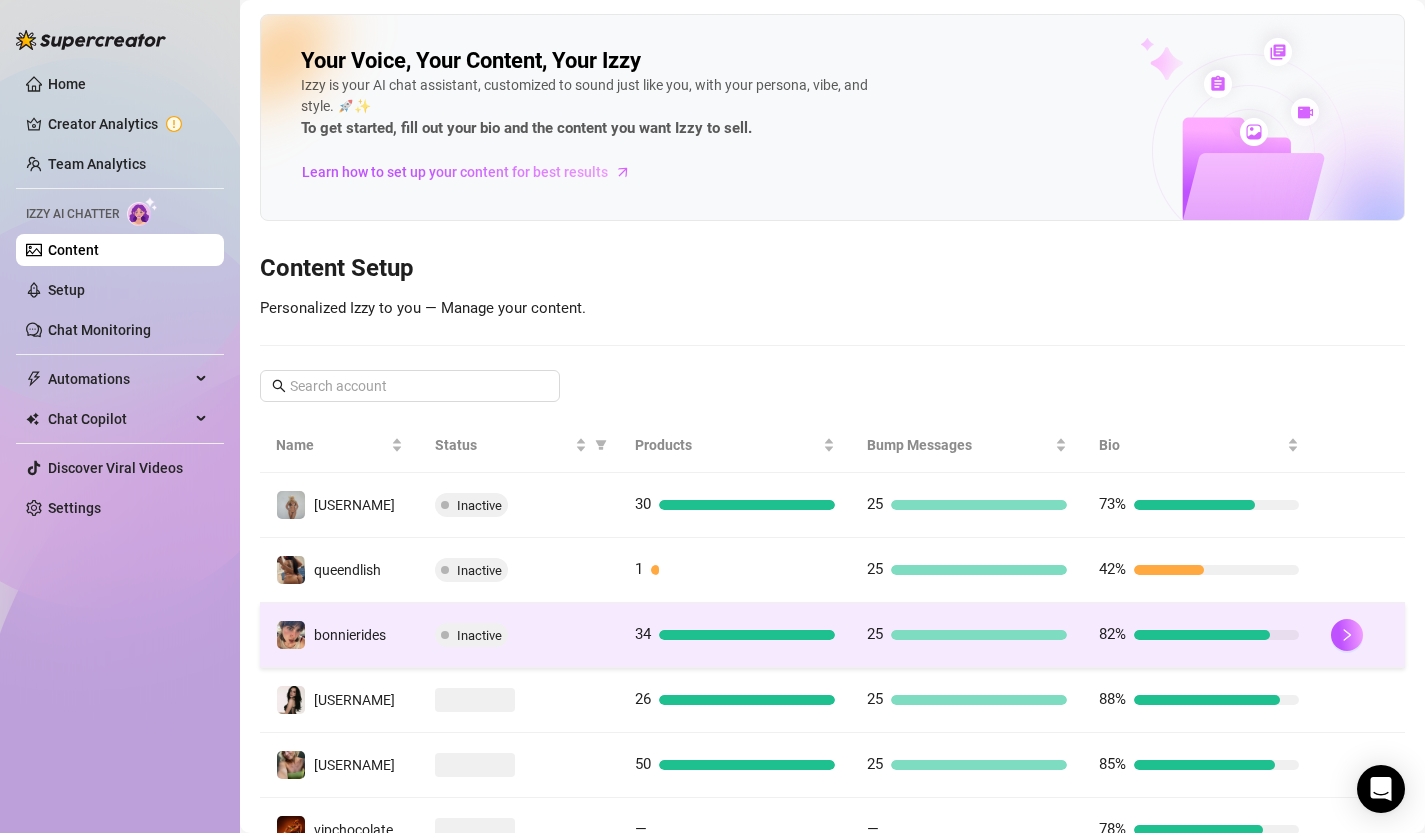 scroll, scrollTop: 430, scrollLeft: 0, axis: vertical 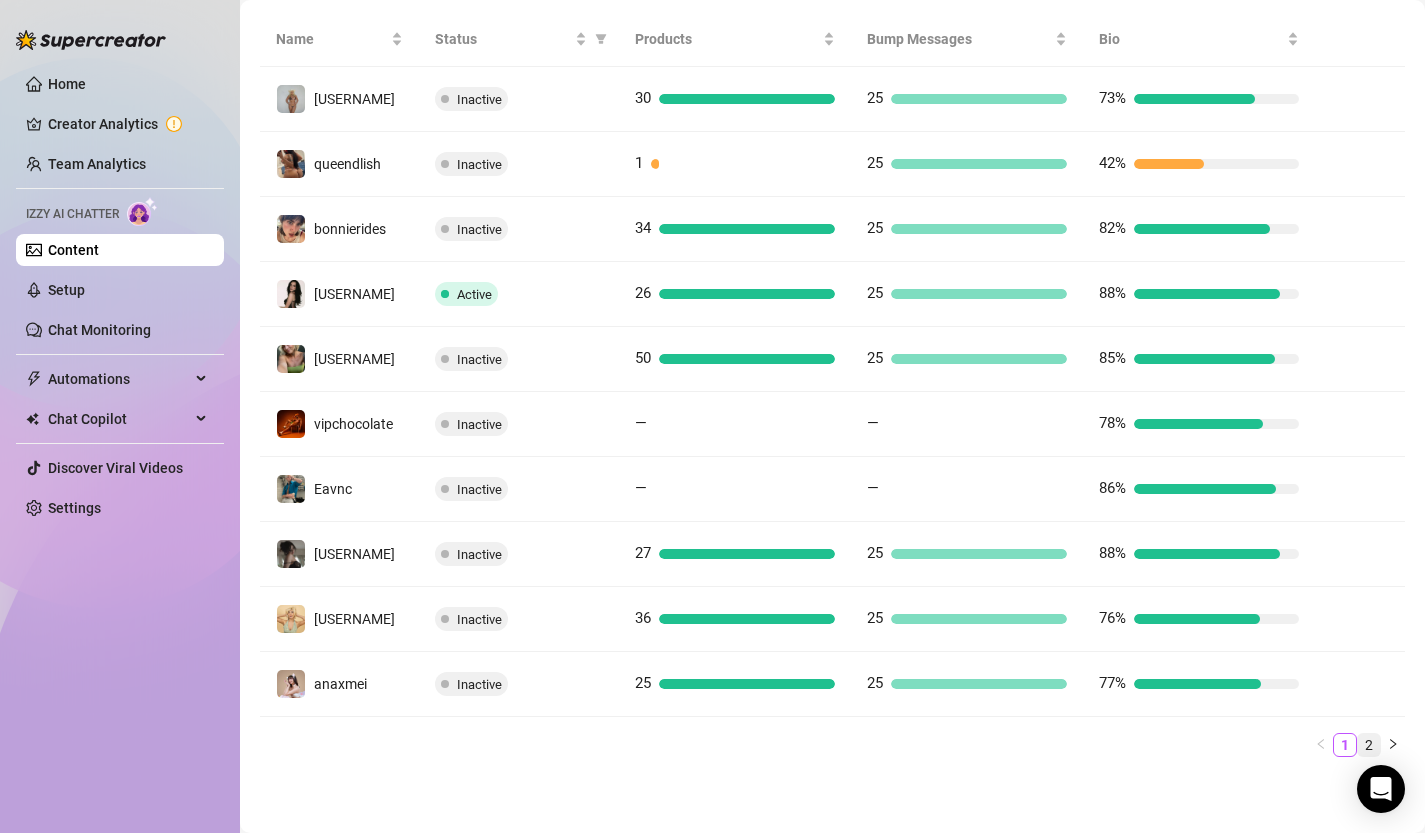 click on "2" at bounding box center (1369, 745) 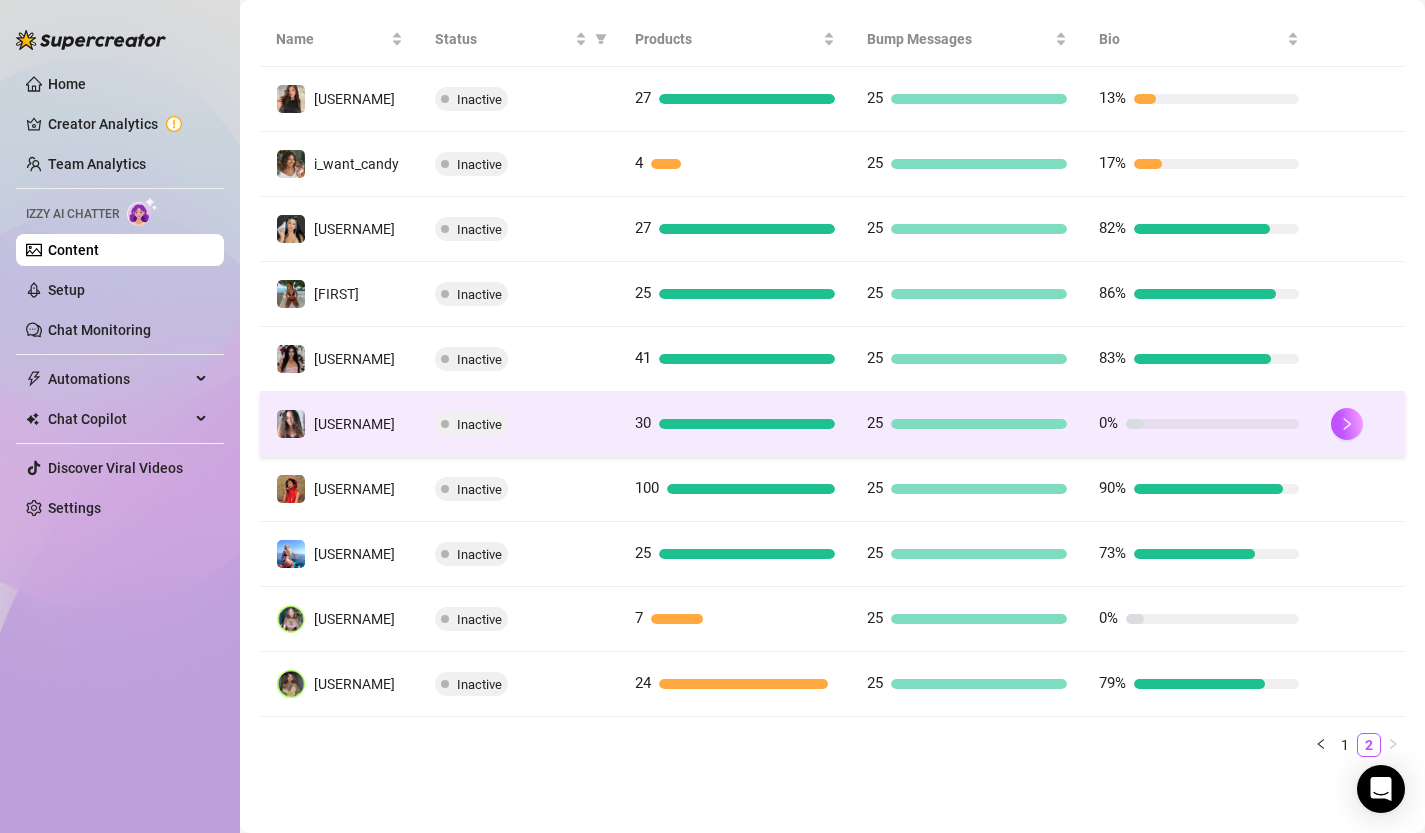scroll, scrollTop: 466, scrollLeft: 0, axis: vertical 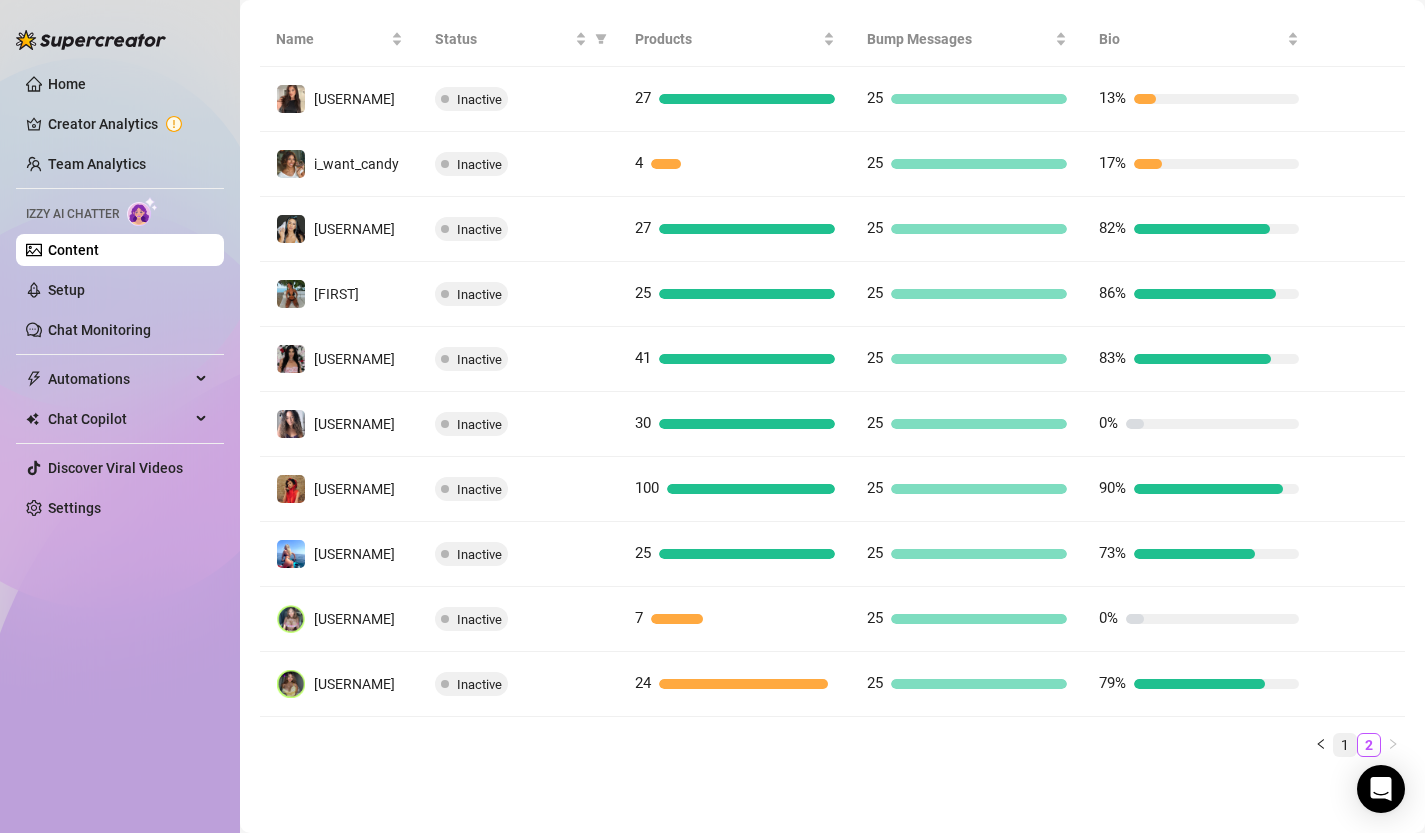 click on "1" at bounding box center (1345, 745) 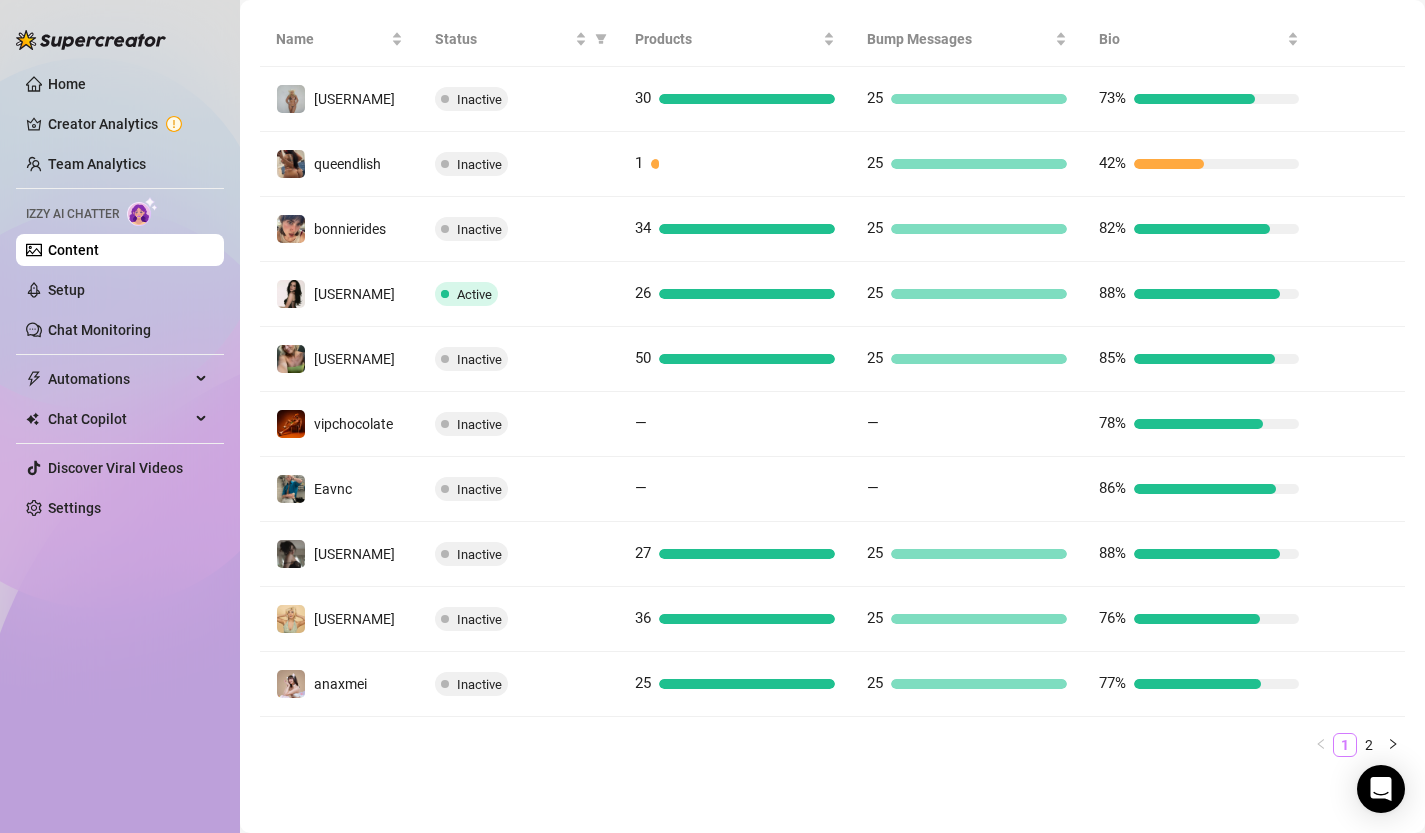 scroll, scrollTop: 430, scrollLeft: 0, axis: vertical 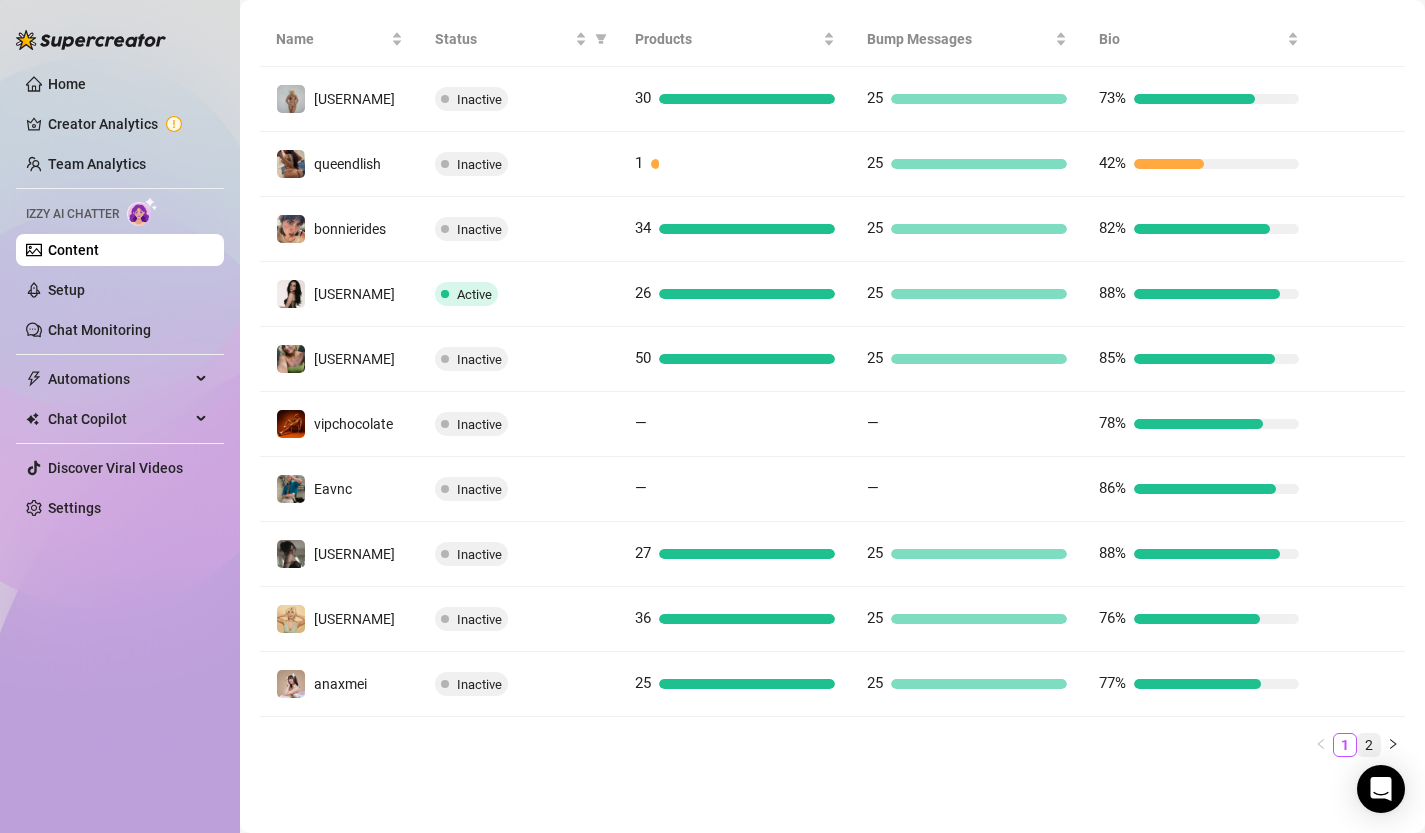 click on "2" at bounding box center (1369, 745) 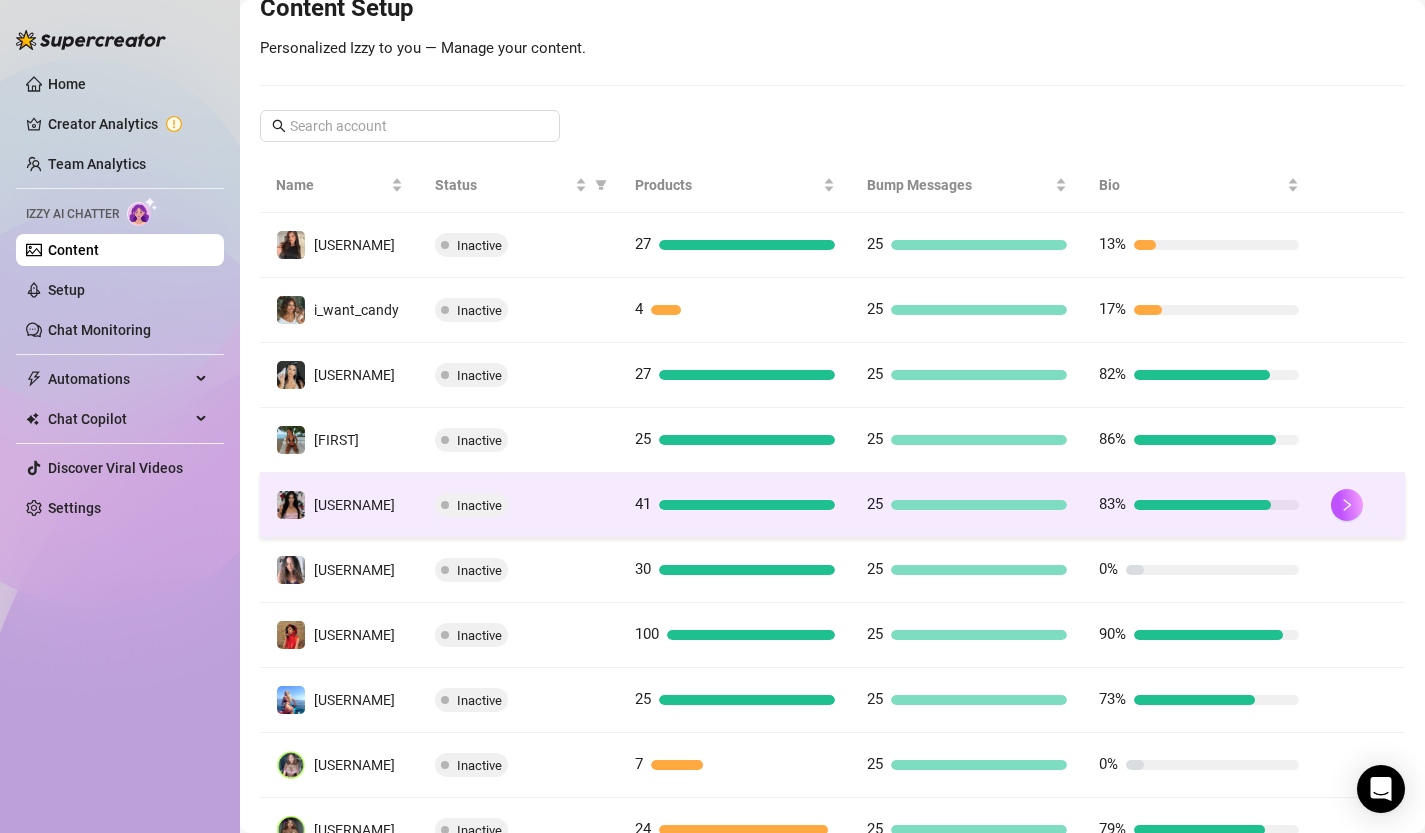 scroll, scrollTop: 236, scrollLeft: 0, axis: vertical 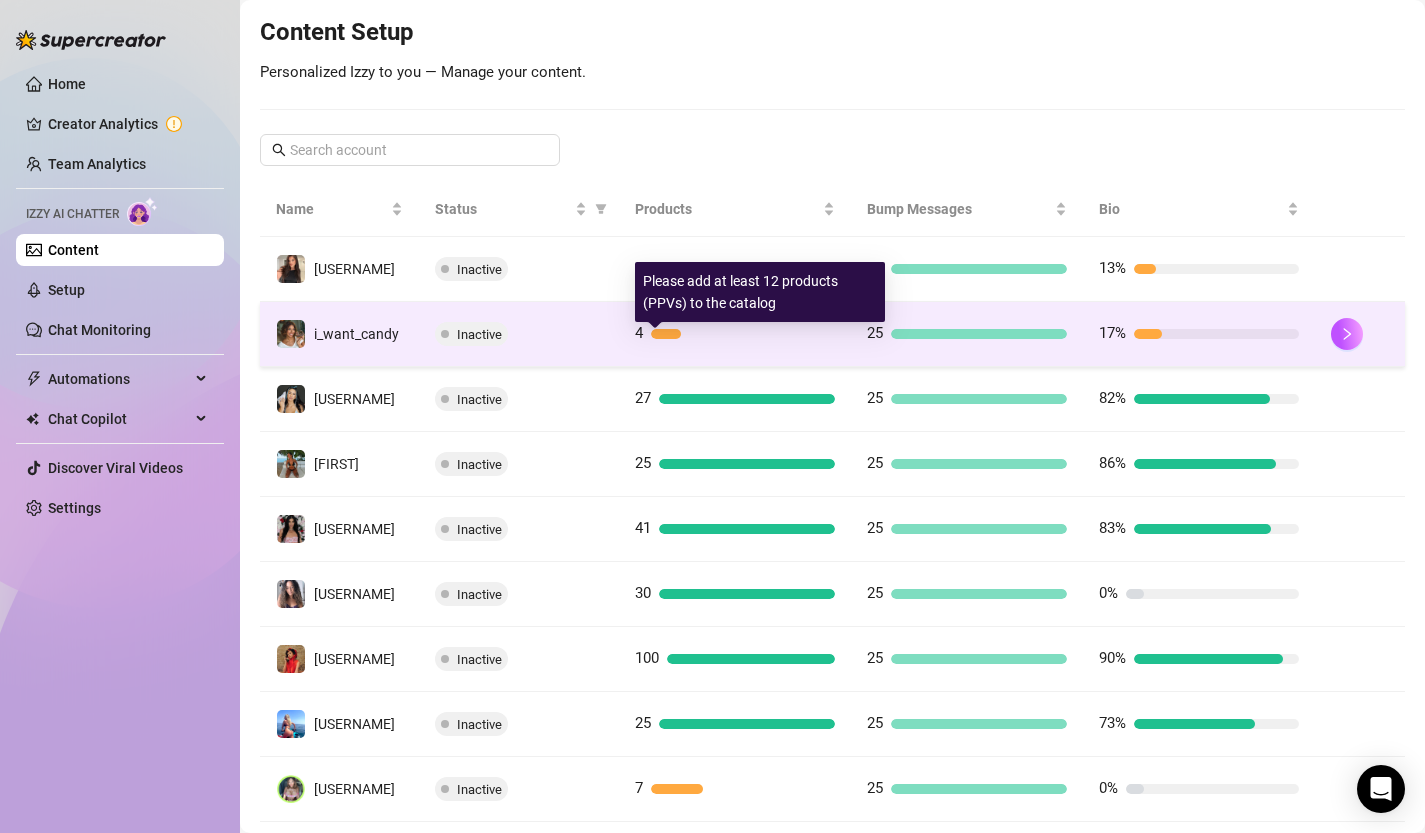 click at bounding box center [665, 334] 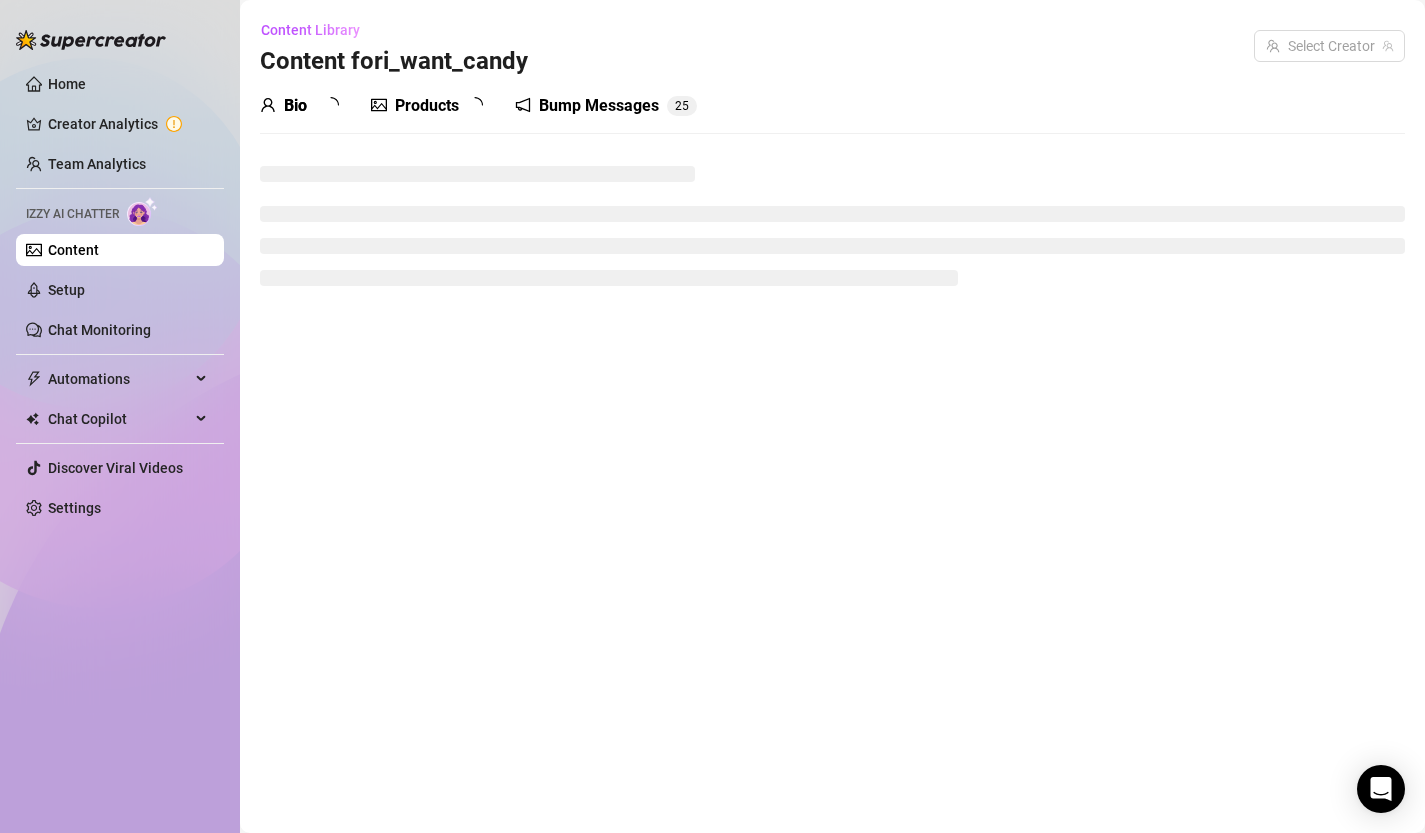 scroll, scrollTop: 0, scrollLeft: 0, axis: both 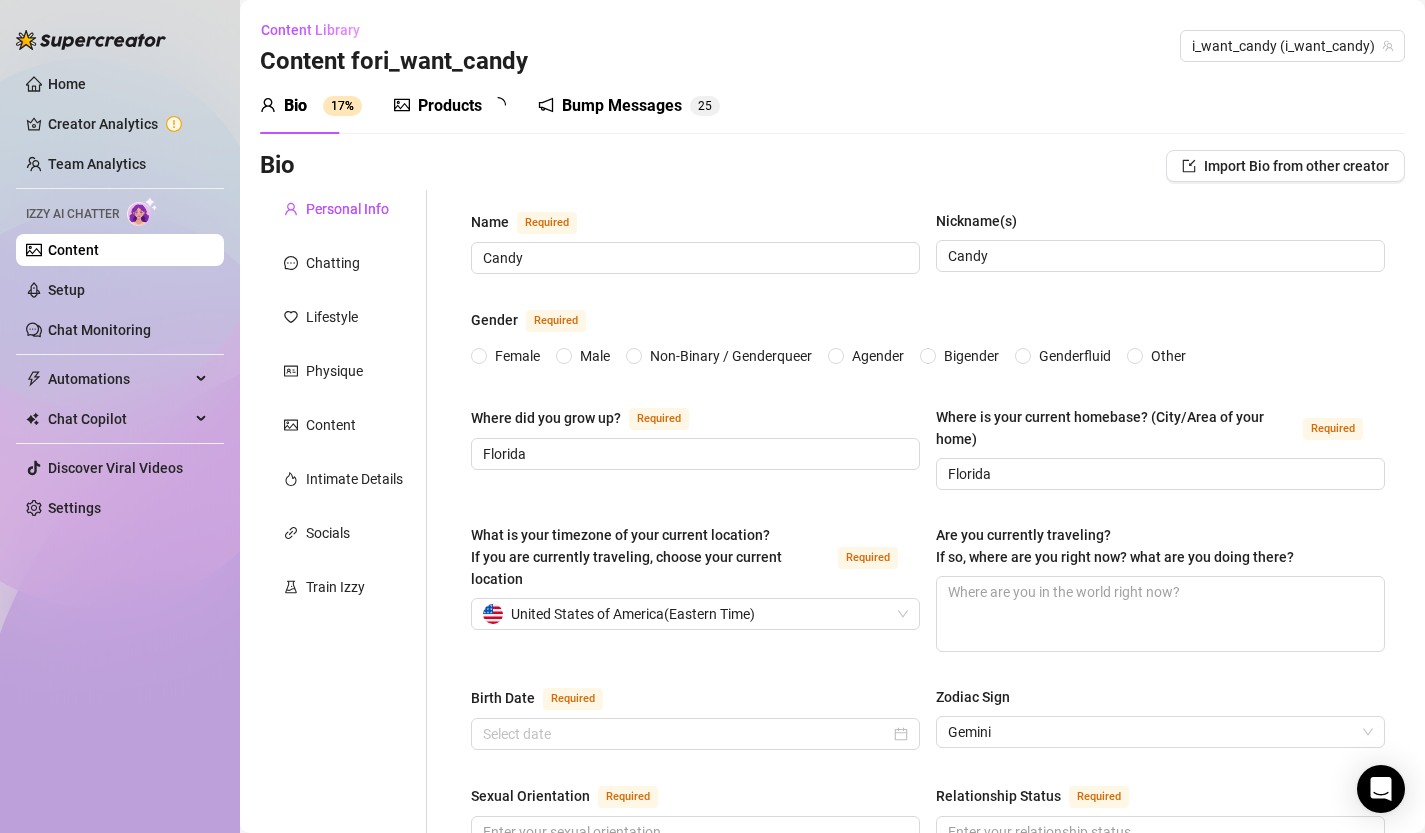 type 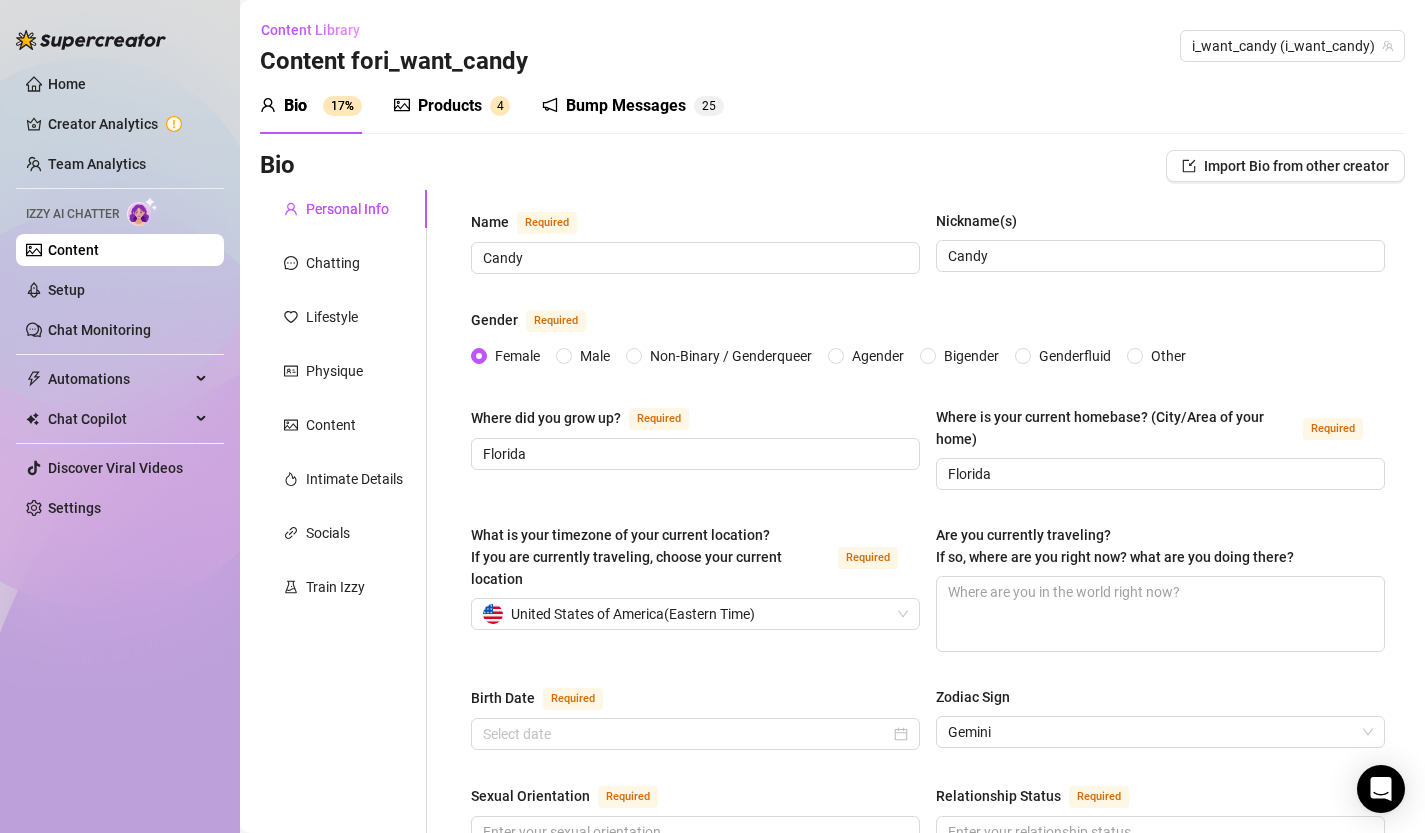 click on "Products" at bounding box center [450, 106] 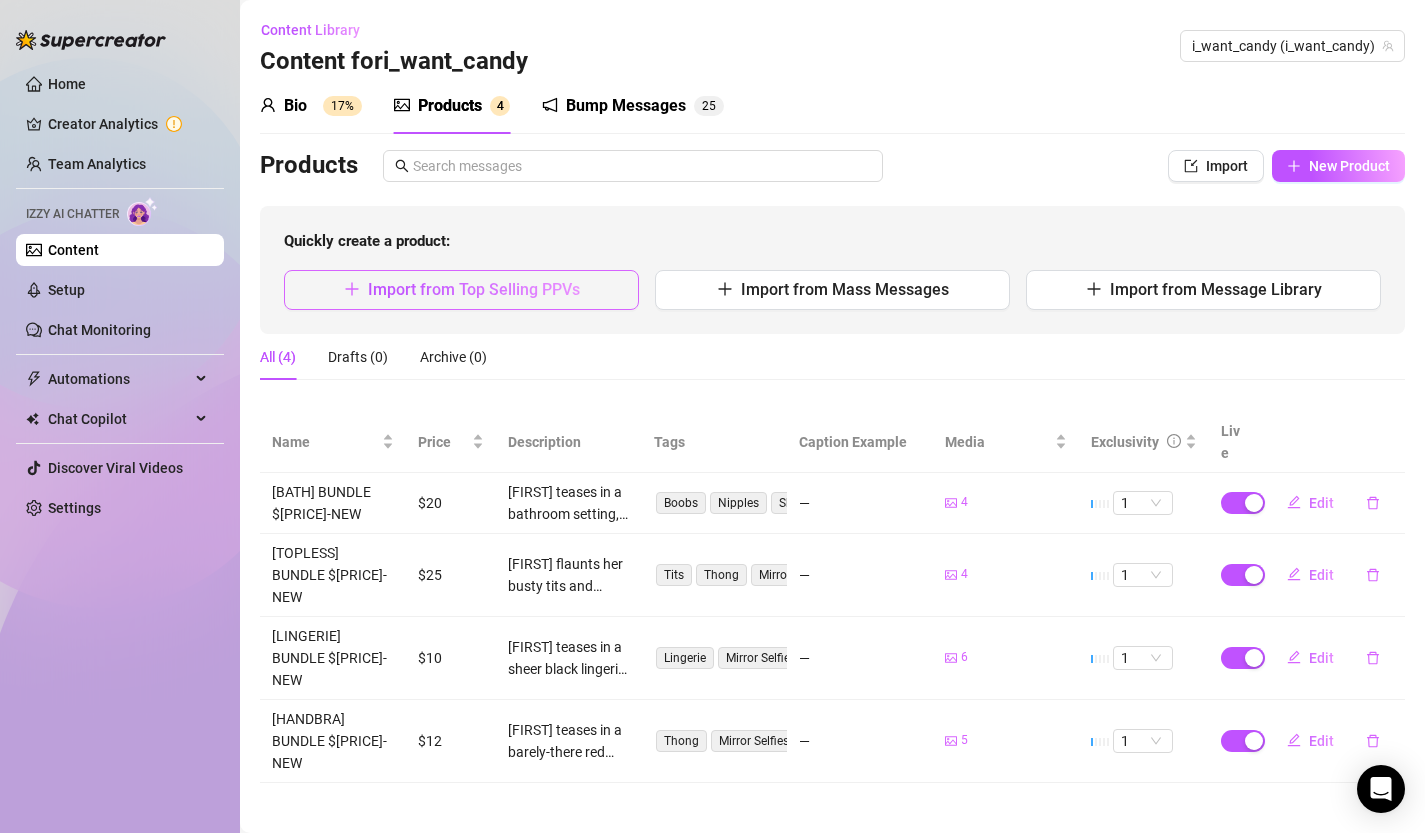 click on "Import from Top Selling PPVs" at bounding box center [474, 289] 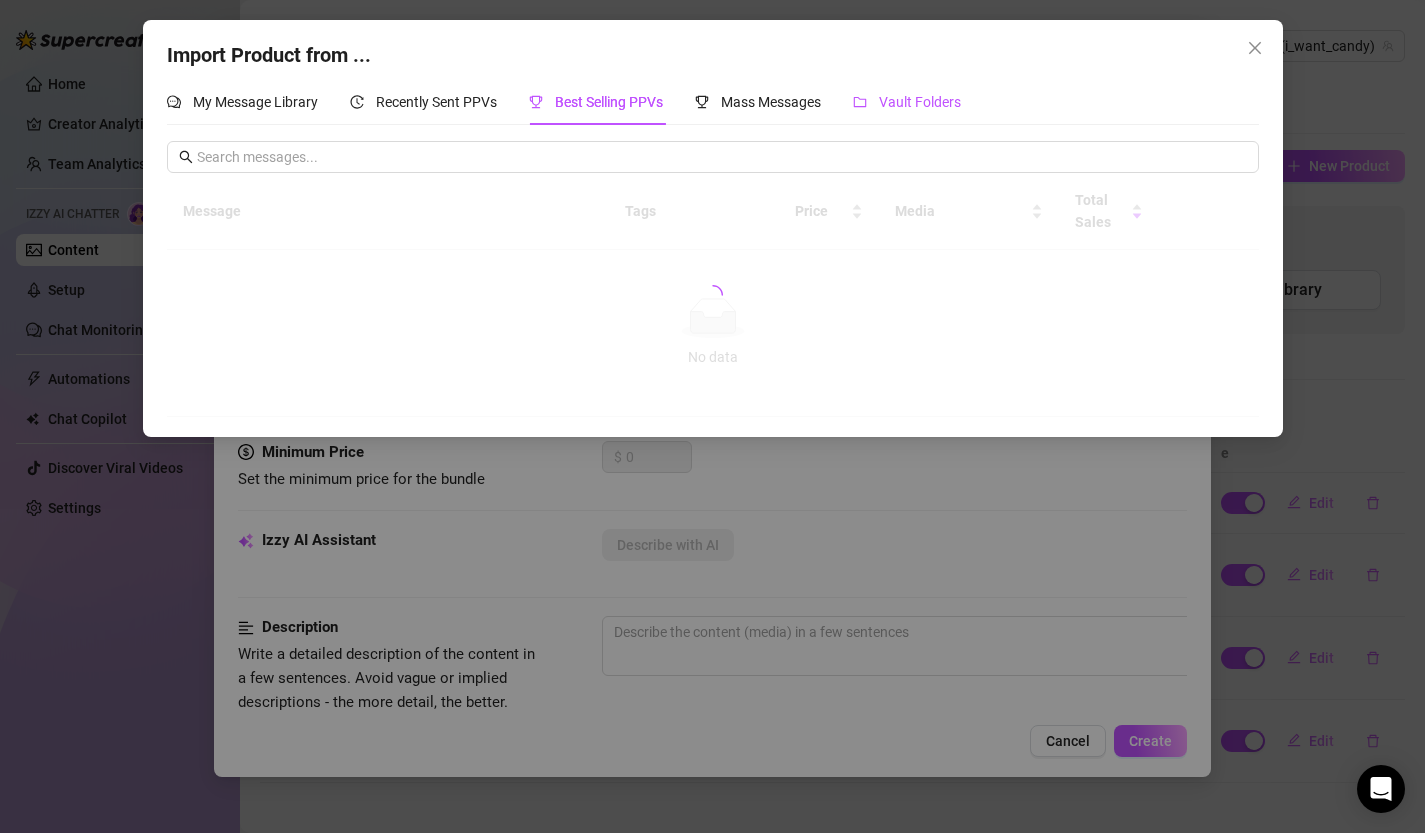 click on "Vault Folders" at bounding box center (920, 102) 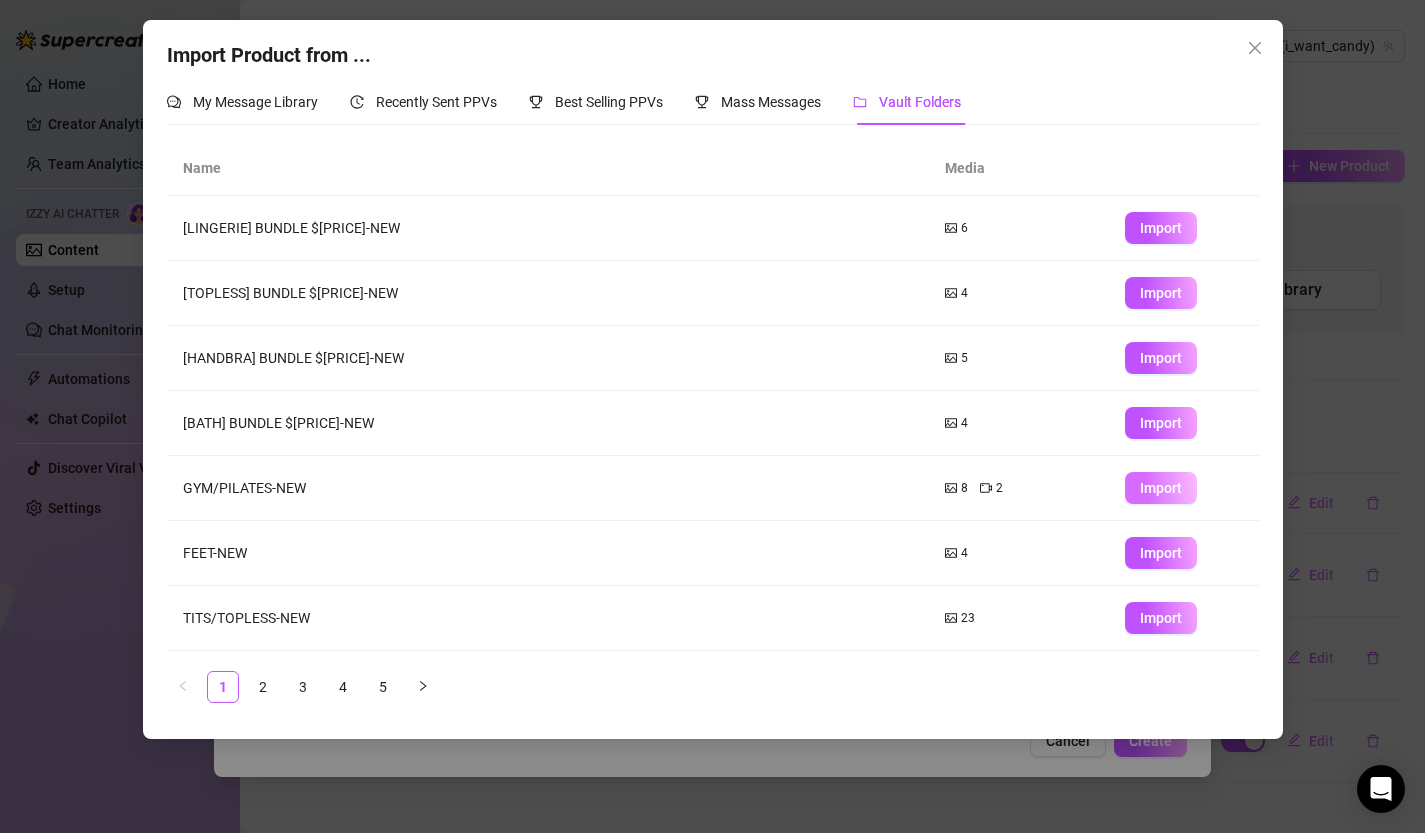 click on "Import" at bounding box center (1161, 488) 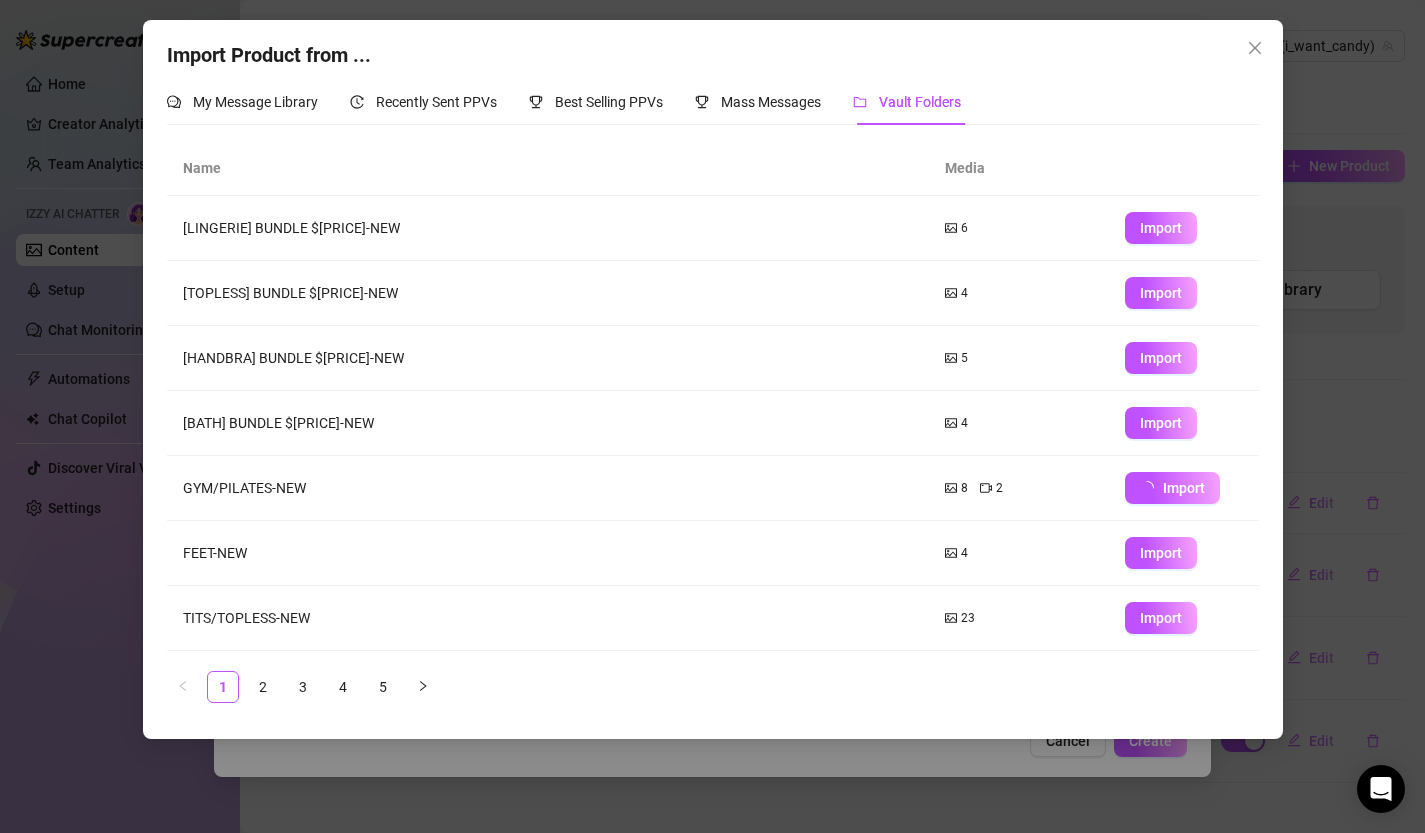 type on "Type your message here..." 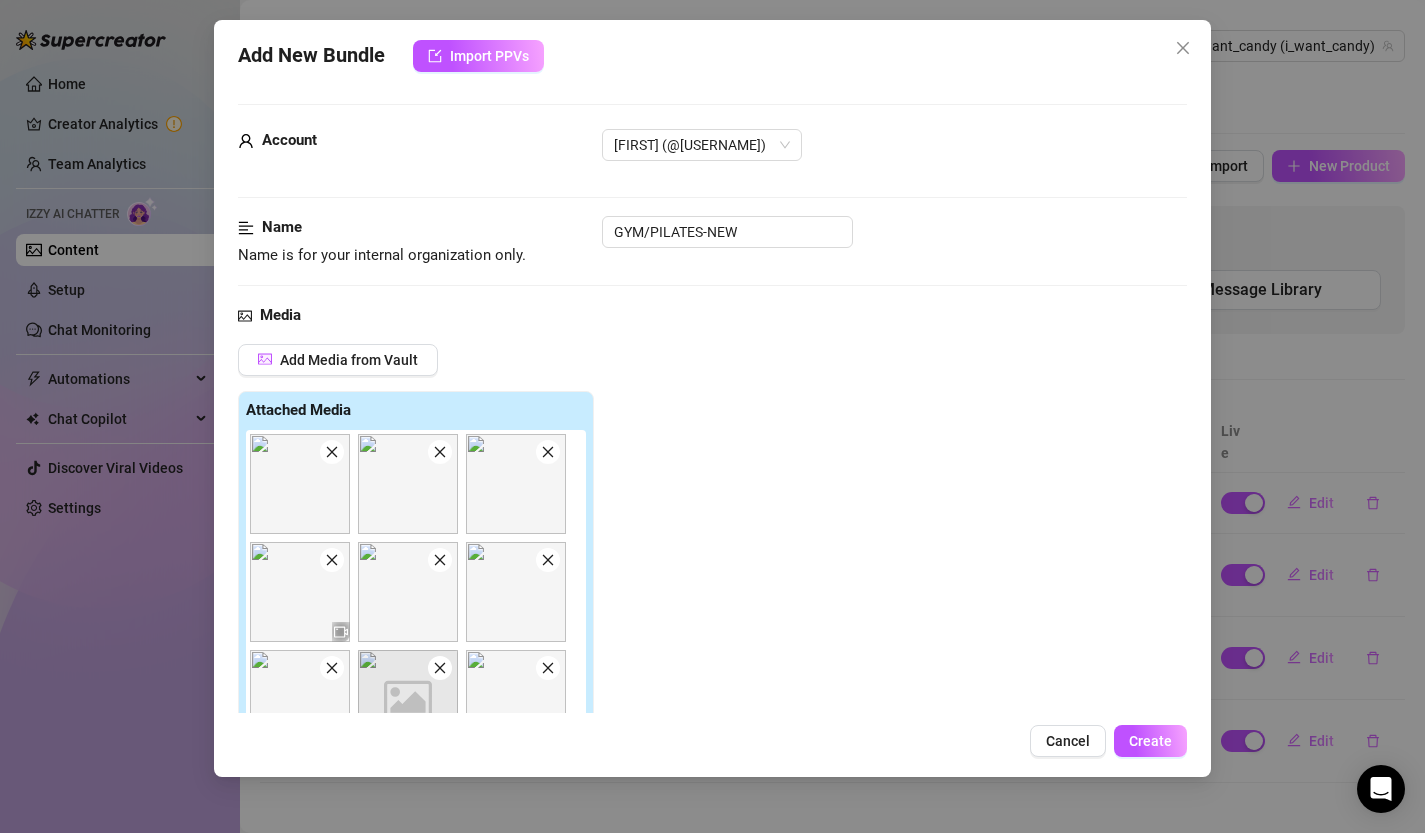 click 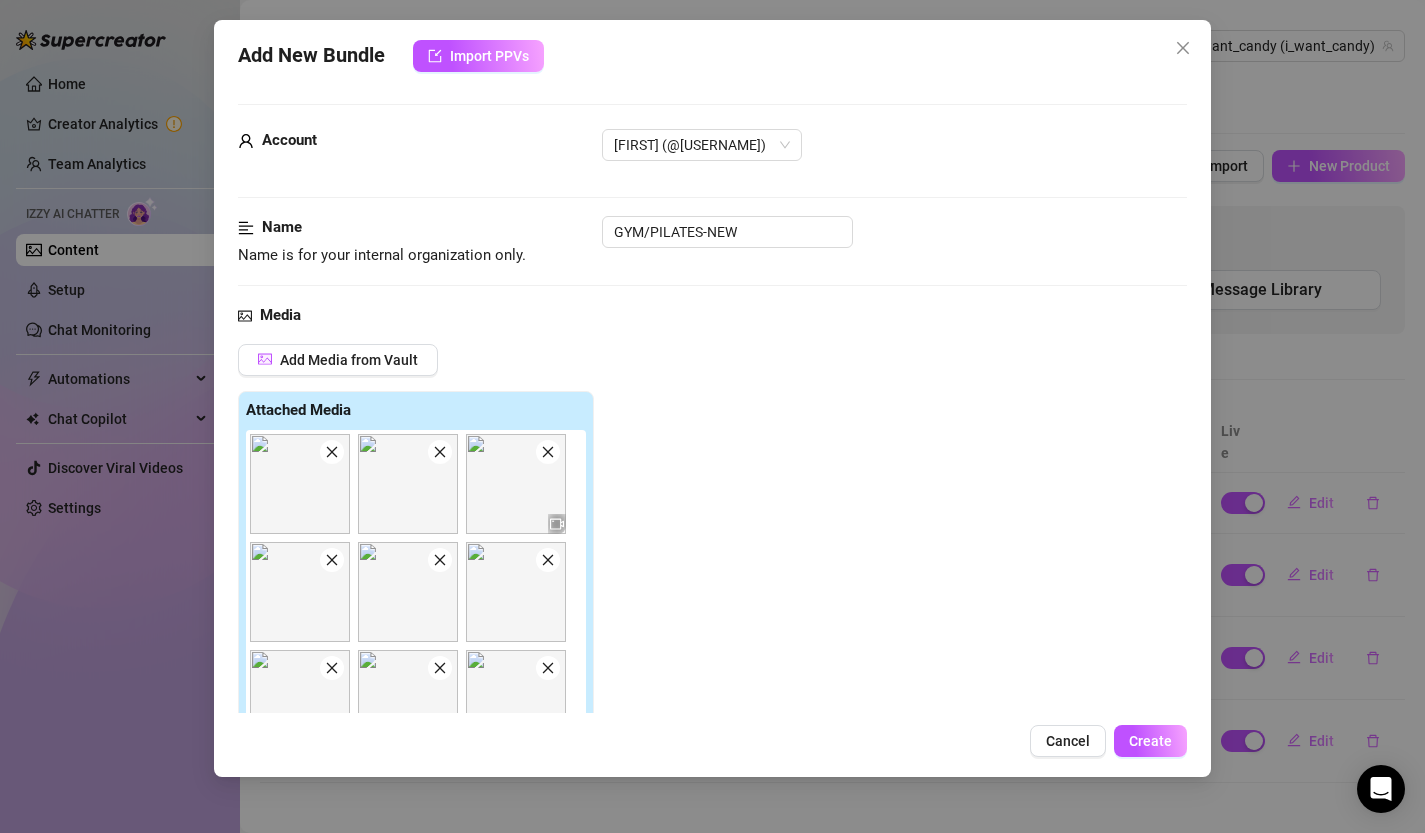 click 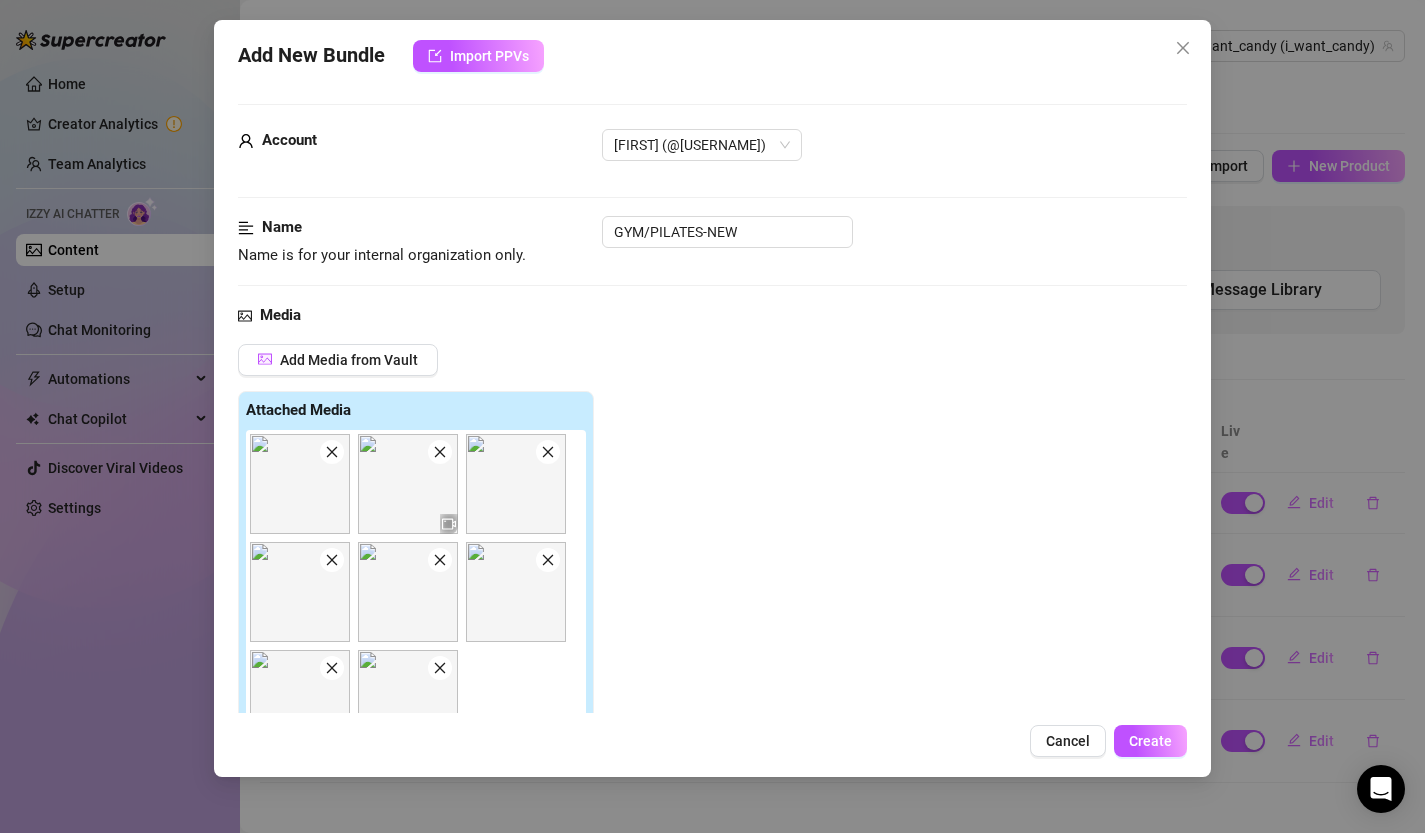 click 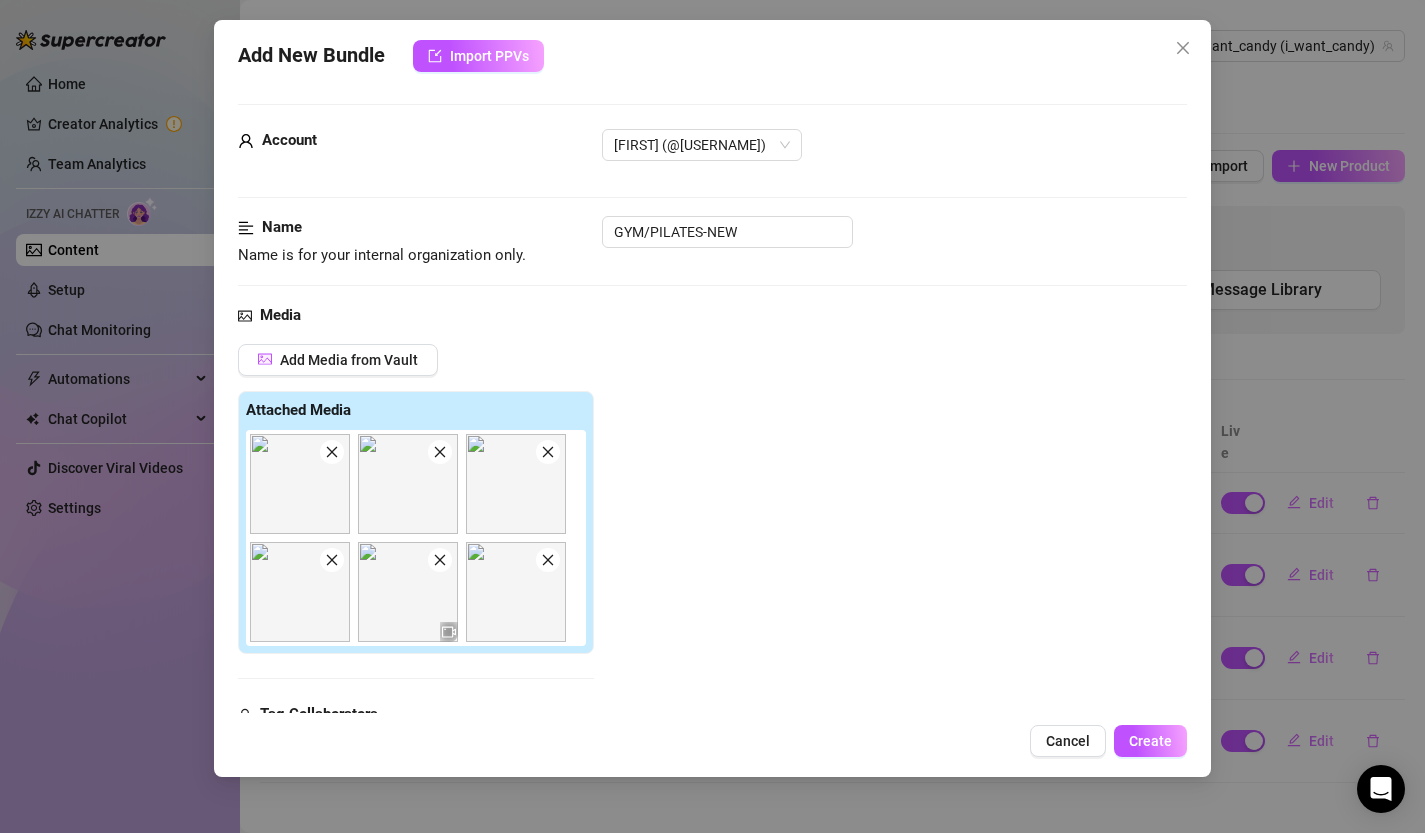 click 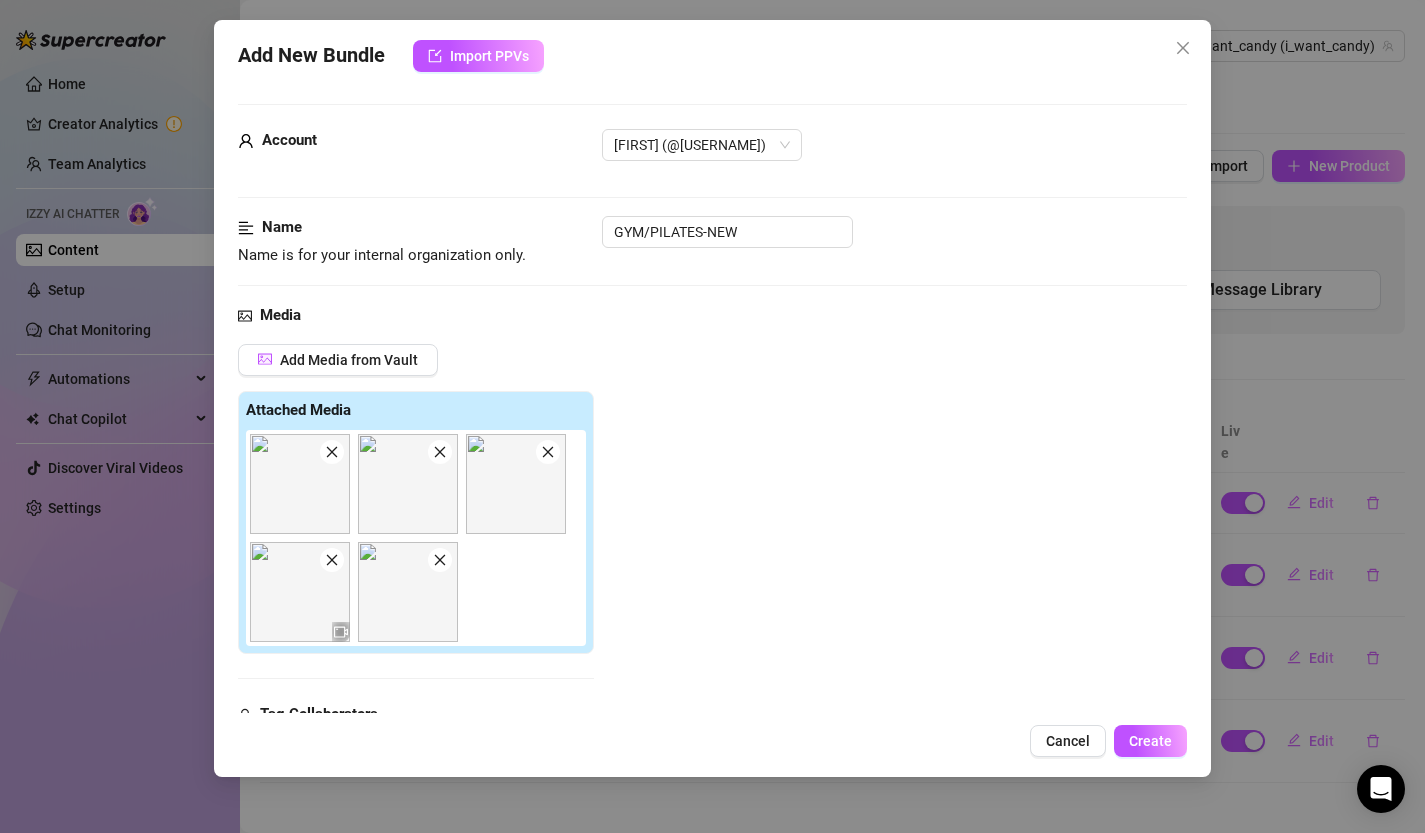 click 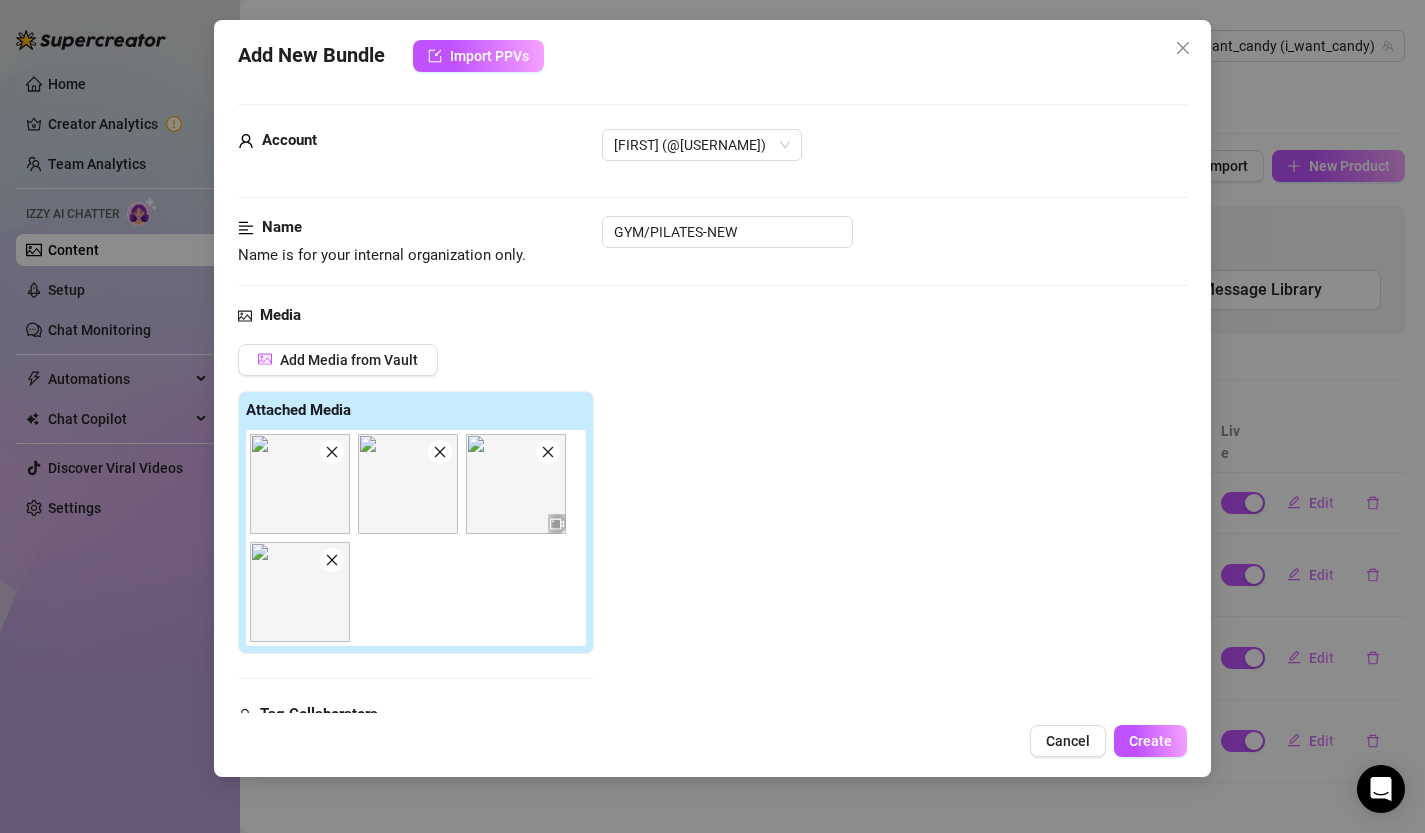 click 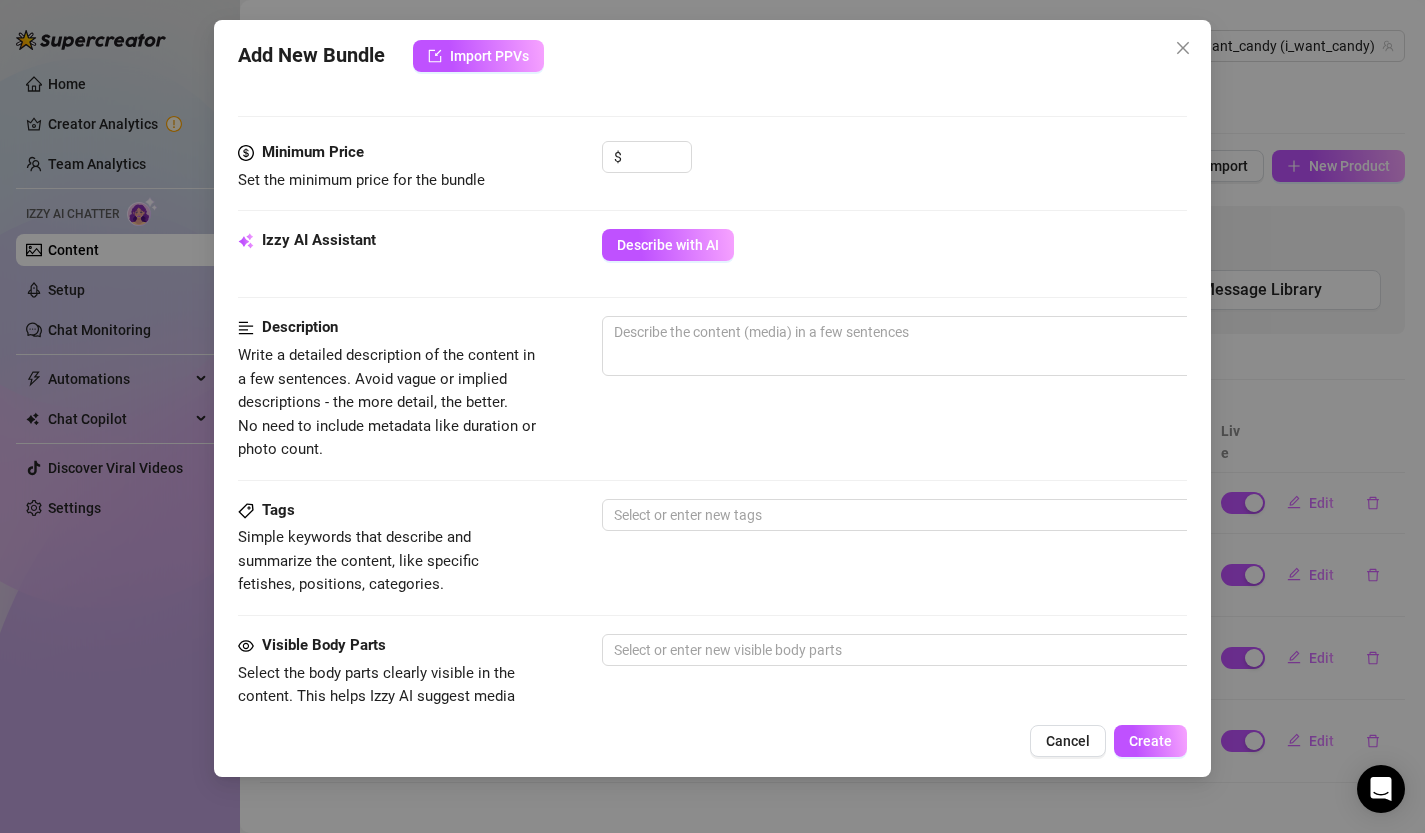 scroll, scrollTop: 0, scrollLeft: 0, axis: both 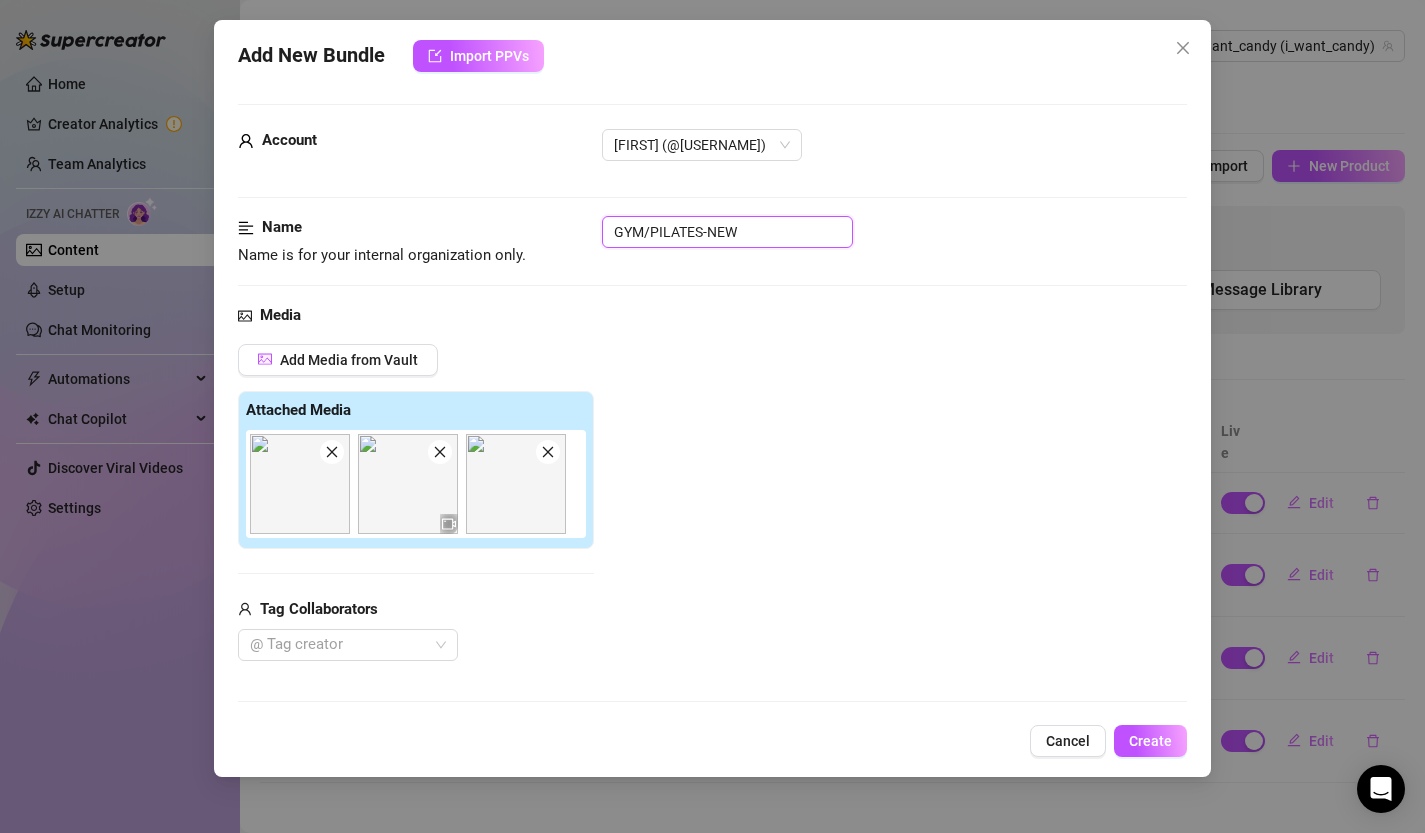 click on "GYM/PILATES-NEW" at bounding box center (727, 232) 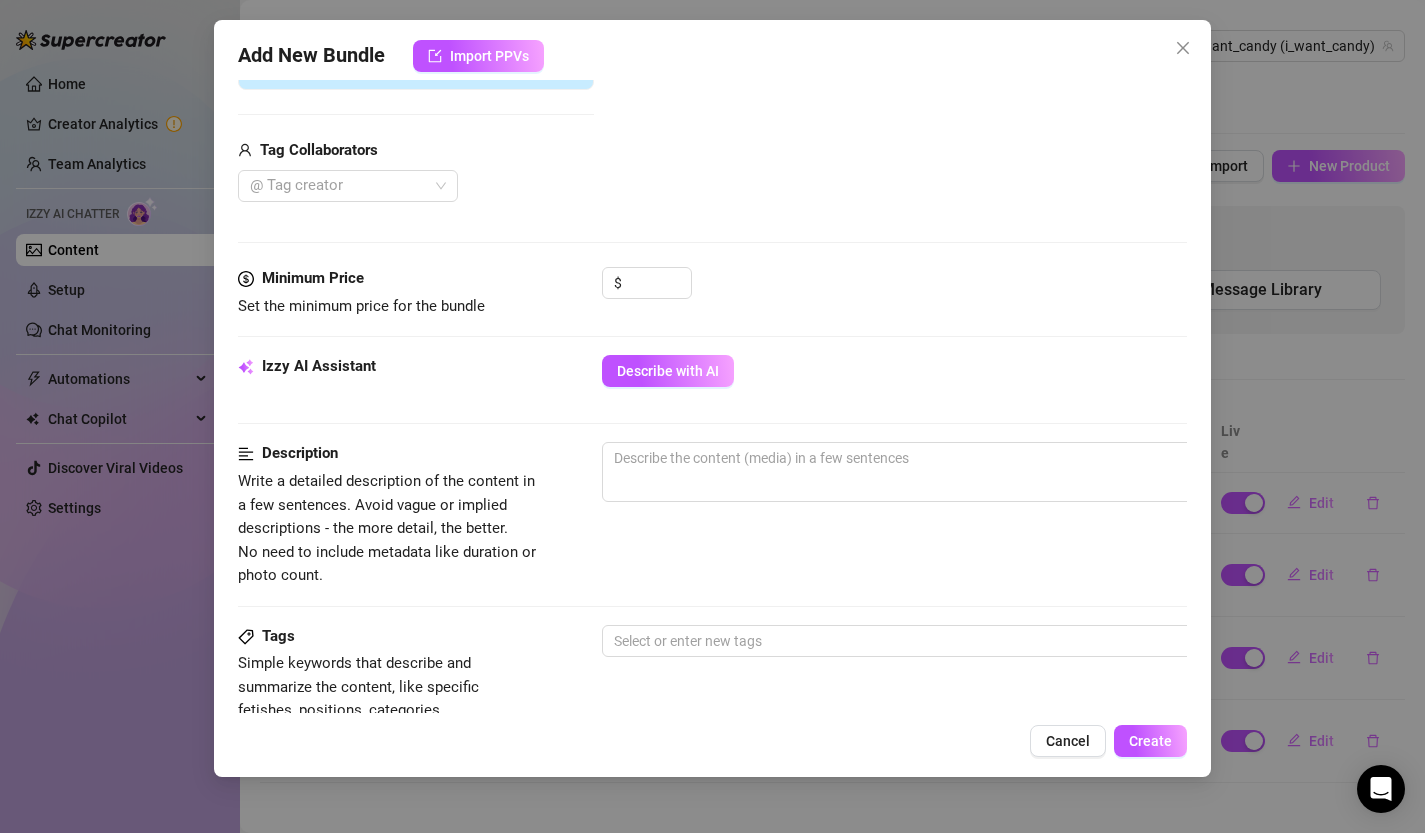 scroll, scrollTop: 577, scrollLeft: 0, axis: vertical 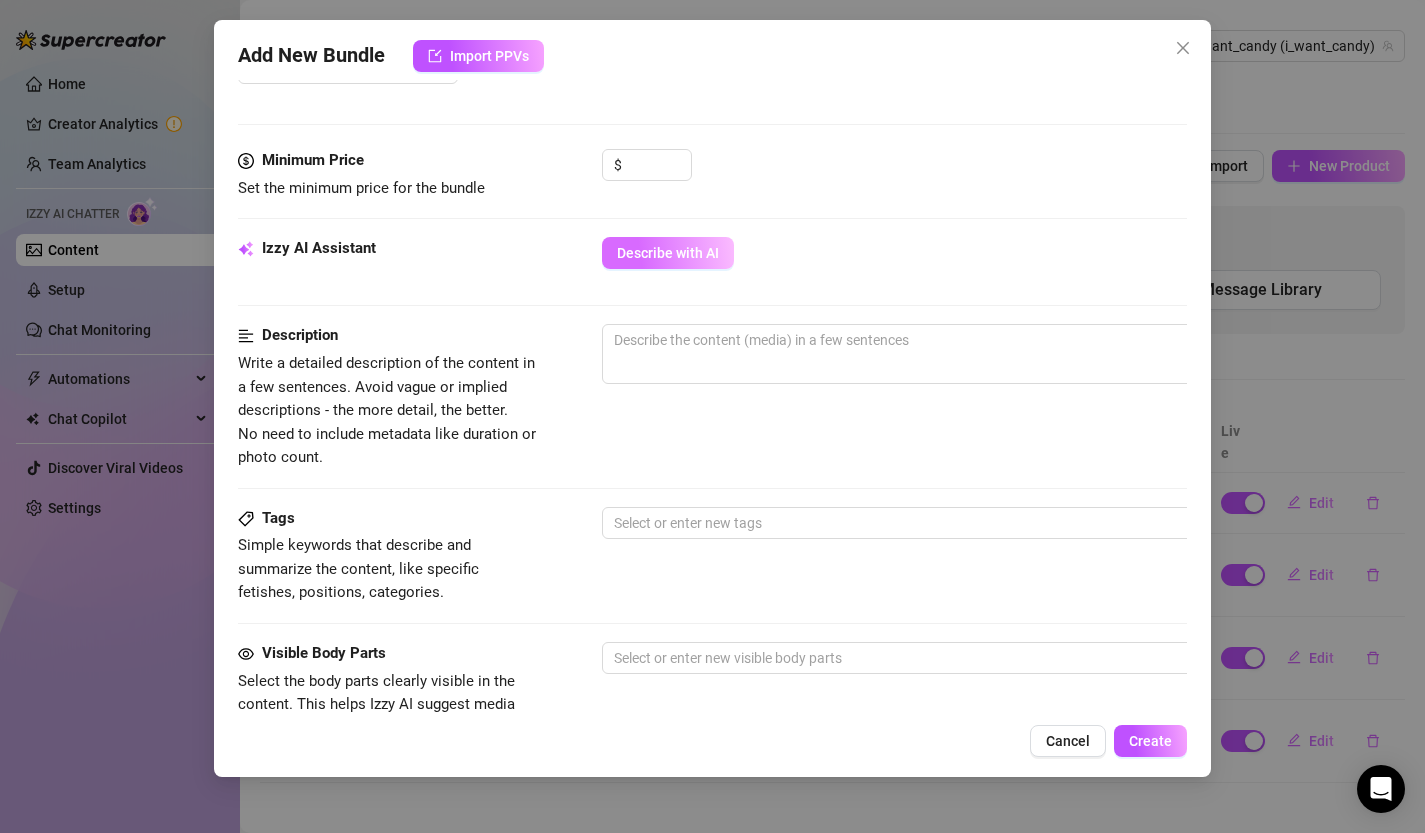 type on "GYM/PILATES-1" 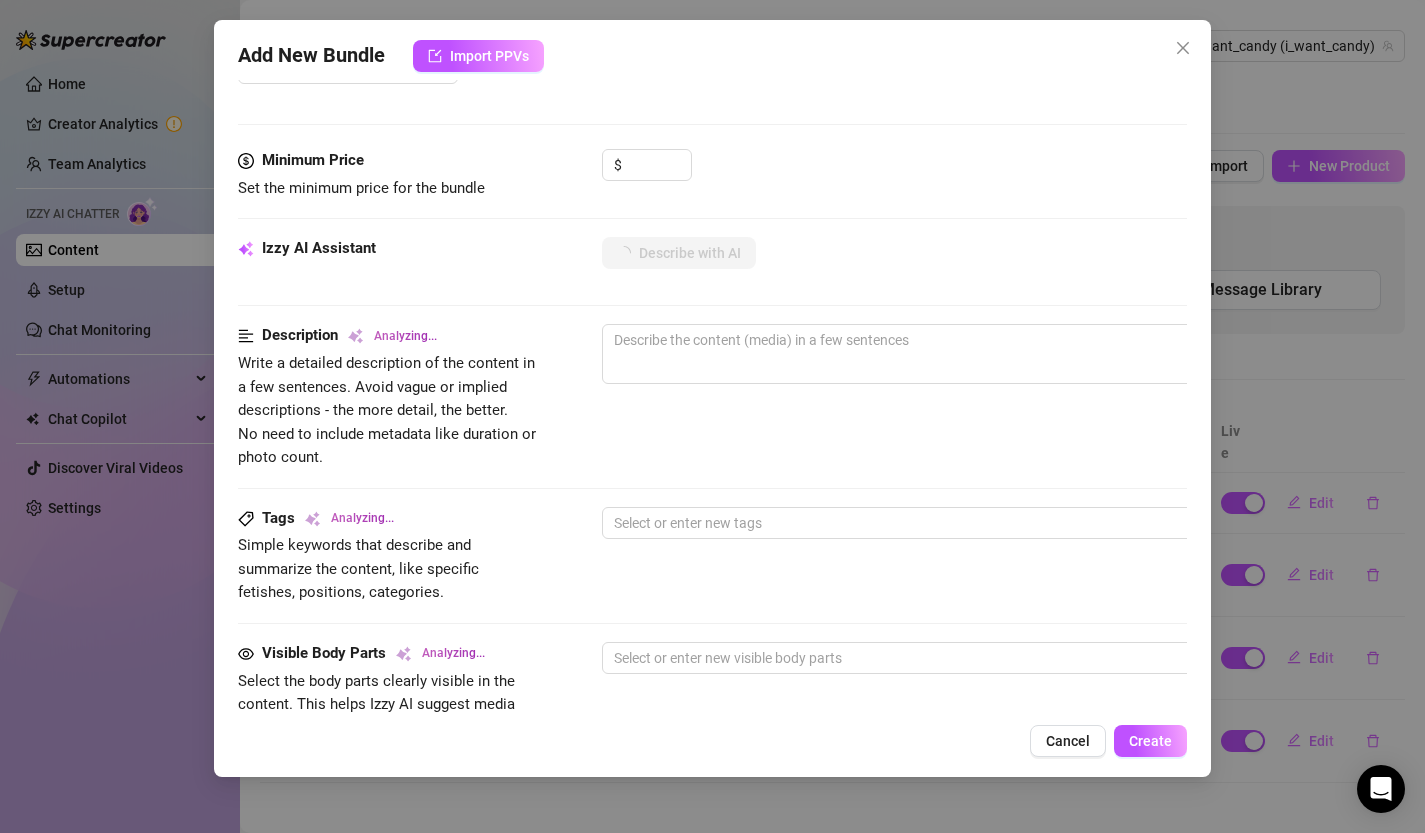 type on "Candy" 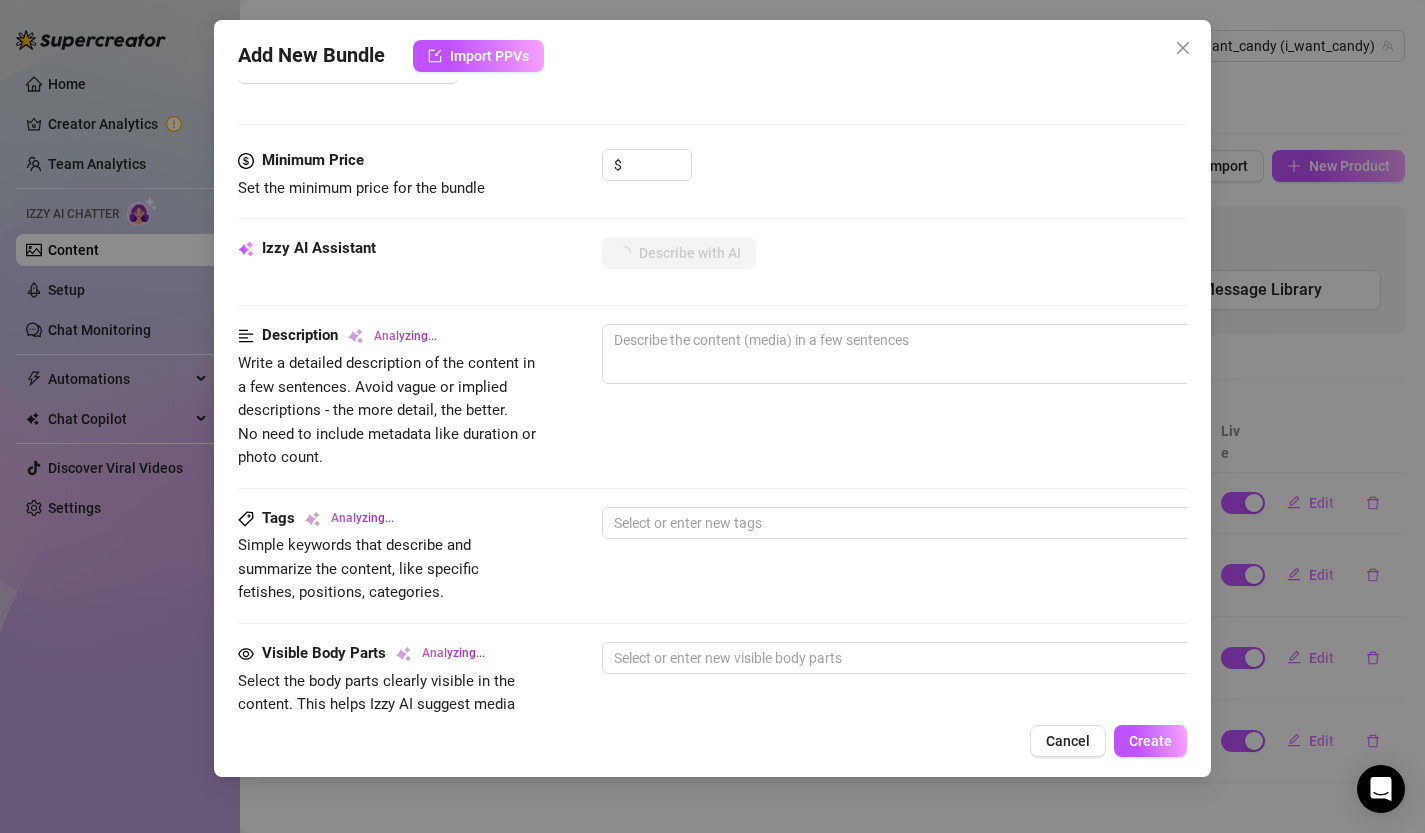 type on "Candy" 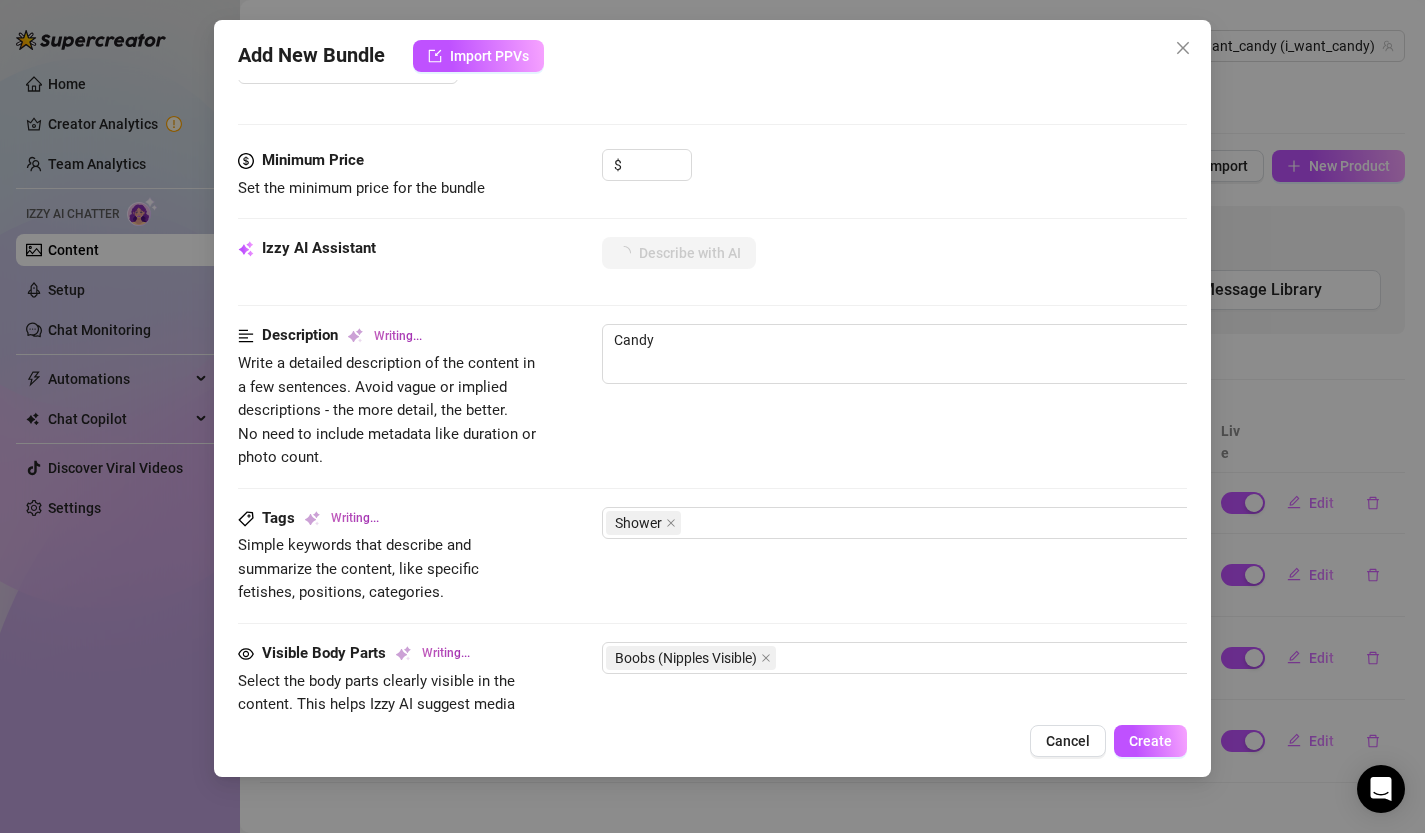 type on "[FIRST] teases" 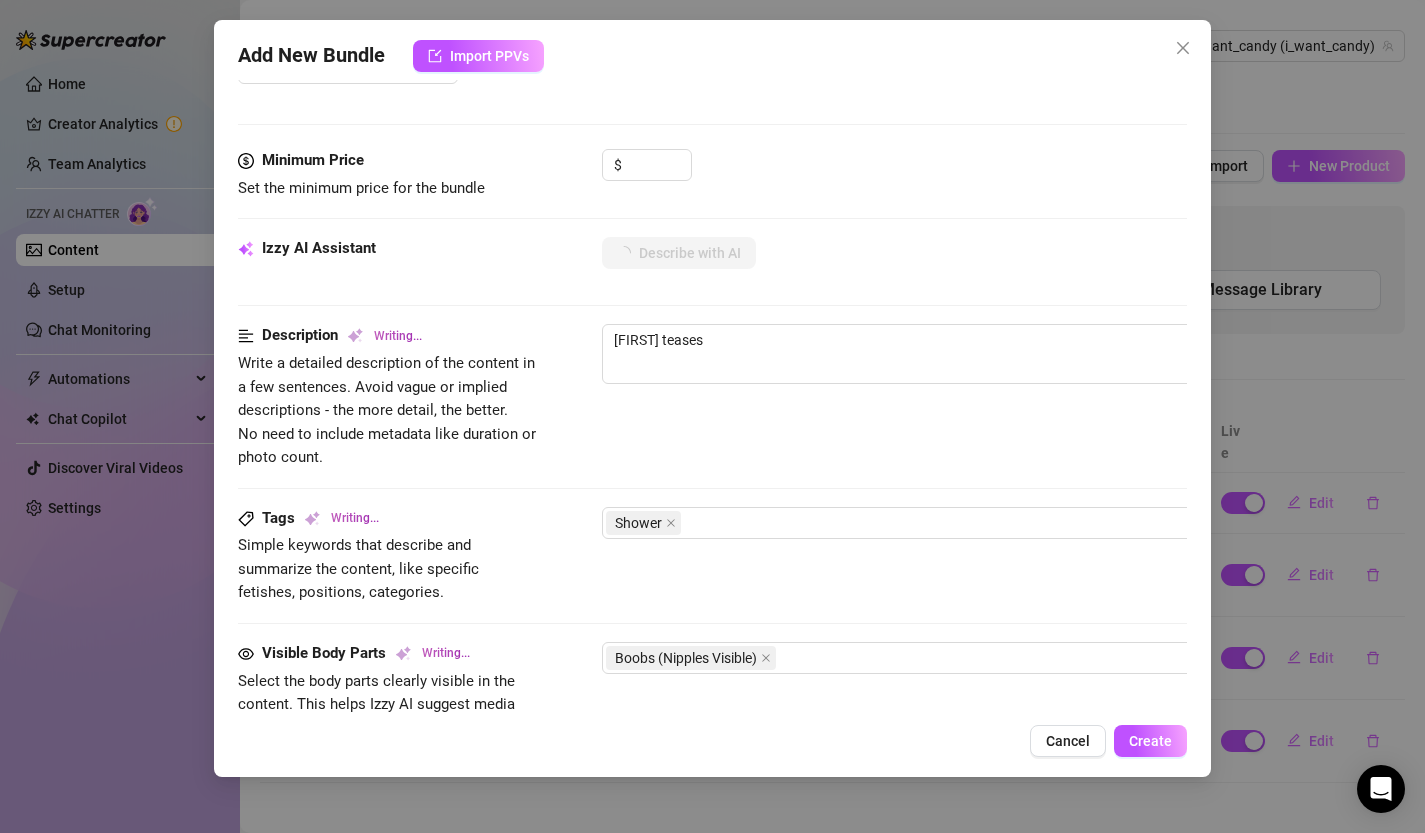 type on "[FIRST] teases in" 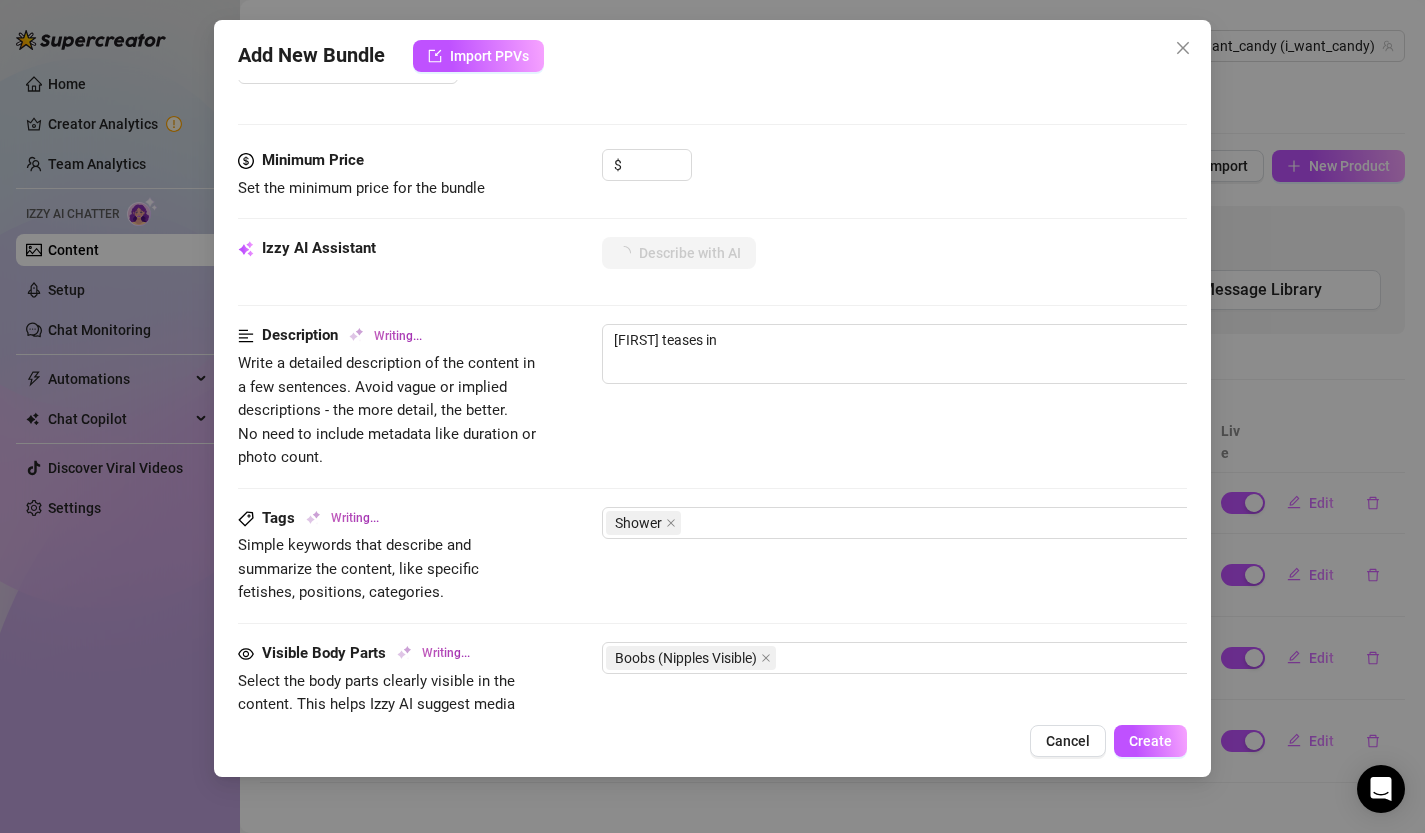 type on "[NAME] teases in the" 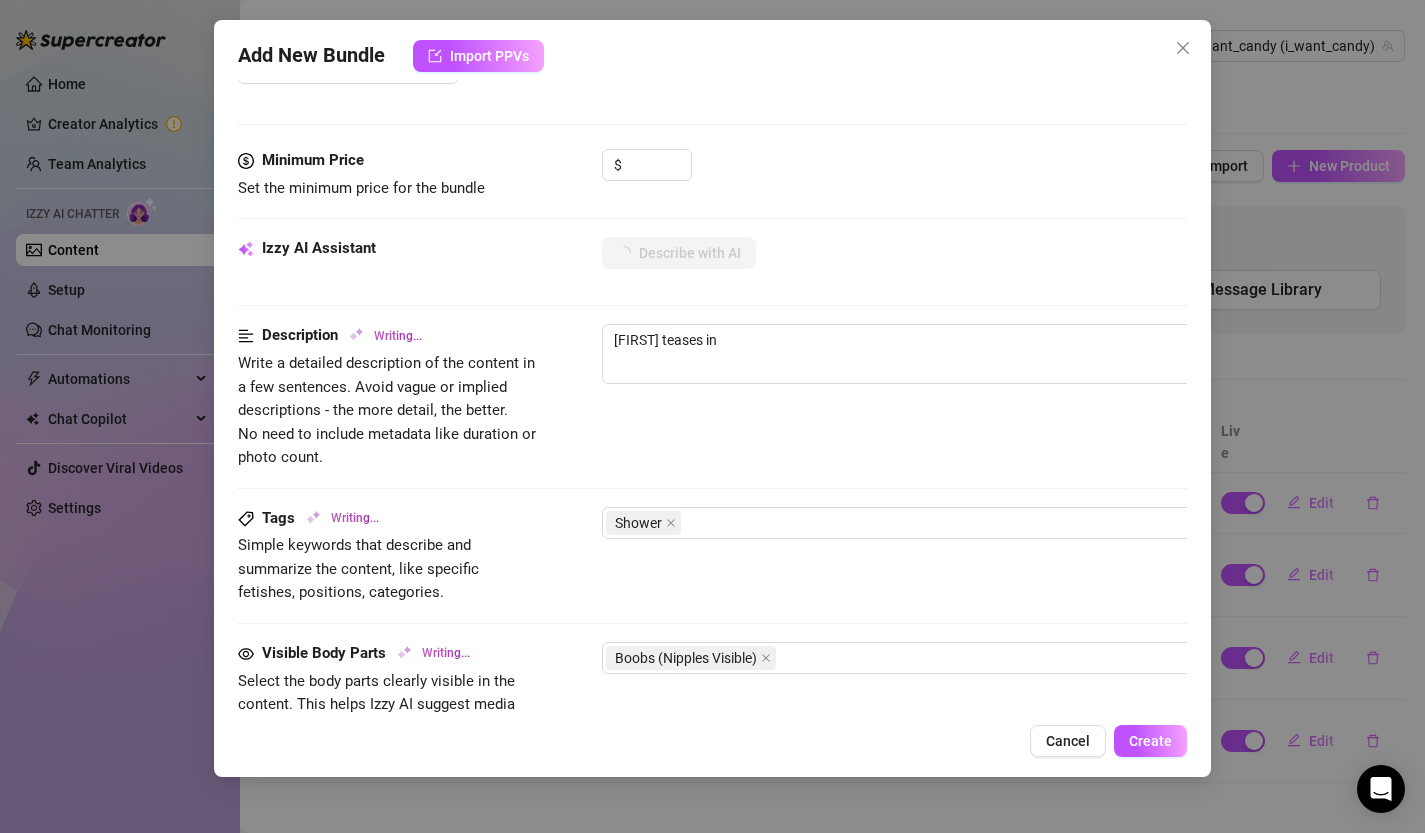 type on "[NAME] teases in the" 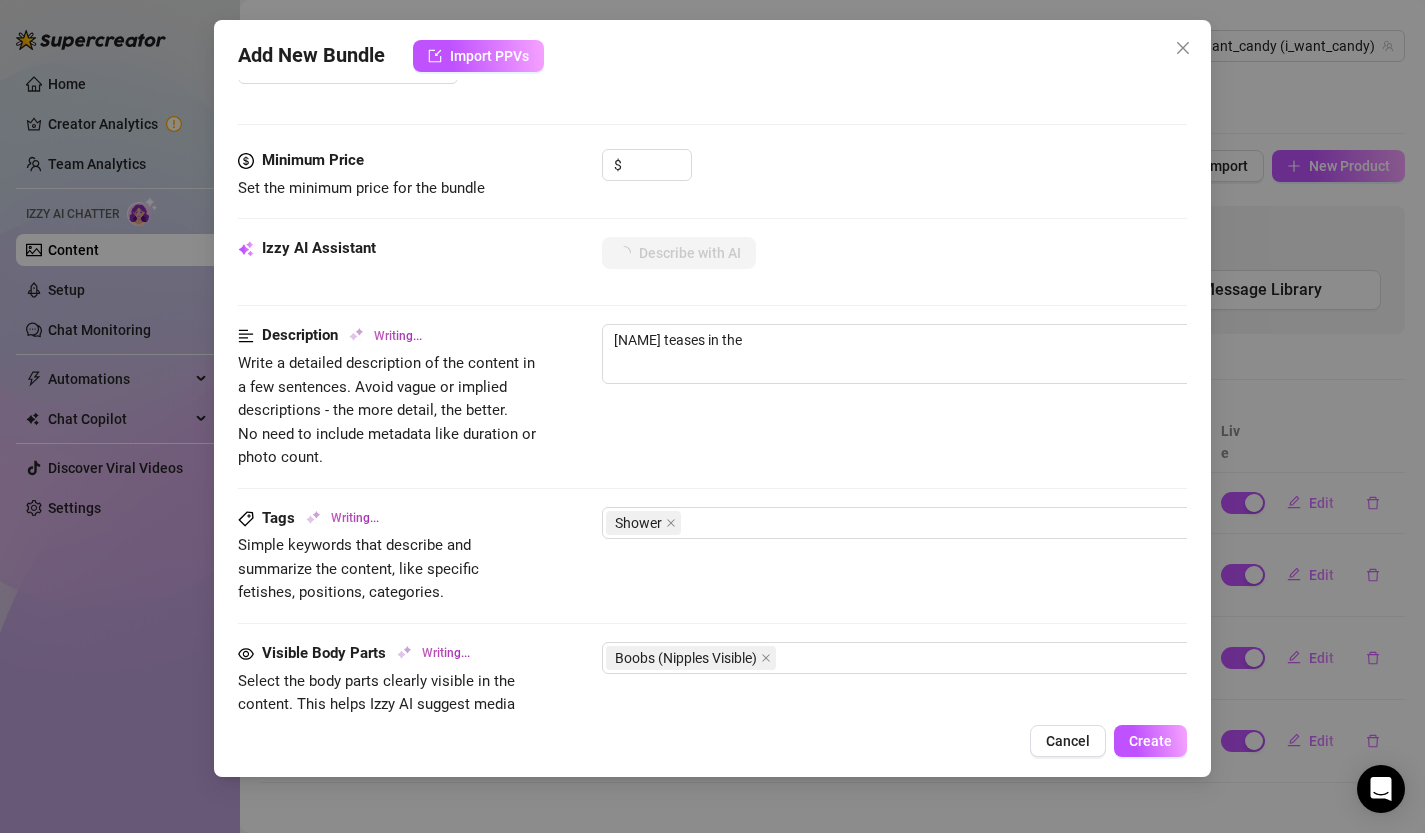 type on "[FIRST] teases in the shower," 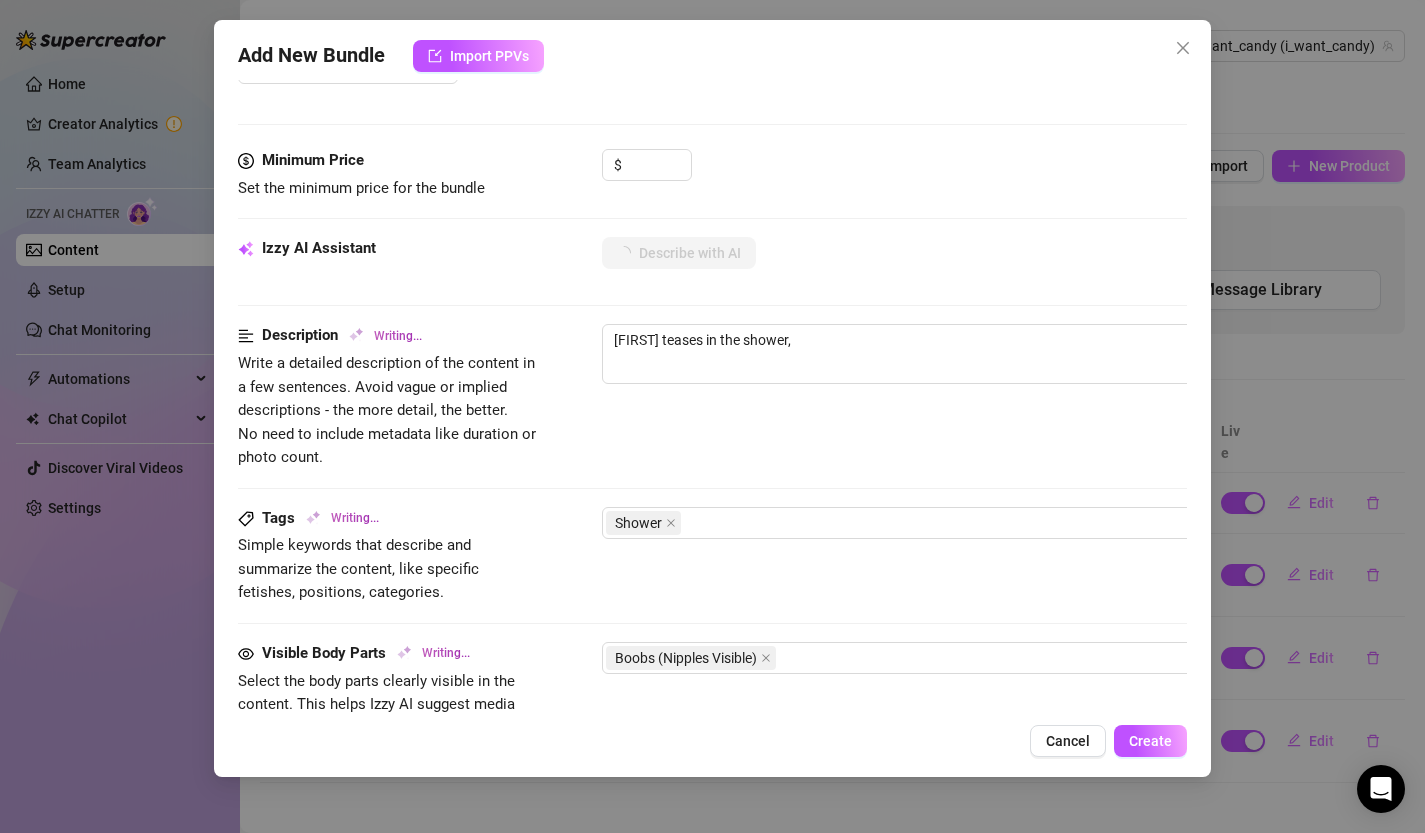 type on "[FIRST] teases in the shower, her" 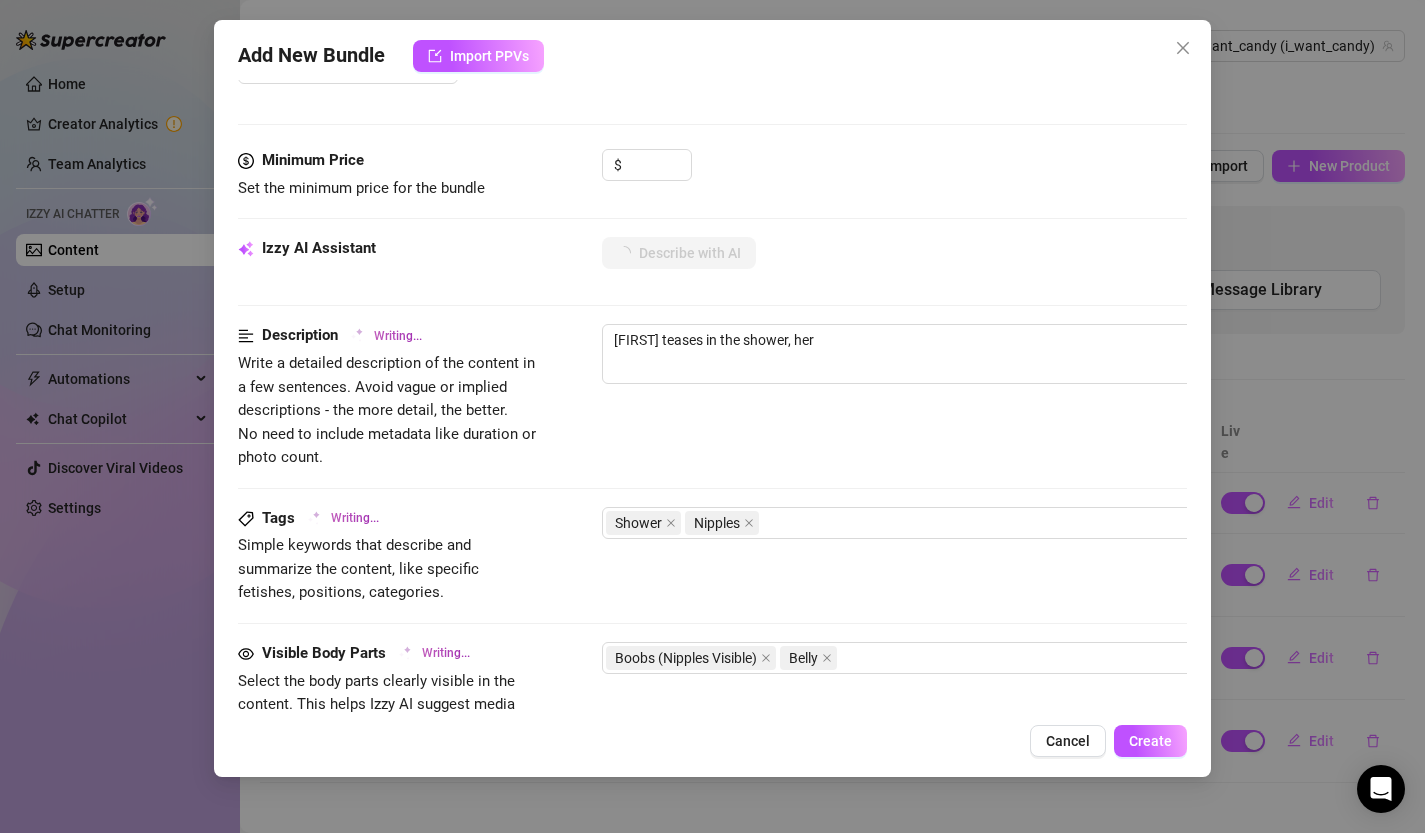 type on "[FIRST] teases in the shower, her busty" 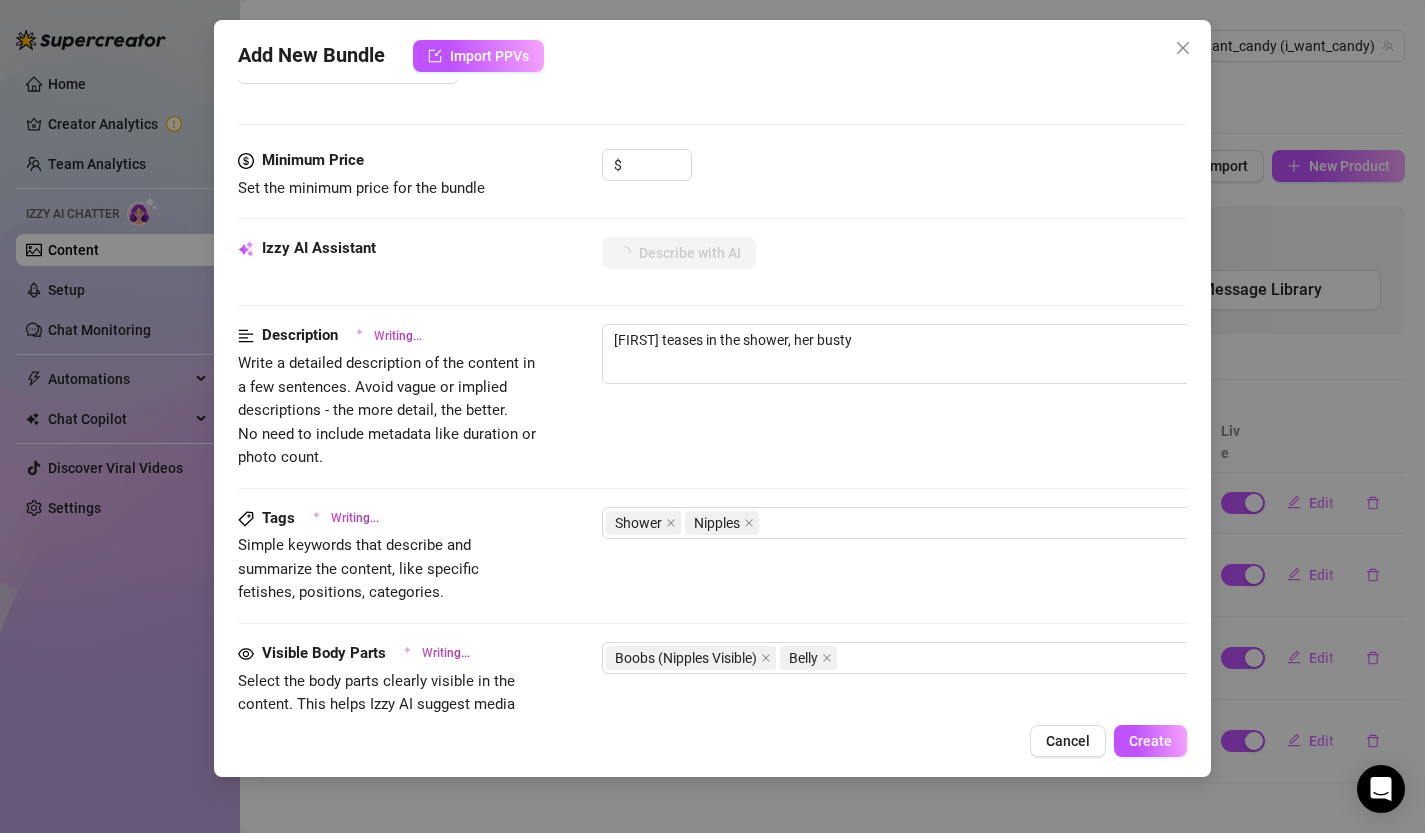 type on "[FIRST] teases in the shower, her busty tits" 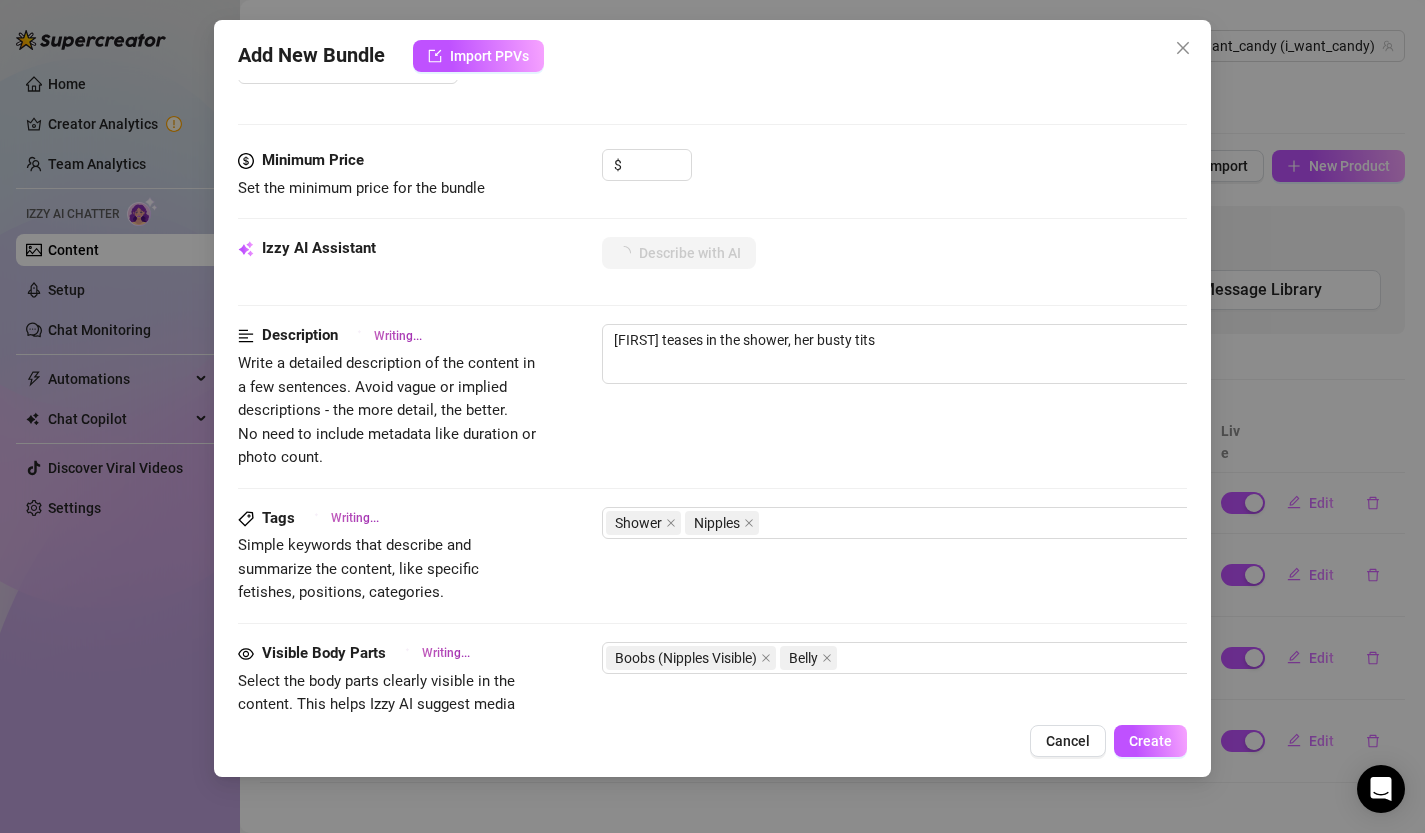 type on "[FIRST] teases in the shower, her busty tits glistening" 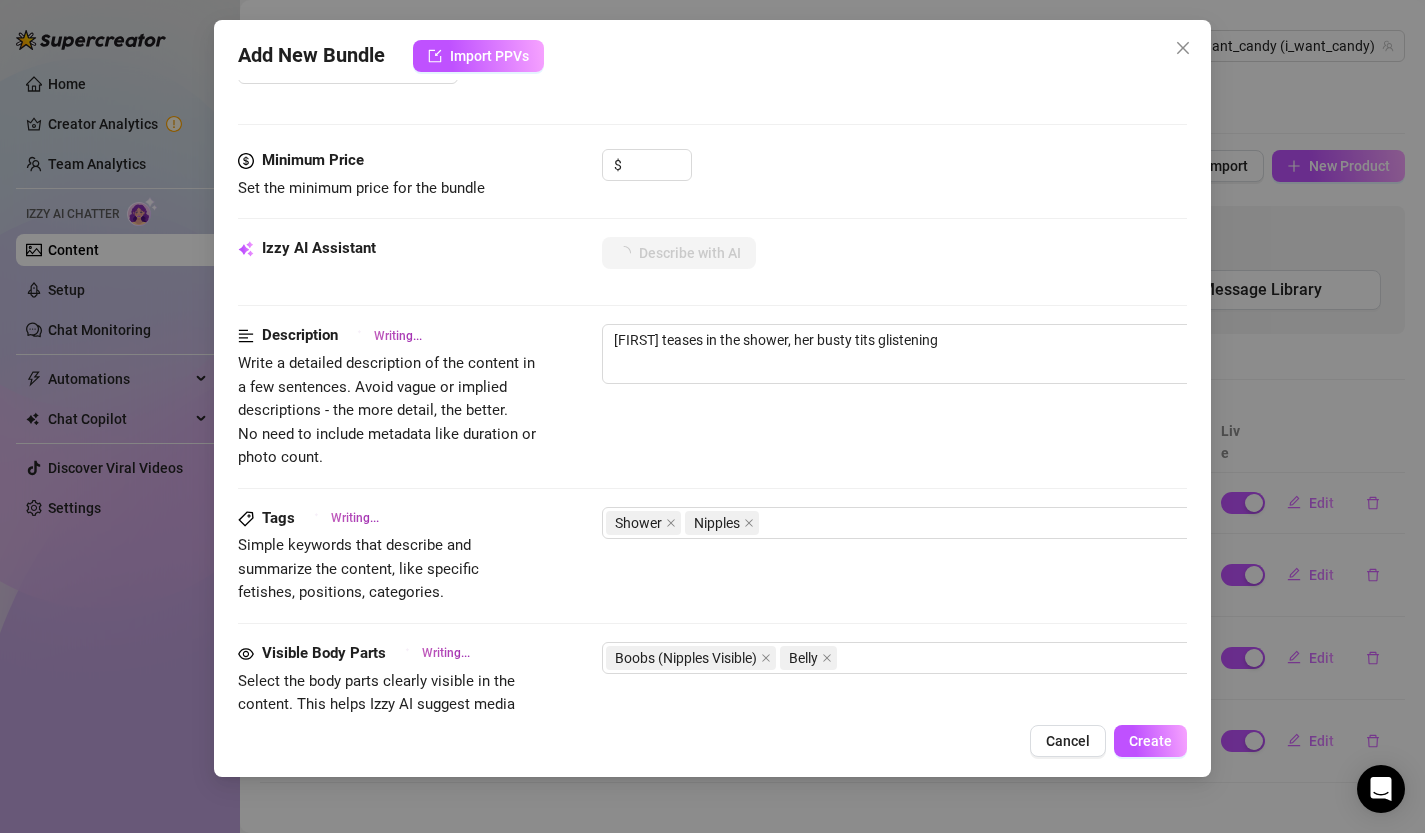 type on "[FIRST] teases in the shower, her busty tits glistening with" 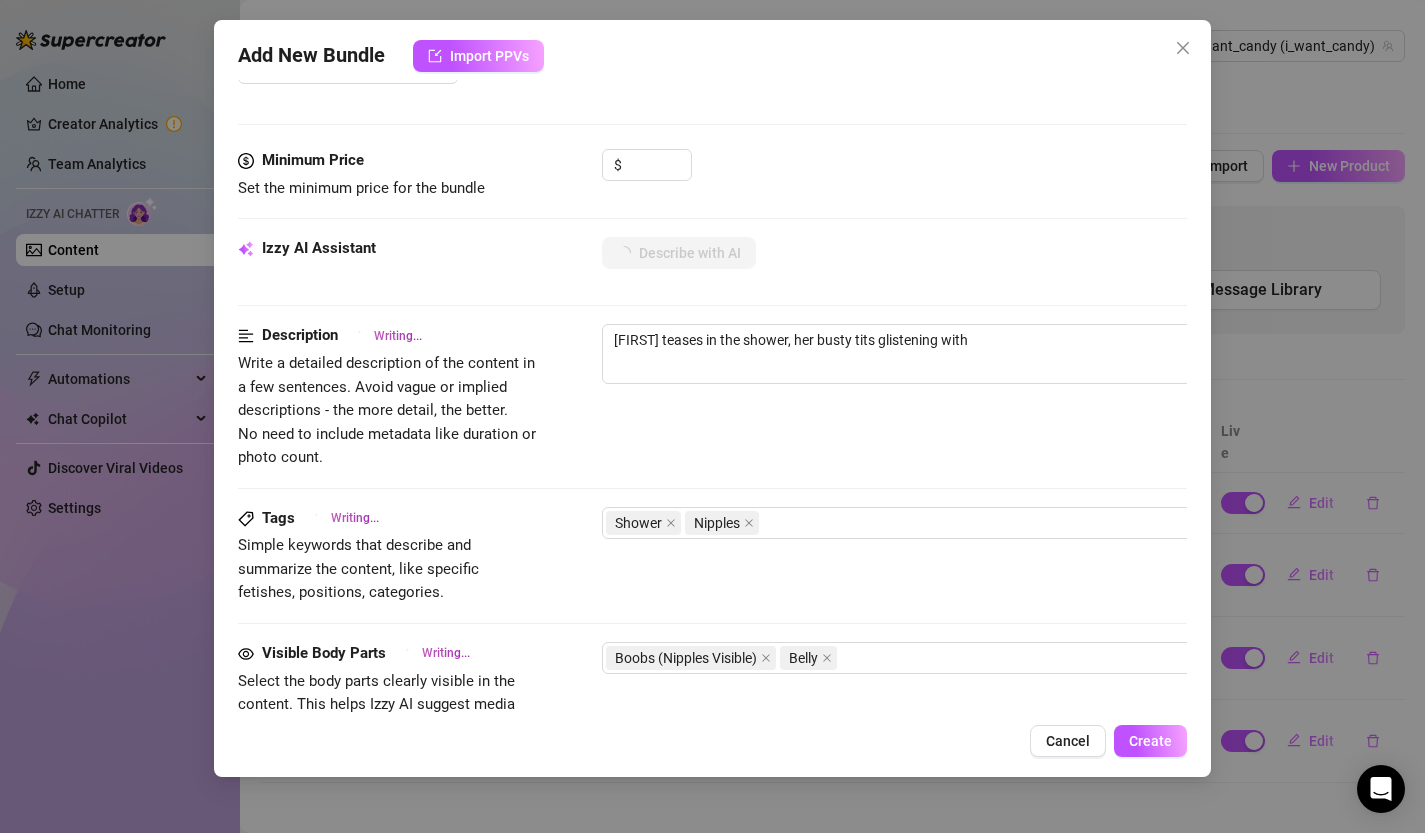 type on "[FIRST] teases in the shower, her busty tits glistening with water," 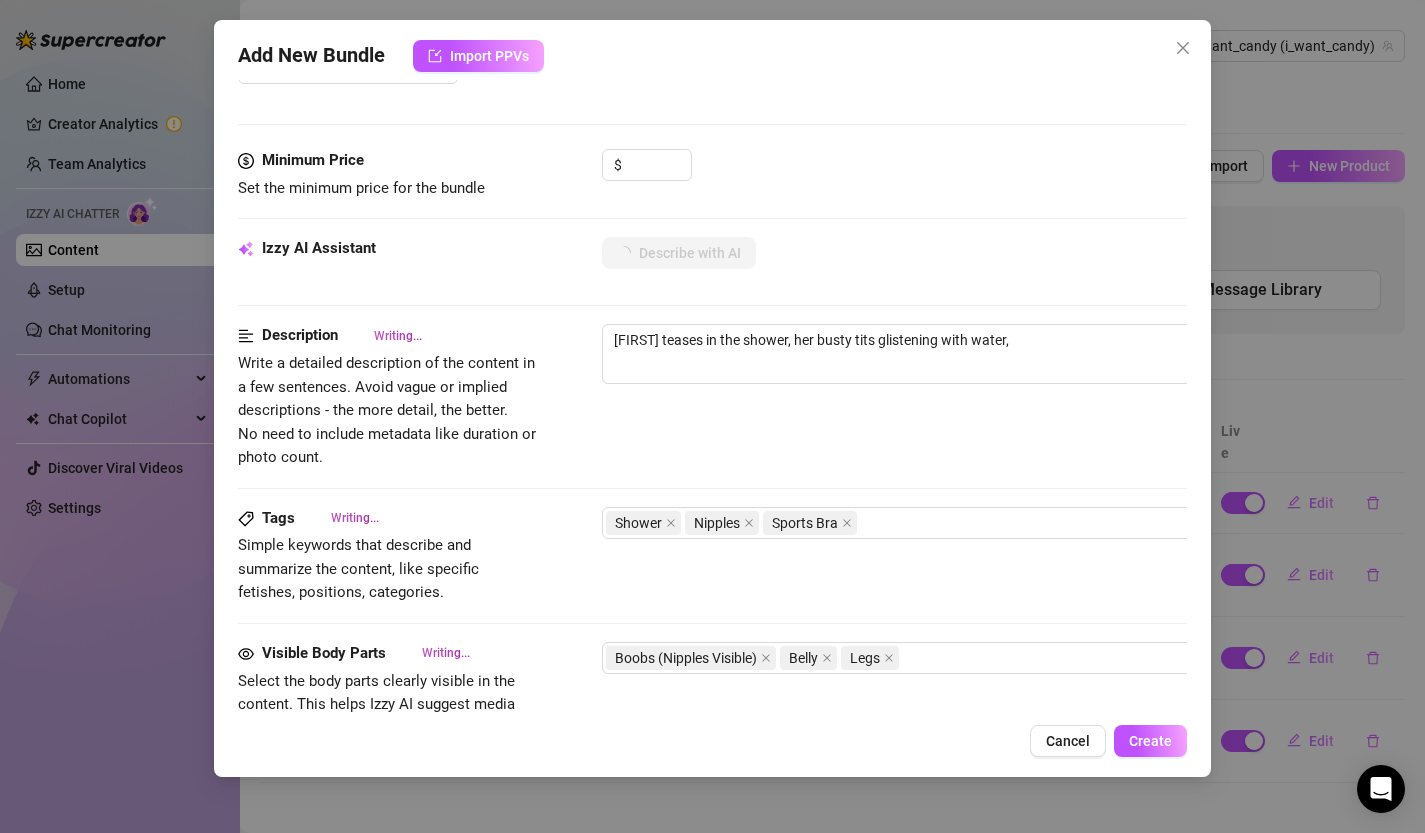 type on "[FIRST] teases in the shower, her busty tits glistening with water, nipples" 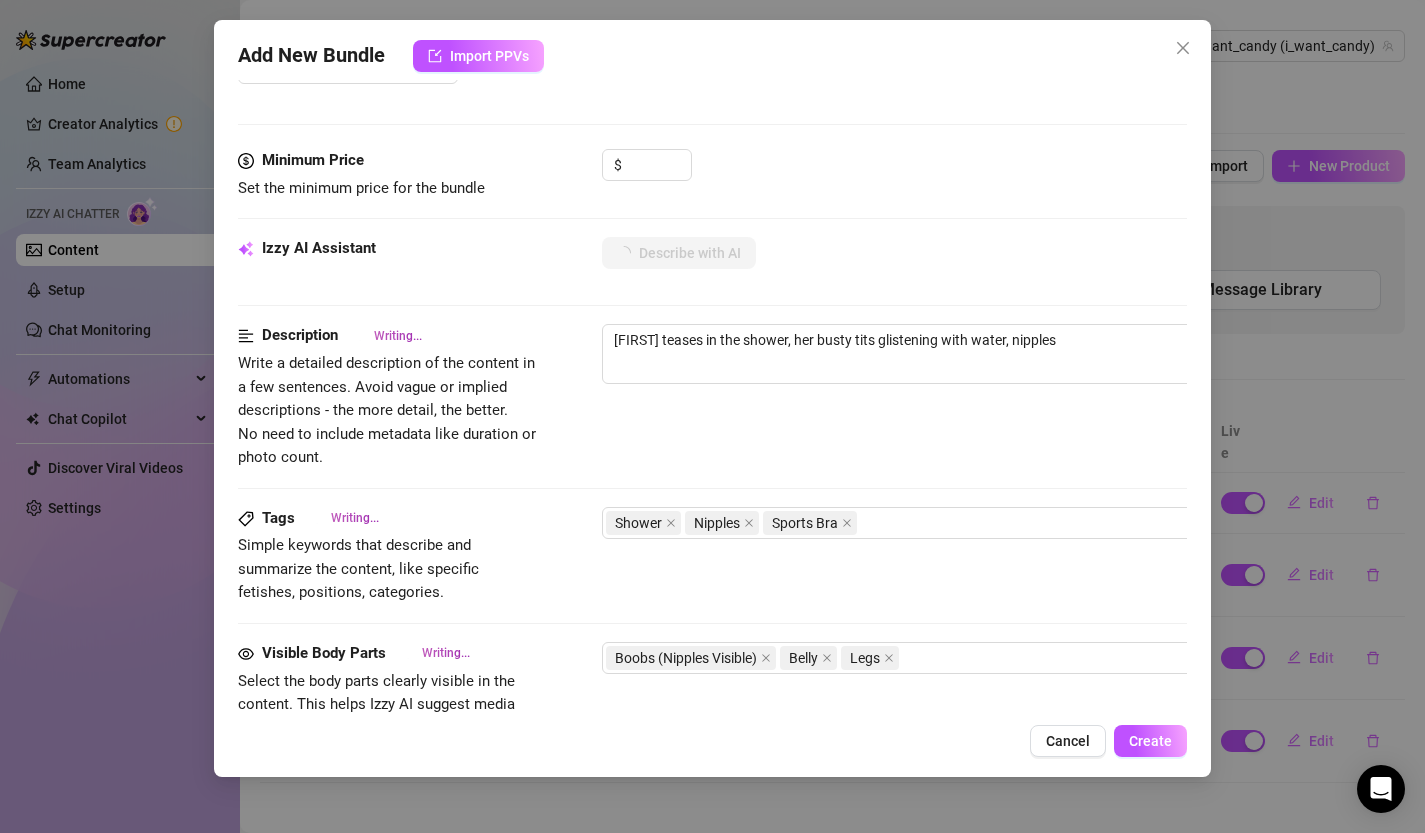 type on "[FIRST] teases in the shower, her busty tits glistening with water, nipples fully" 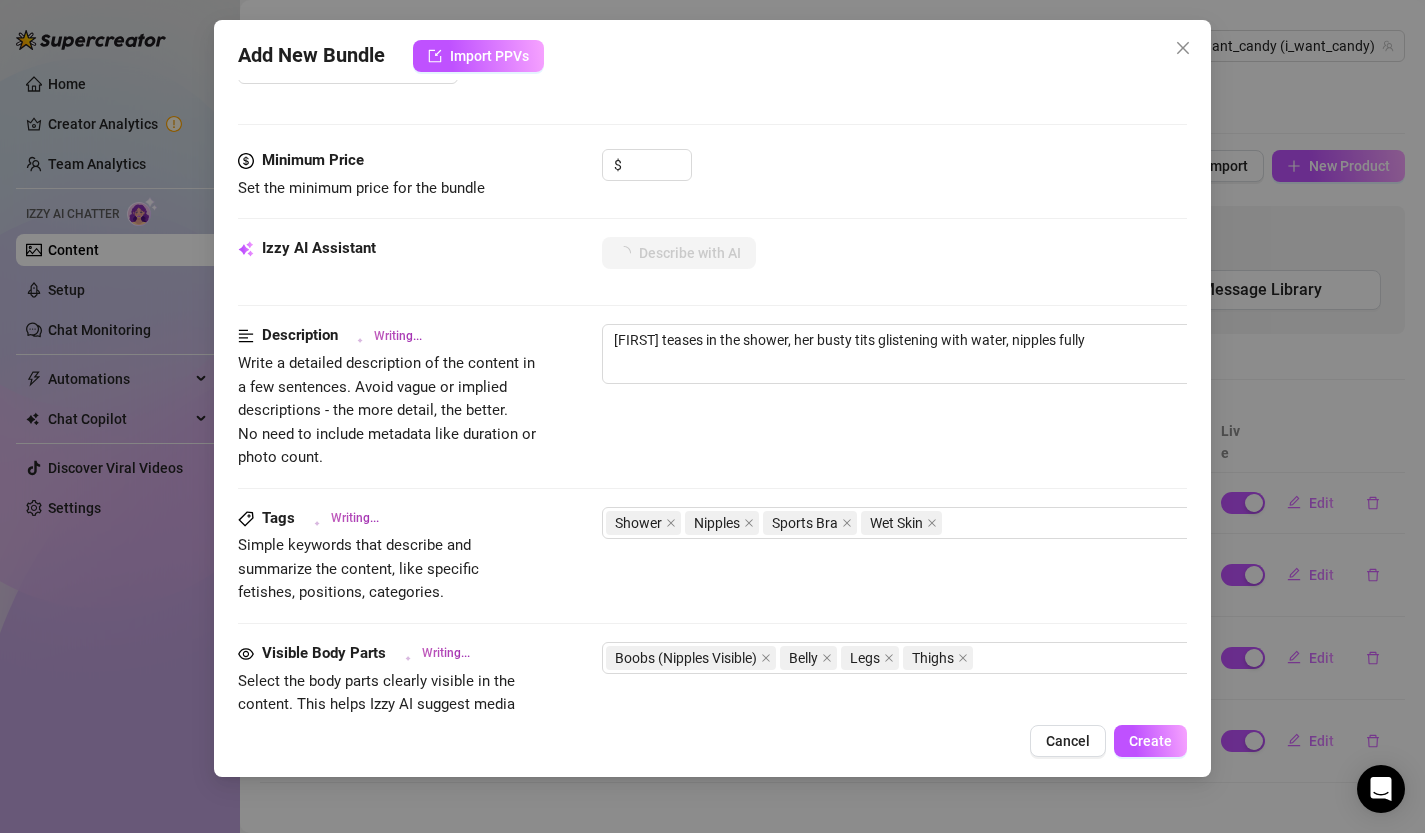 type on "[FIRST] teases in the shower, her busty tits glistening with water, nipples fully visible." 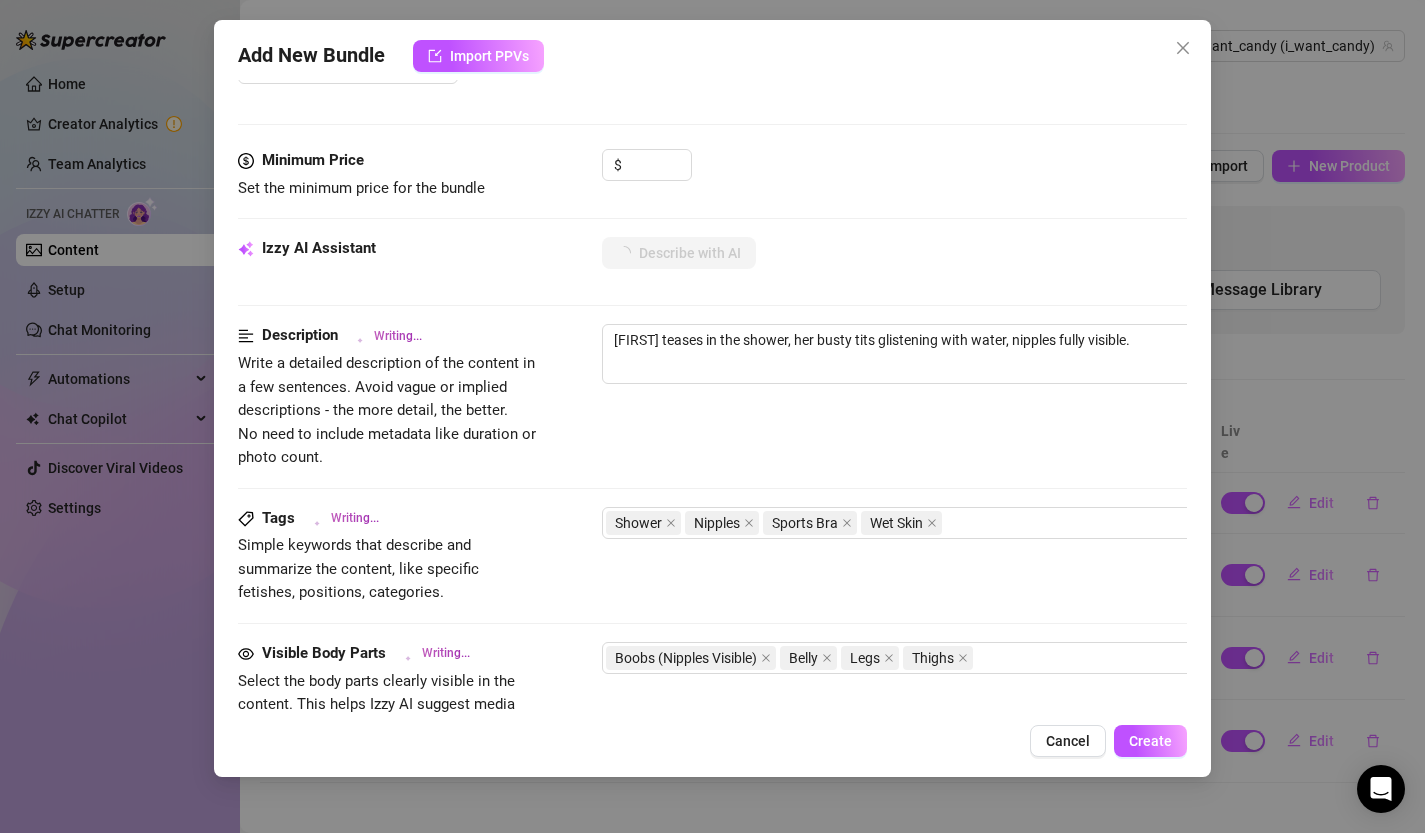 type on "[FIRST] teases in the shower, her busty tits glistening with water, nipples fully visible. She" 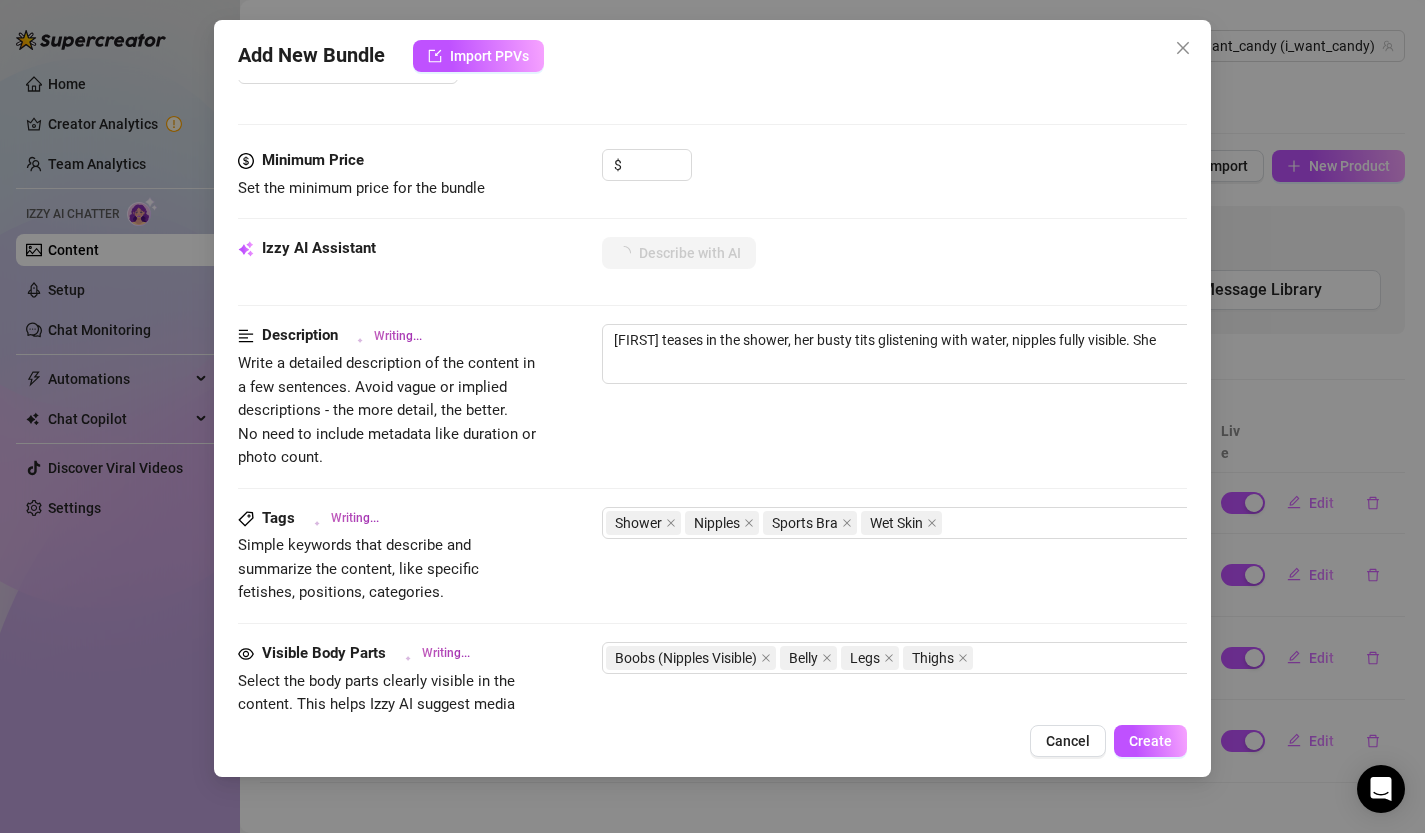 type on "[FIRST] teases in the shower, her busty tits glistening with water, nipples fully visible. She switches" 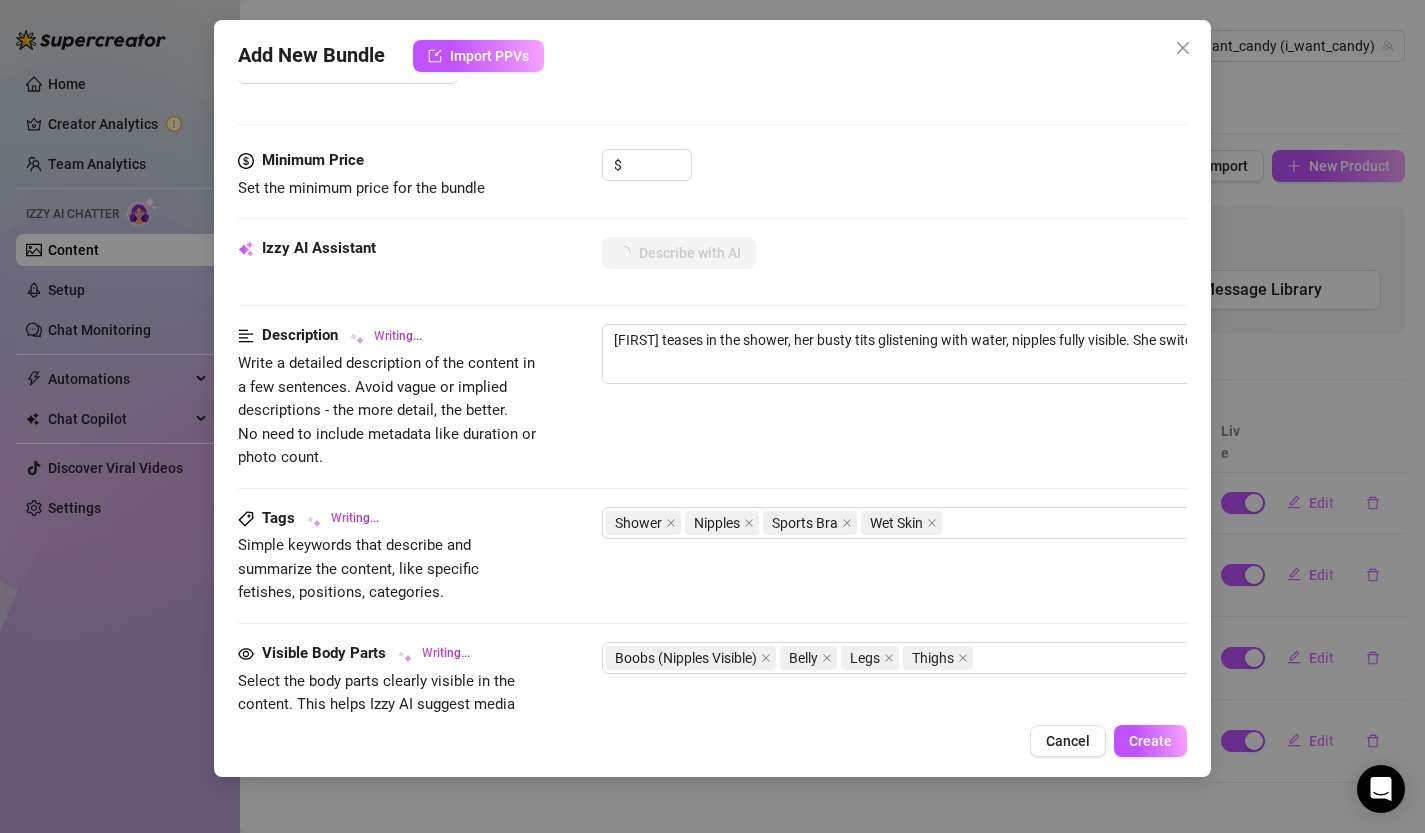 type on "[FIRST] teases in the shower, her busty tits glistening with water, nipples fully visible. She switches to" 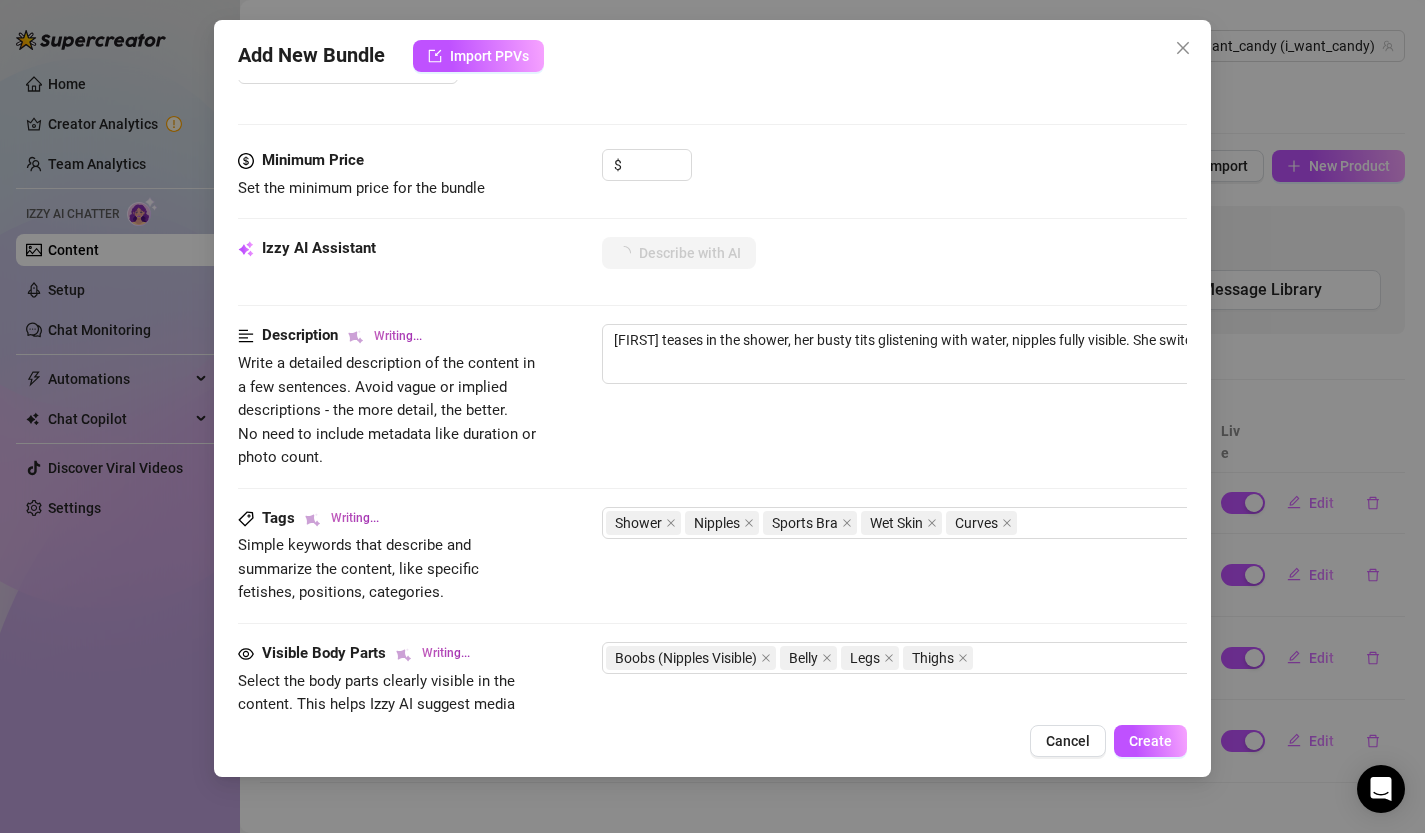 type on "[FIRST] teases in the shower, her busty tits glistening with water, nipples fully visible. She switches to a tight" 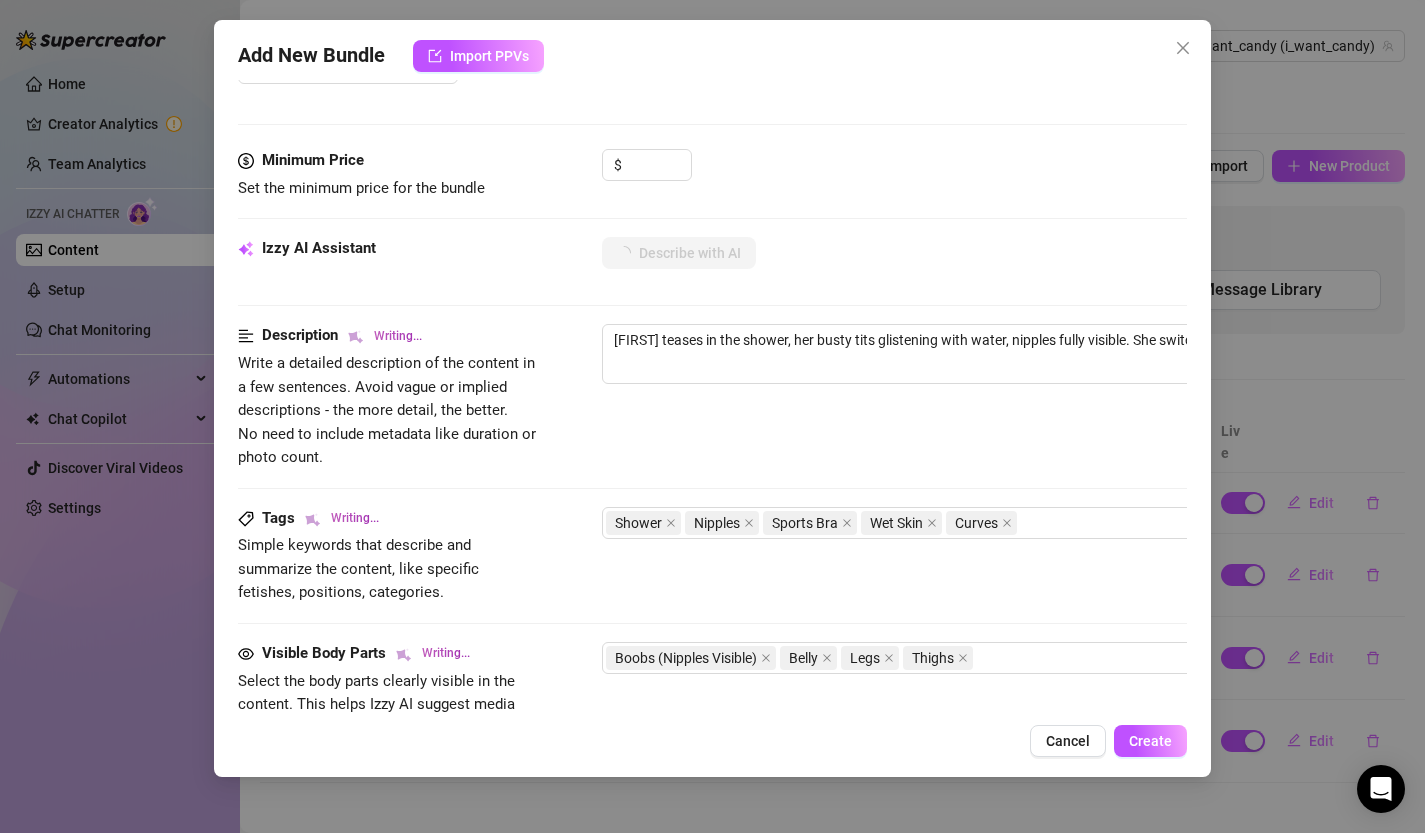type on "[FIRST] teases in the shower, her busty tits glistening with water, nipples fully visible. She switches to a tight" 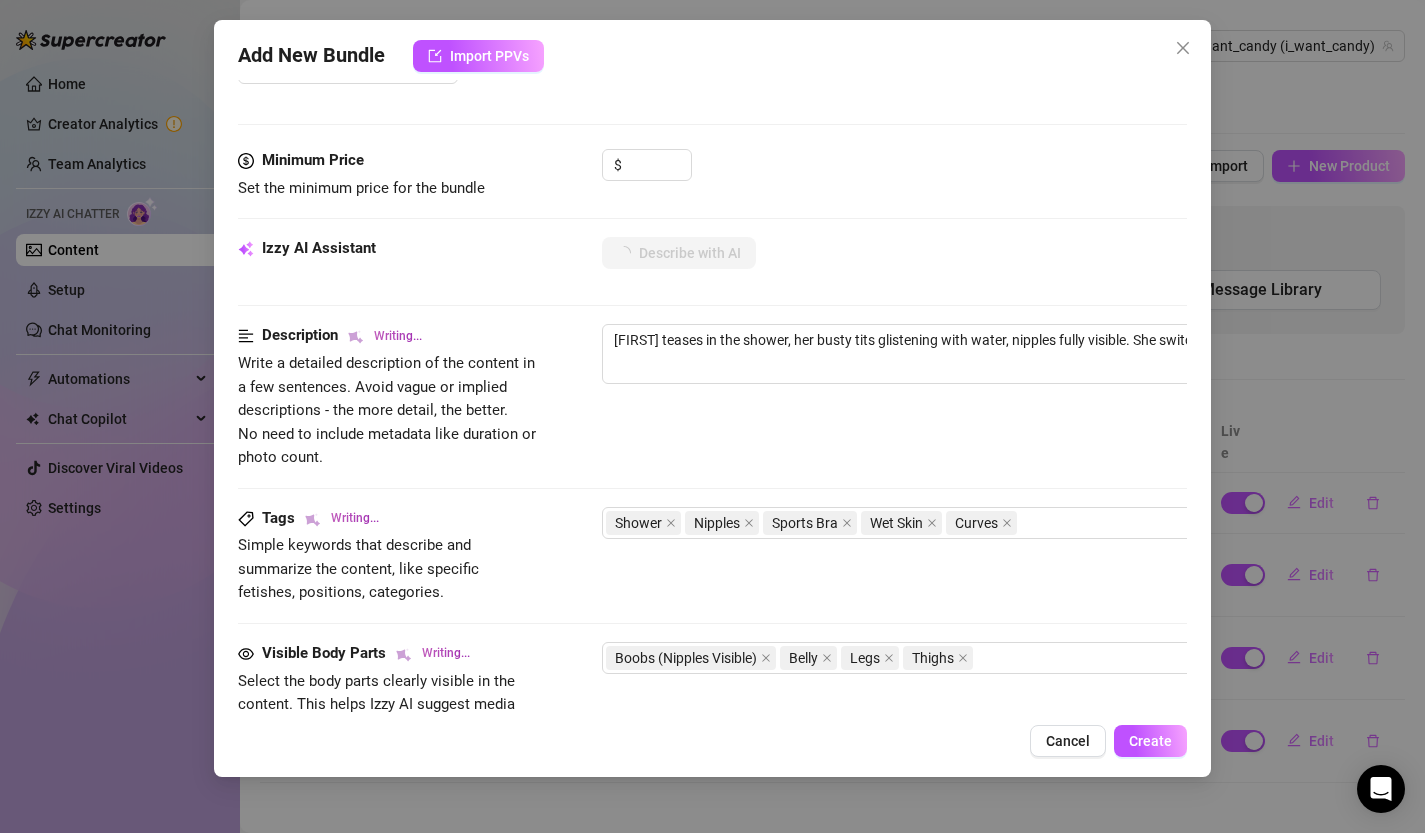 type on "[FIRST] teases in the shower, her busty tits glistening with water, nipples fully visible. She switches to a tight pink" 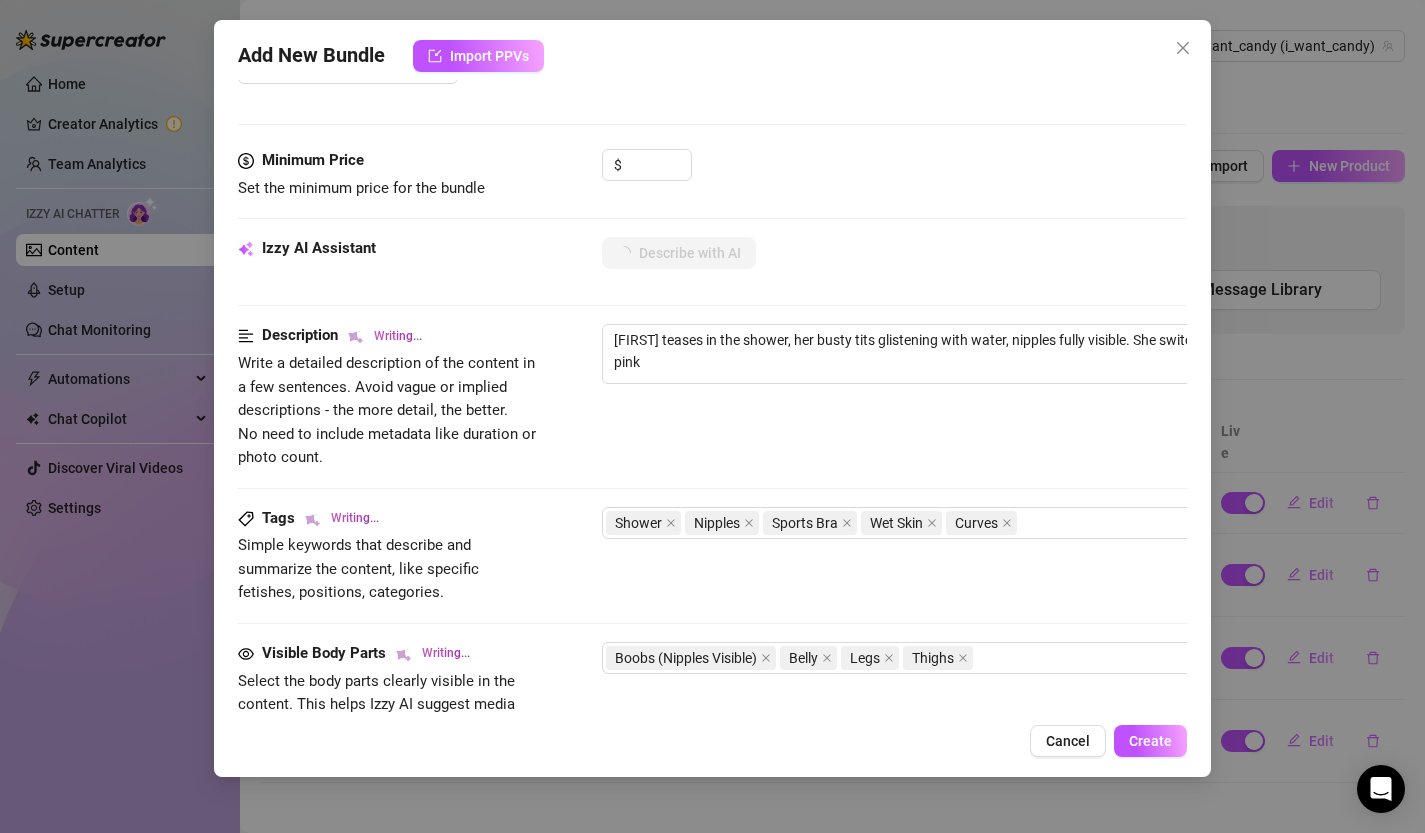 type on "[FIRST] teases in the shower, her busty tits glistening with water, nipples fully visible. She switches to a tight pink sports" 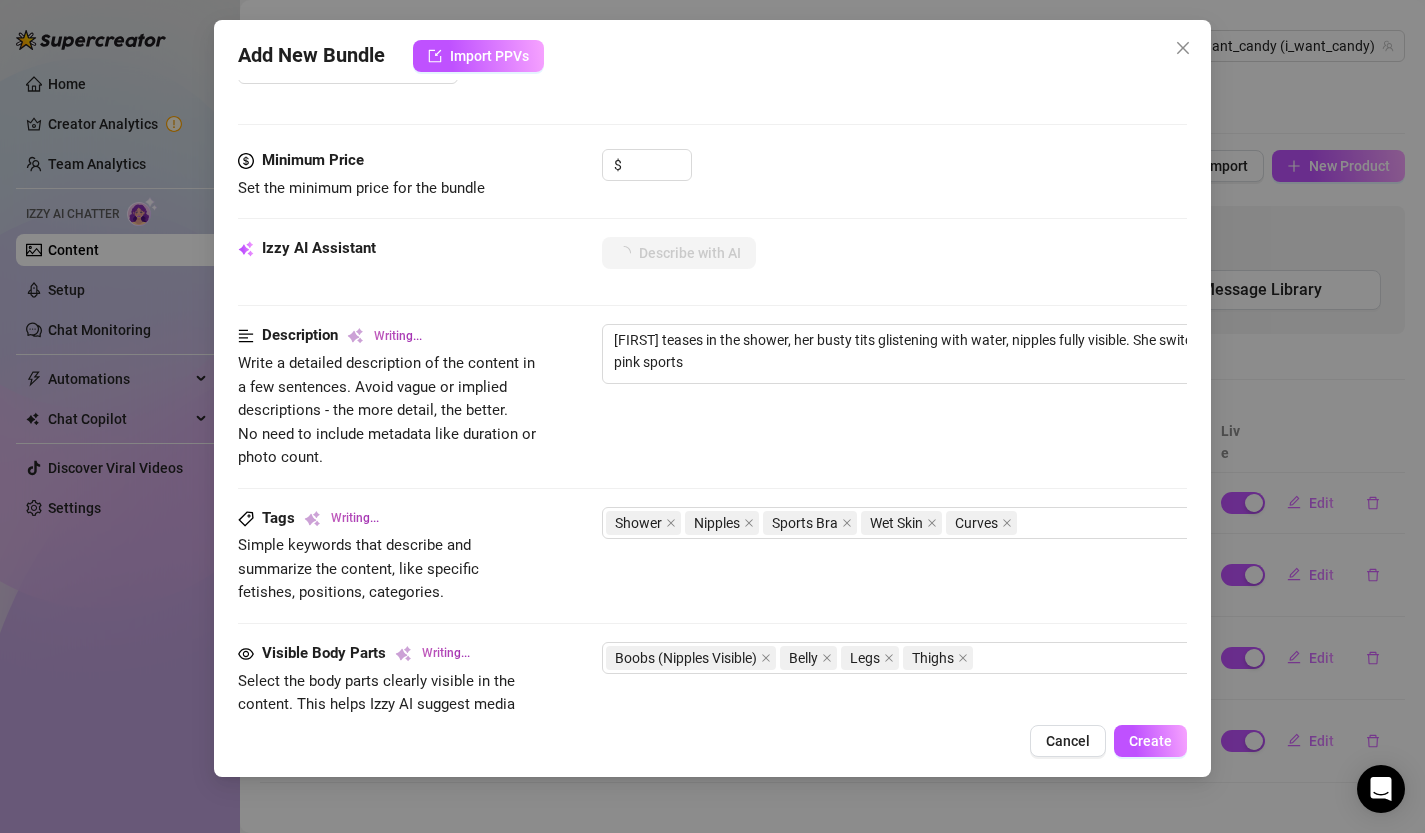 type on "[FIRST] teases in the shower, her busty tits glistening with water, nipples fully visible. She switches to a tight pink sports bra" 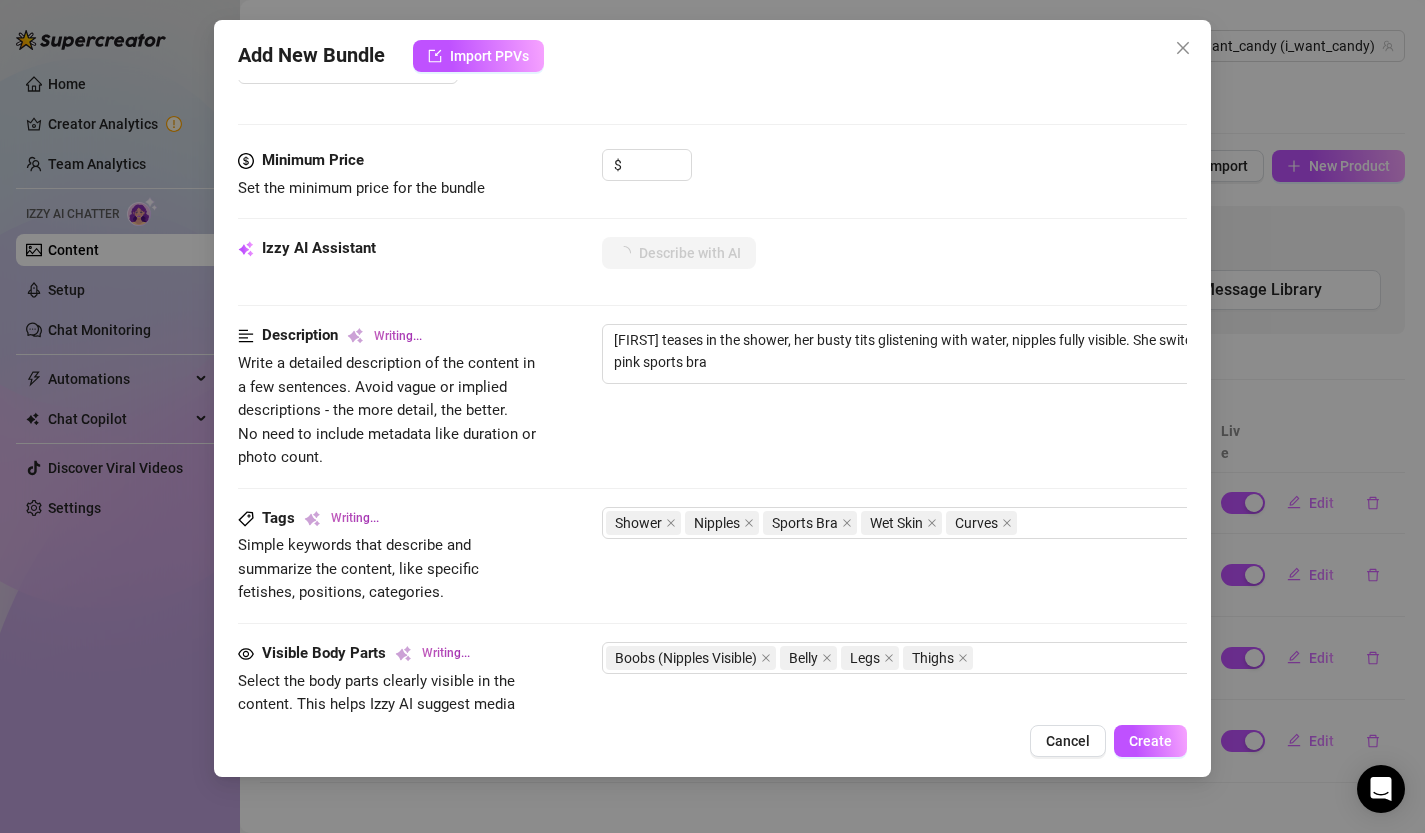 type on "[FIRST] teases in the shower, her busty tits glistening with water, nipples fully visible. She switches to a tight pink sports bra and" 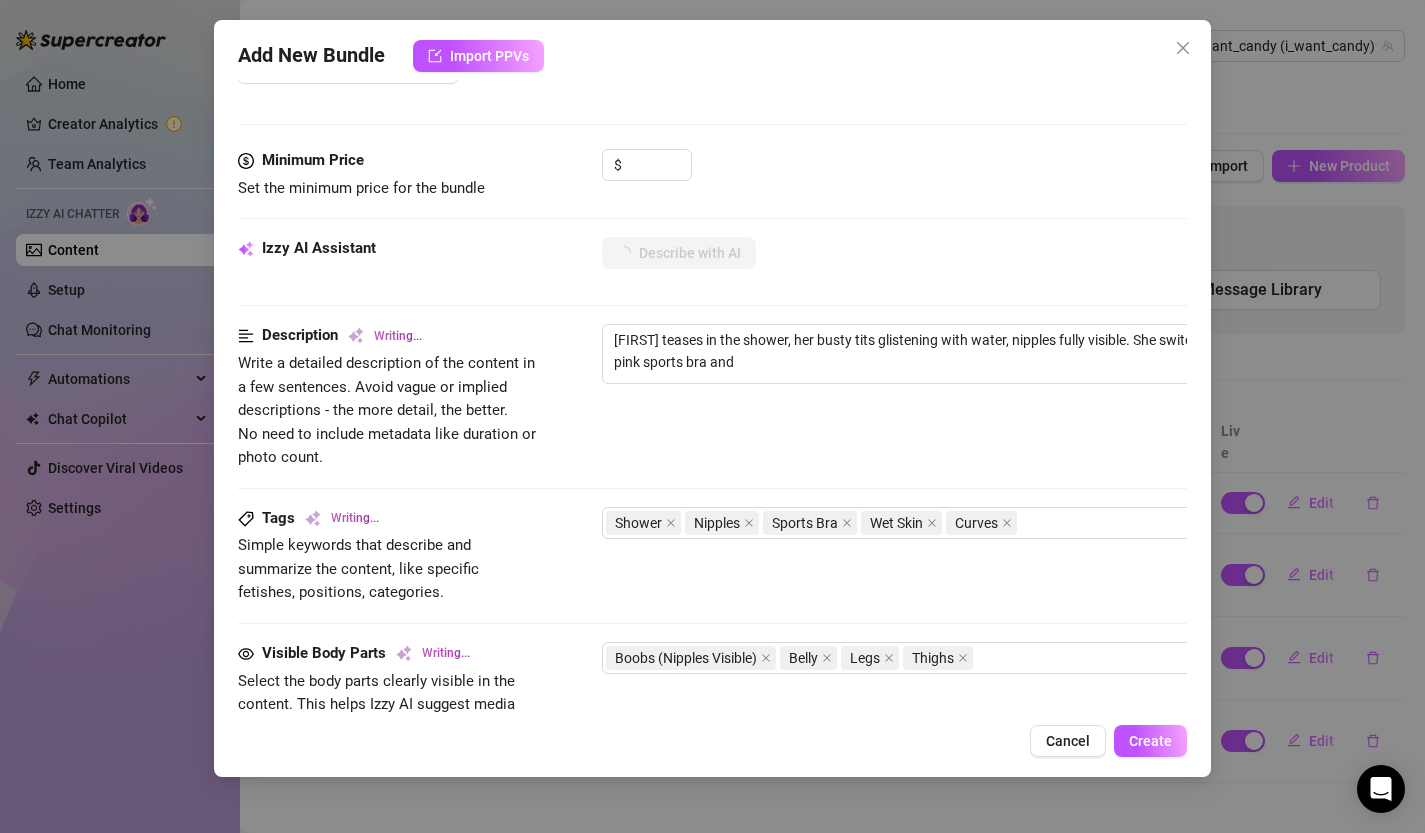 type on "[FIRST] teases in the shower, her busty tits glistening with water, nipples fully visible. She switches to a tight pink sports bra and tiny" 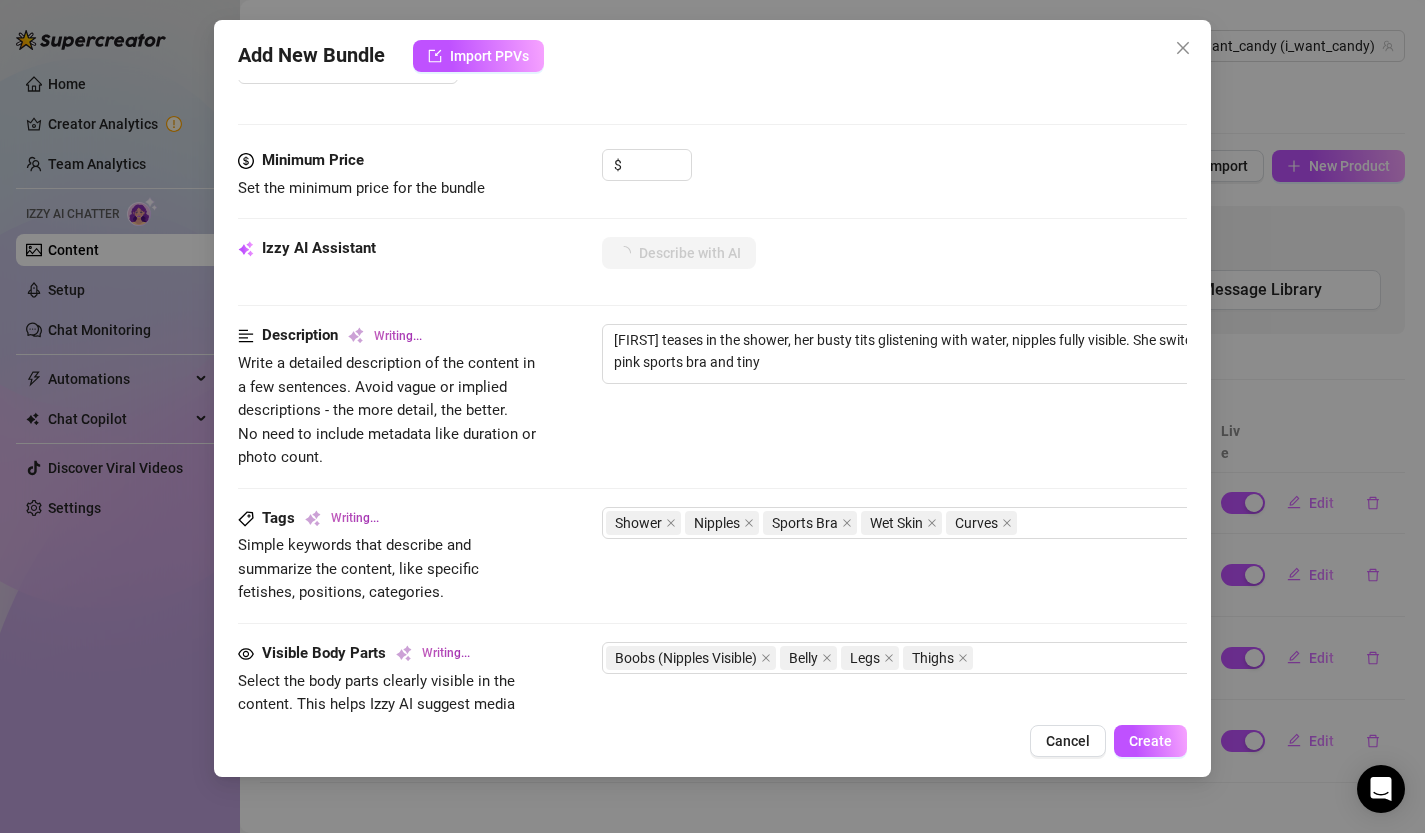 type on "[FIRST] teases in the shower, her busty tits glistening with water, nipples fully visible. She switches to a tight pink sports bra and tiny shorts, flaunting her" 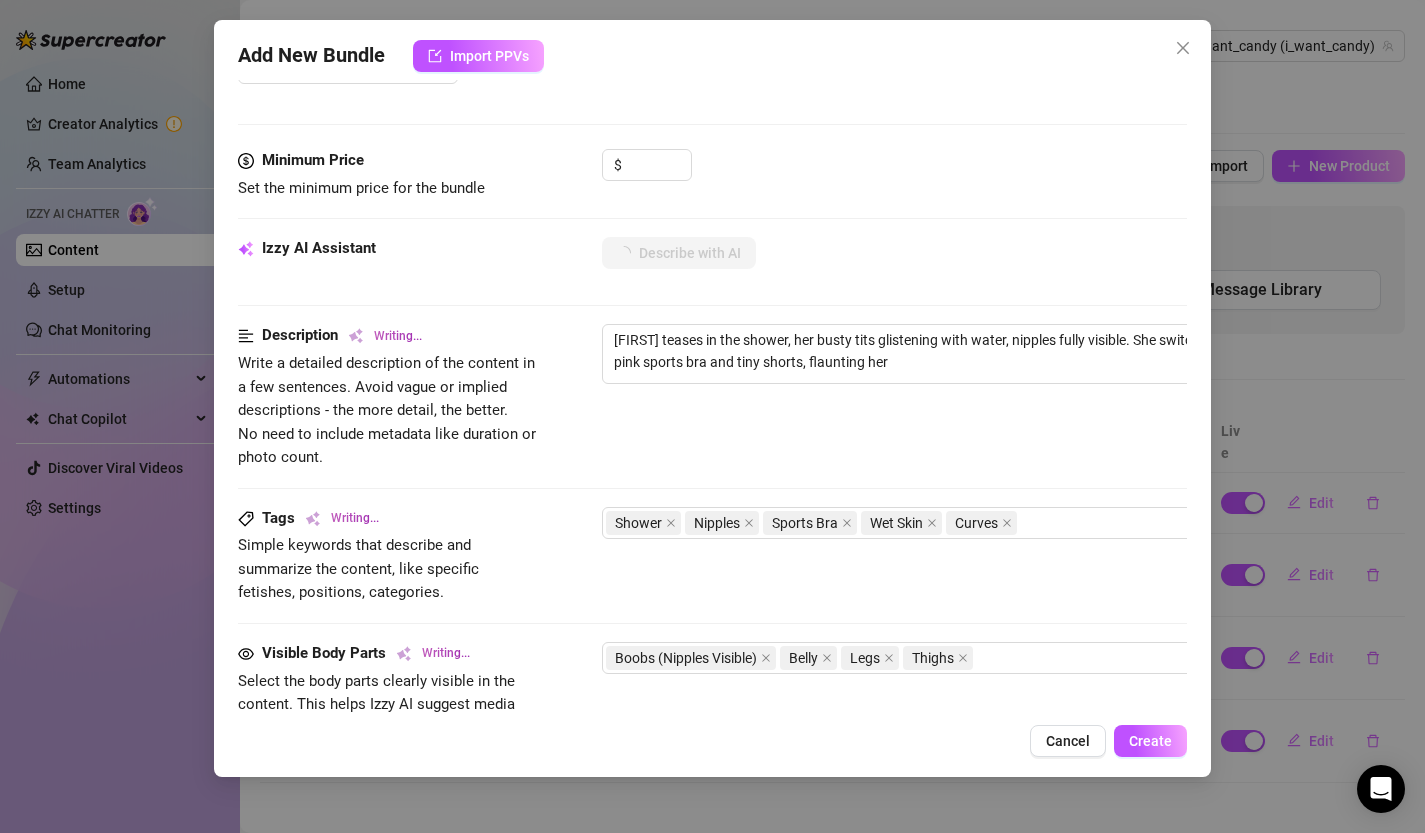 type on "[FIRST] teases in the shower, her busty tits glistening with water, nipples fully visible. She switches to a tight pink sports bra and tiny shorts, flaunting" 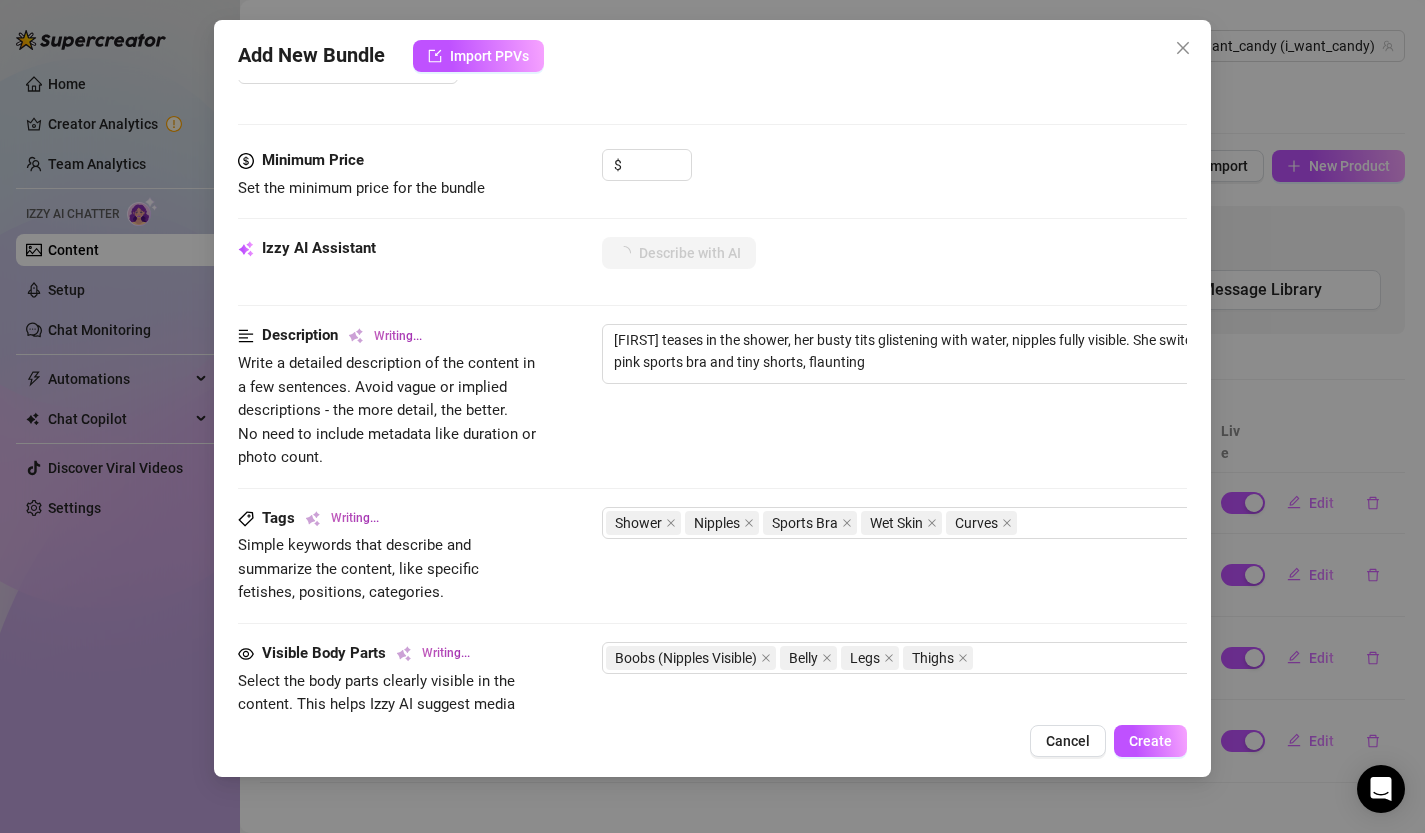 type on "[FIRST] teases in the shower, her busty tits glistening with water, nipples fully visible. She switches to a tight pink sports bra and tiny shorts, flaunting her" 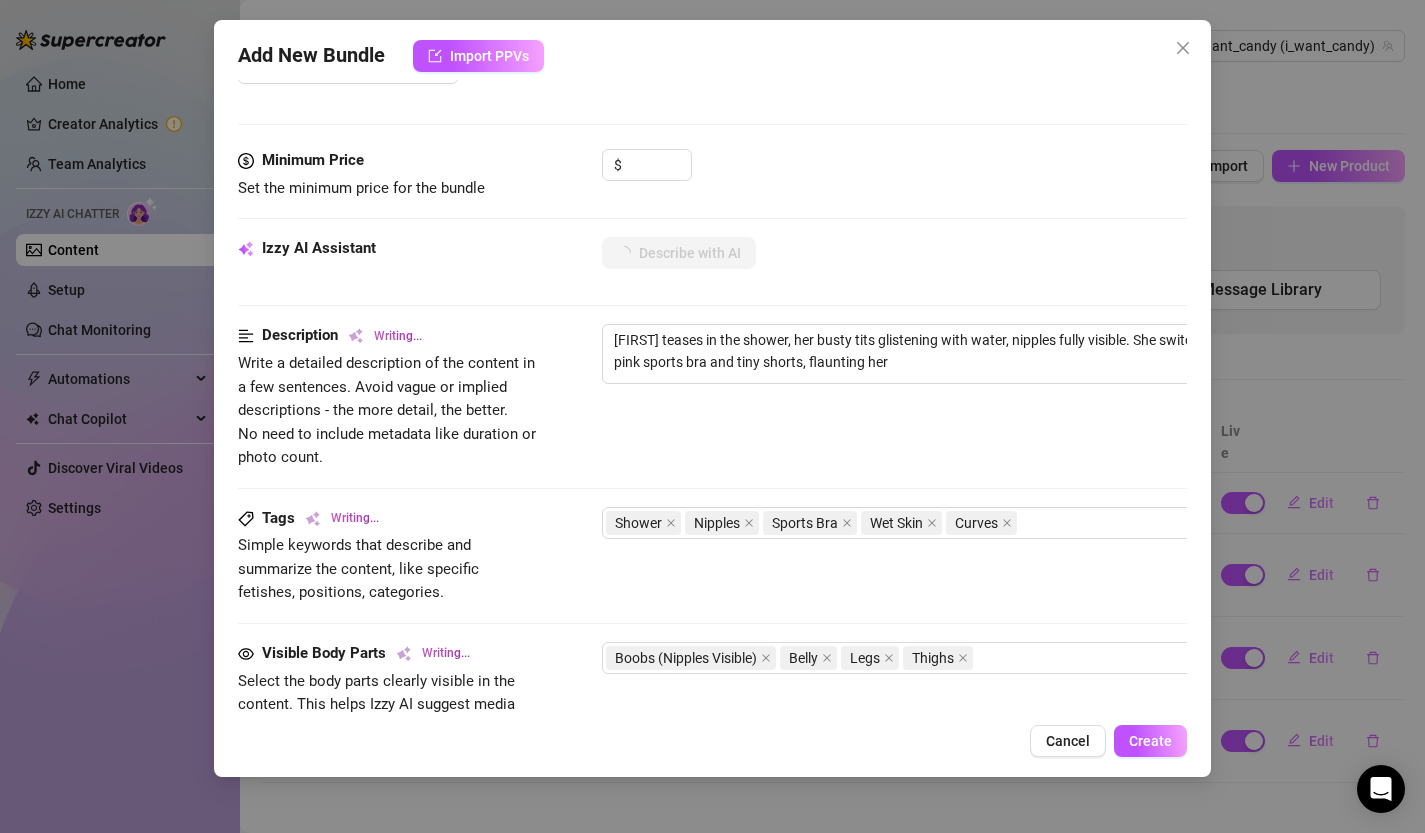 type on "[FIRST] teases in the shower, her busty tits glistening with water, nipples fully visible. She switches to a tight pink sports bra and tiny shorts, flaunting her curves and" 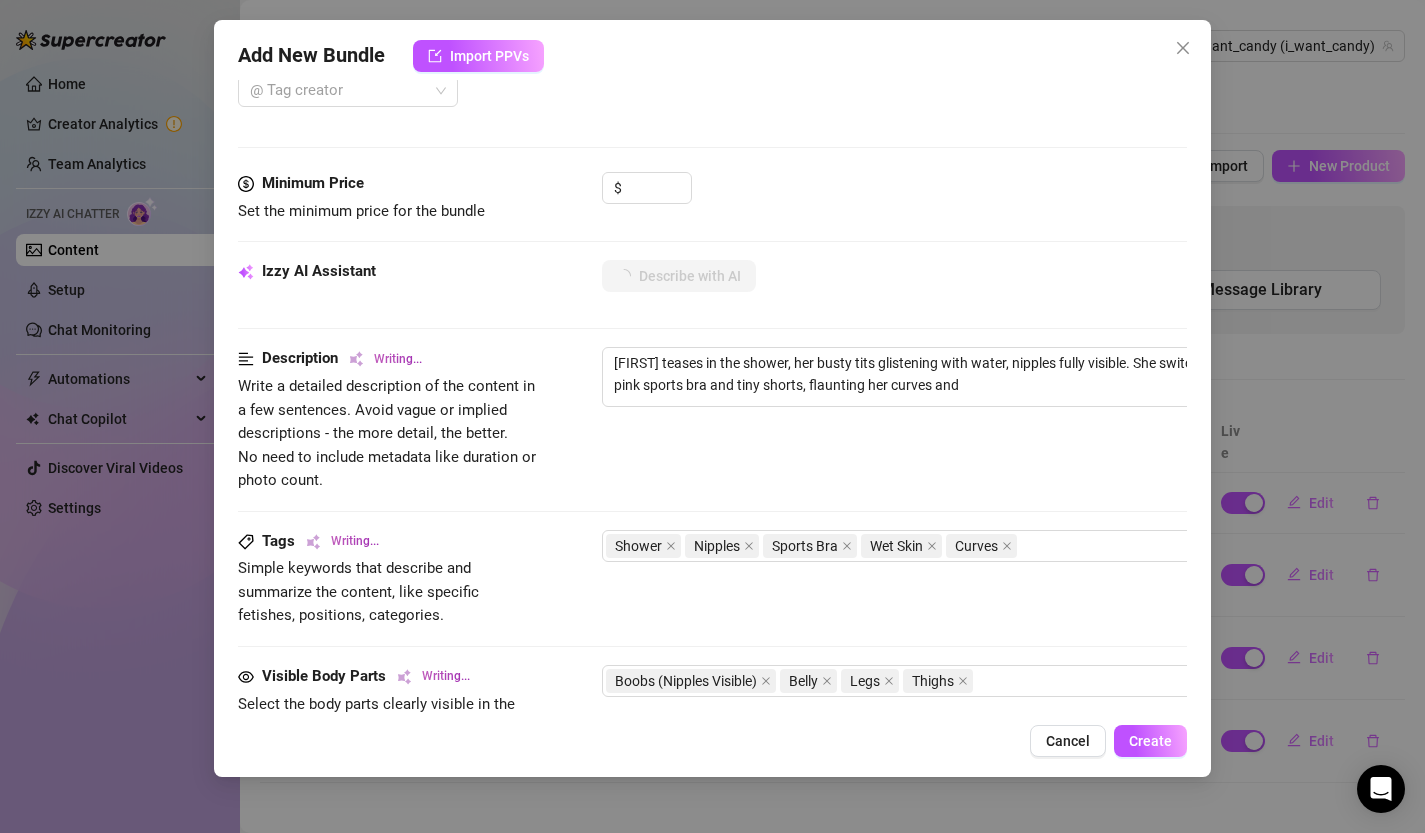 type on "[FIRST] teases in the shower, her busty tits glistening with water, nipples fully visible. She switches to a tight pink sports bra and tiny shorts, flaunting her curves and" 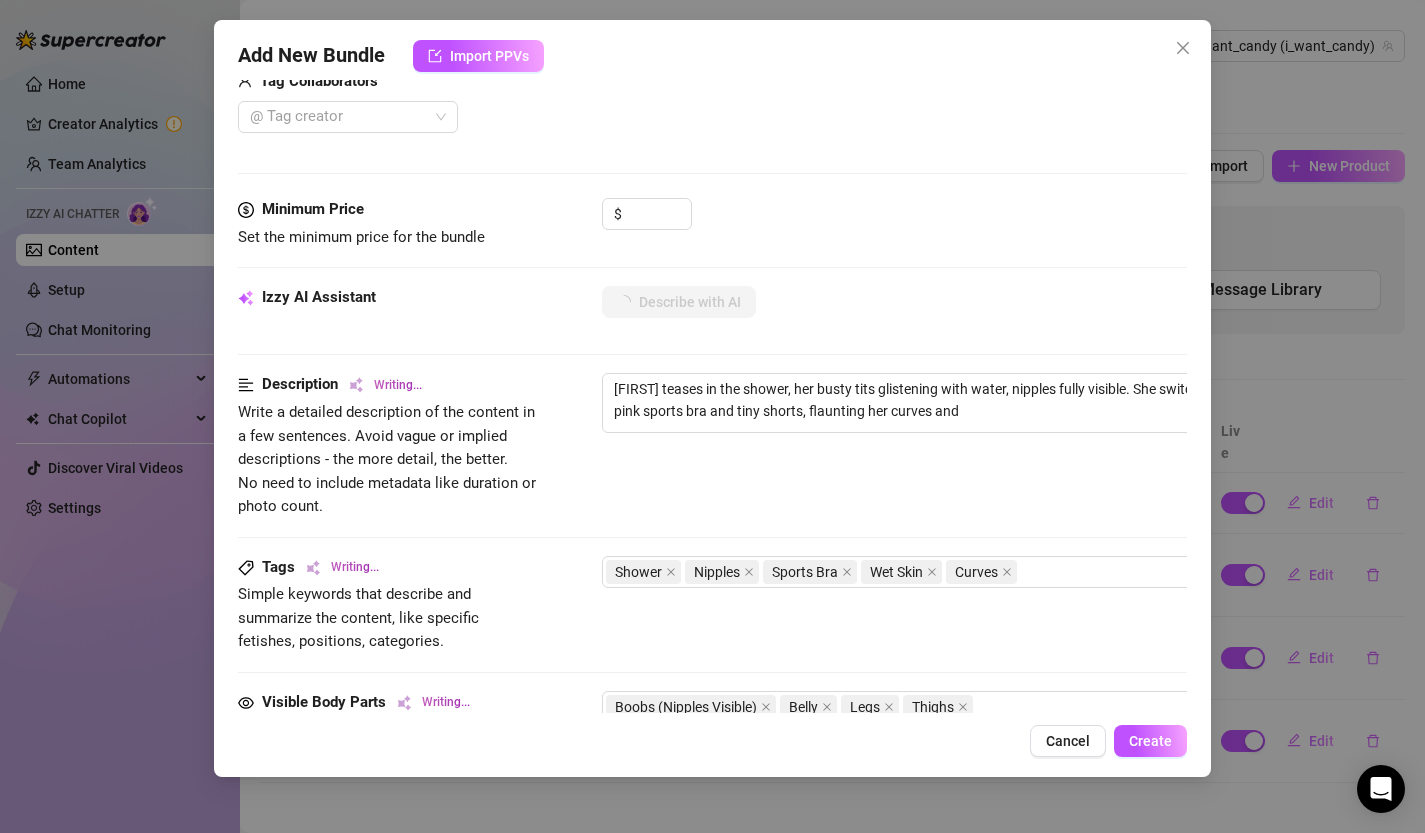 scroll, scrollTop: 522, scrollLeft: 0, axis: vertical 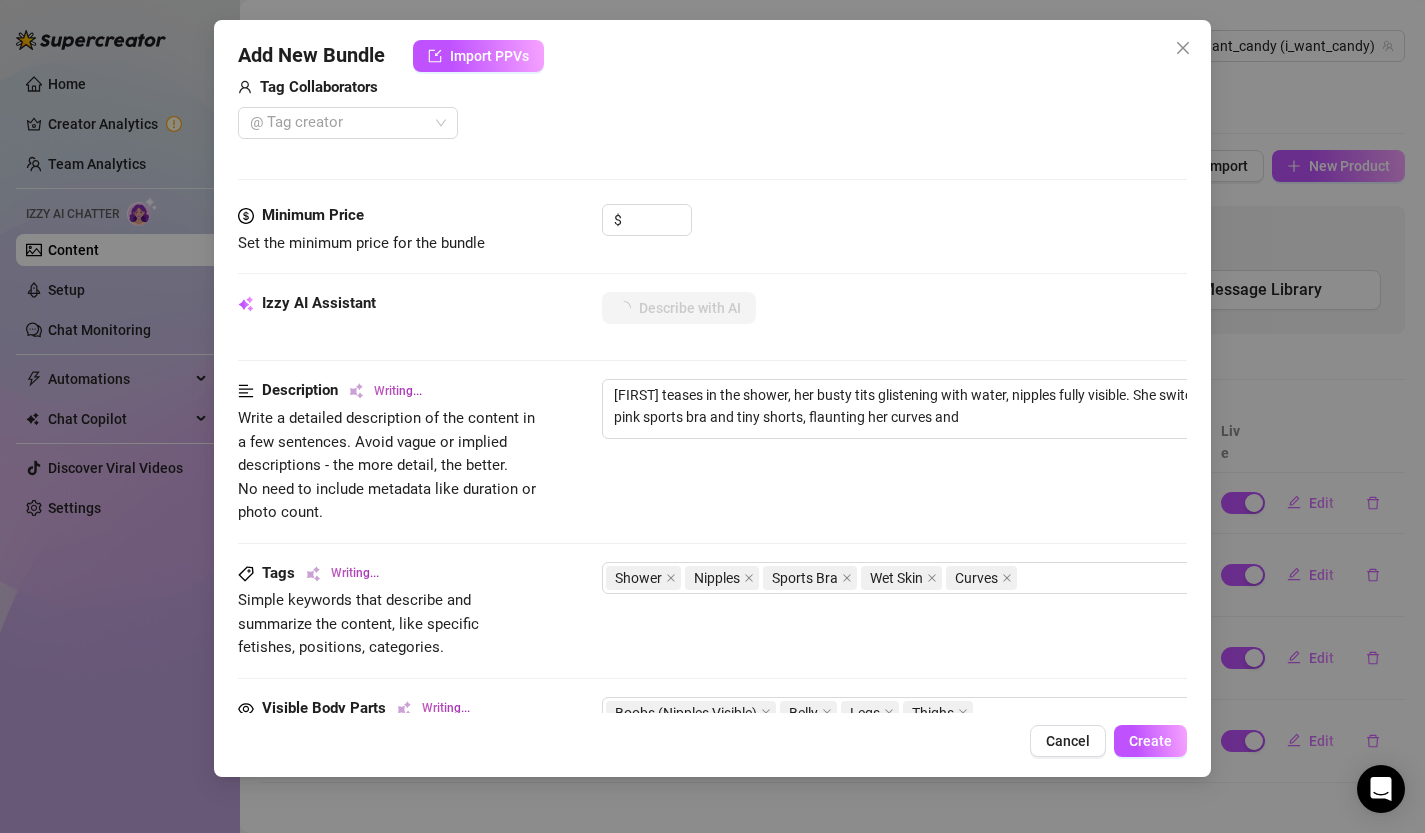 type on "[FIRST] teases in the shower, her busty tits glistening with water, nipples fully visible. She switches to a tight pink sports bra and tiny shorts, flaunting her curves and toned" 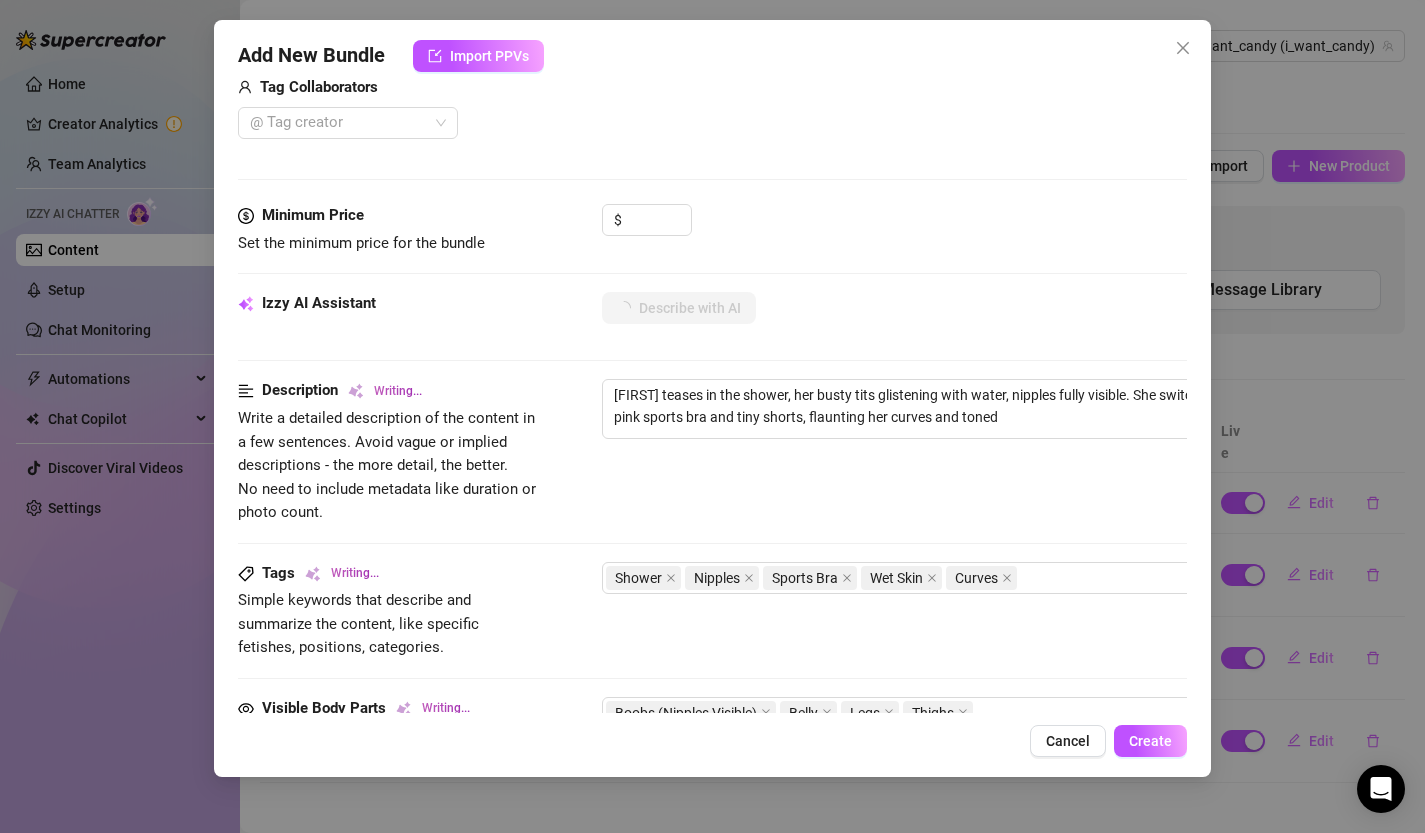 type on "[FIRST] teases in the shower, her busty tits glistening with water, nipples fully visible. She switches to a tight pink sports bra and tiny shorts, flaunting her curves and toned belly." 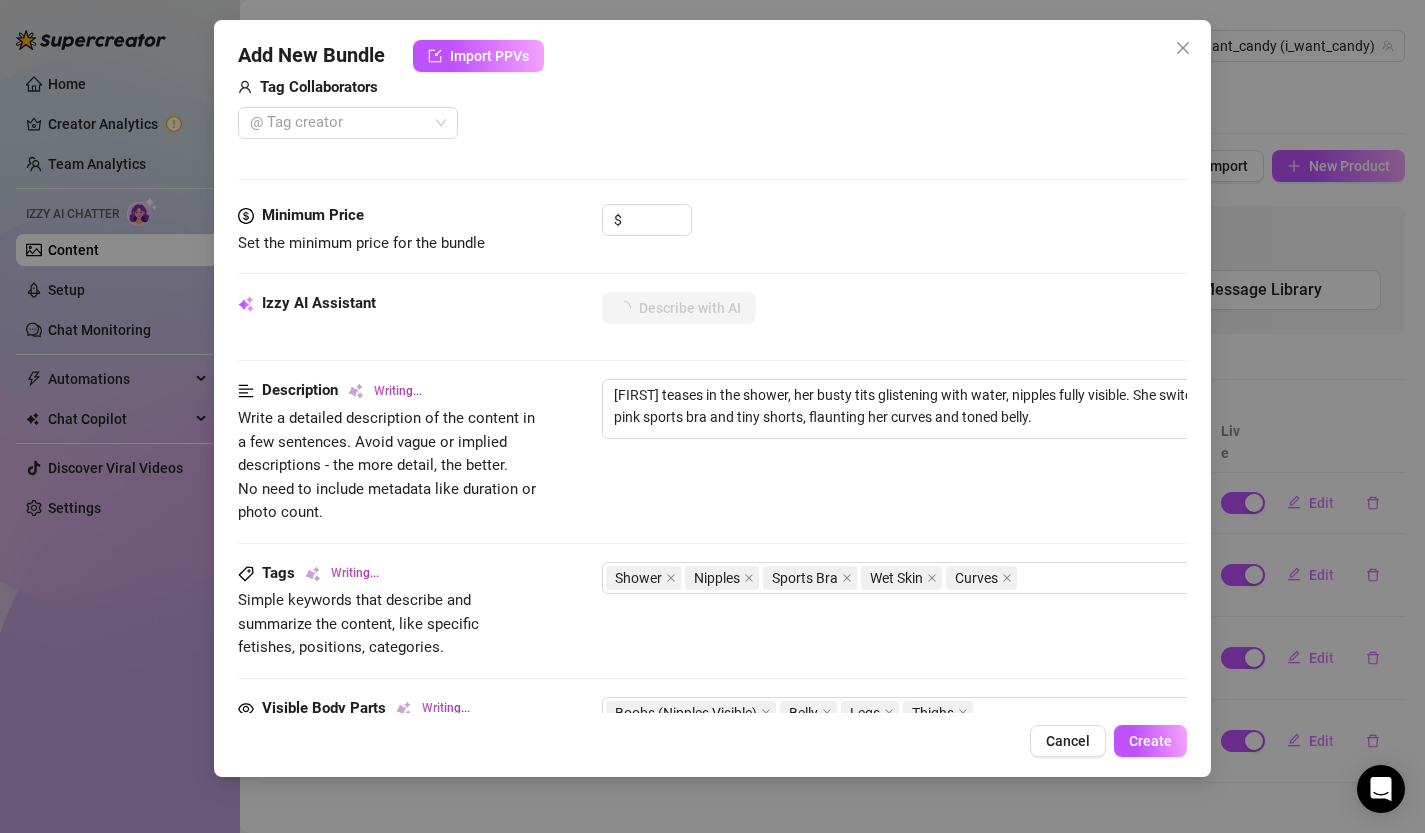 type on "[FIRST] teases in the shower, her busty tits glistening with water, nipples fully visible. She switches to a tight pink sports bra and tiny shorts, flaunting her curves and toned belly. The" 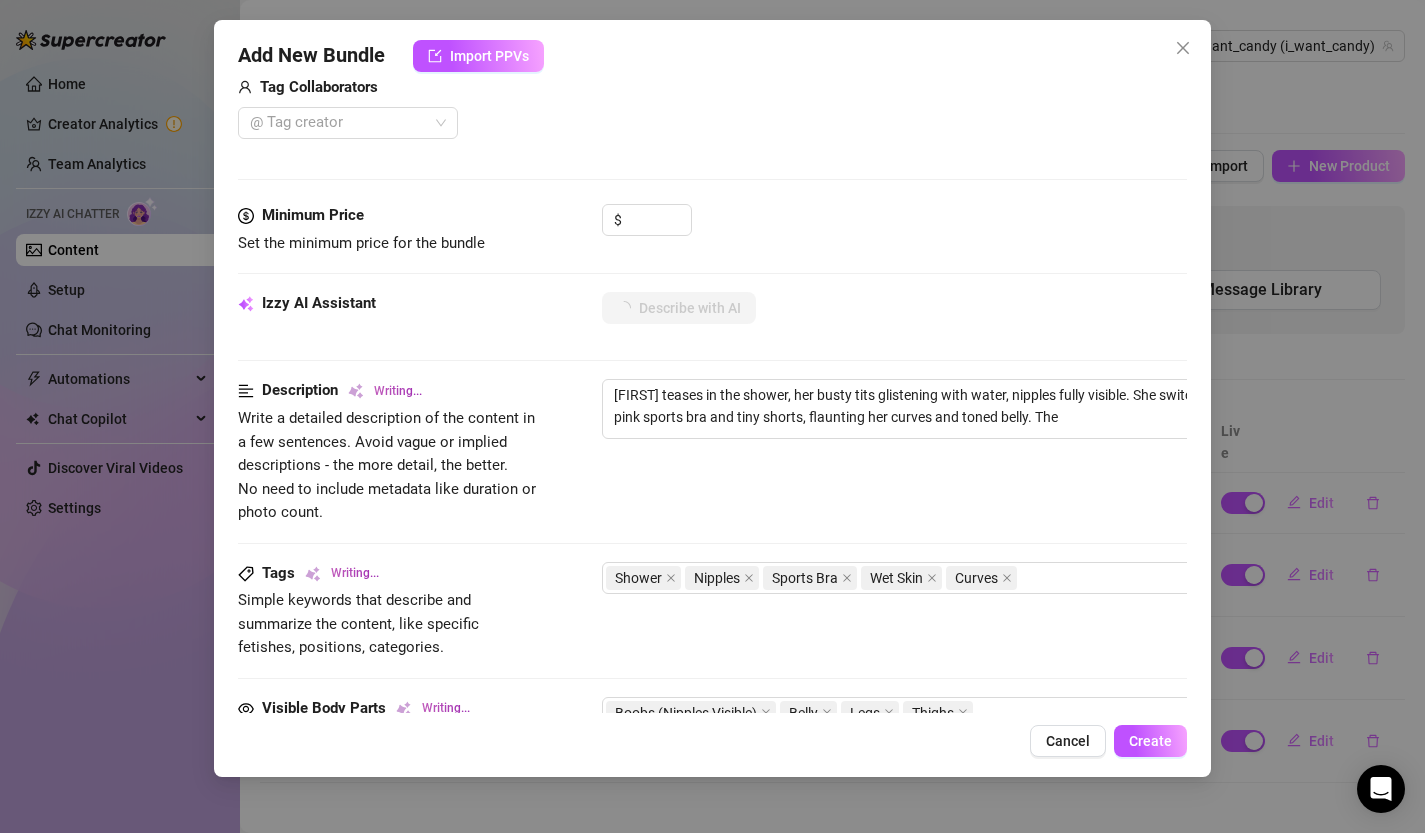 type on "[FIRST] teases in the shower, her busty tits glistening with water, nipples fully visible. She switches to a tight pink sports bra and tiny shorts, flaunting her curves and toned belly. The video" 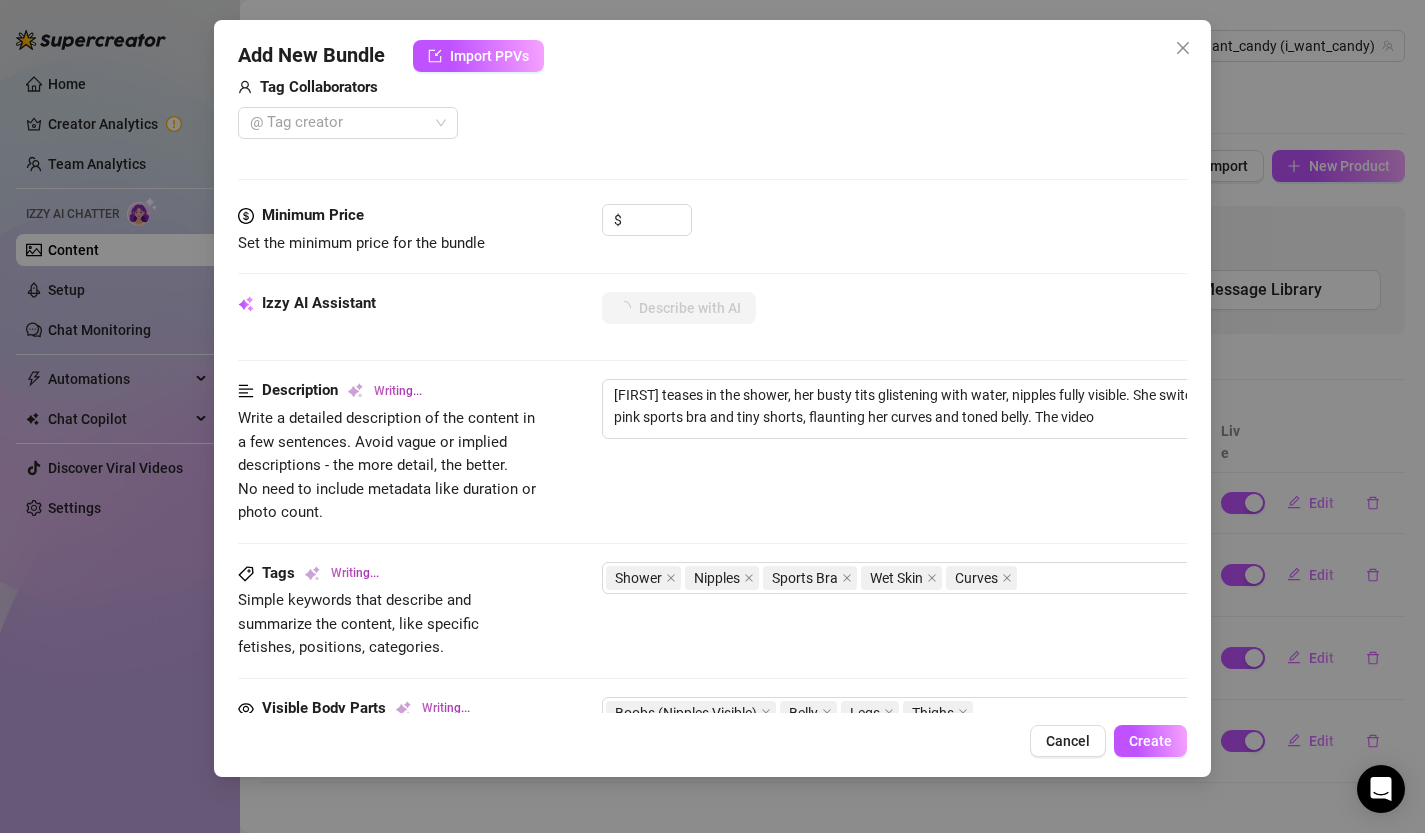 type on "[FIRST] teases in the shower, her busty tits glistening with water, nipples fully visible. She switches to a tight pink sports bra and tiny shorts, flaunting her curves and toned belly. The video captures" 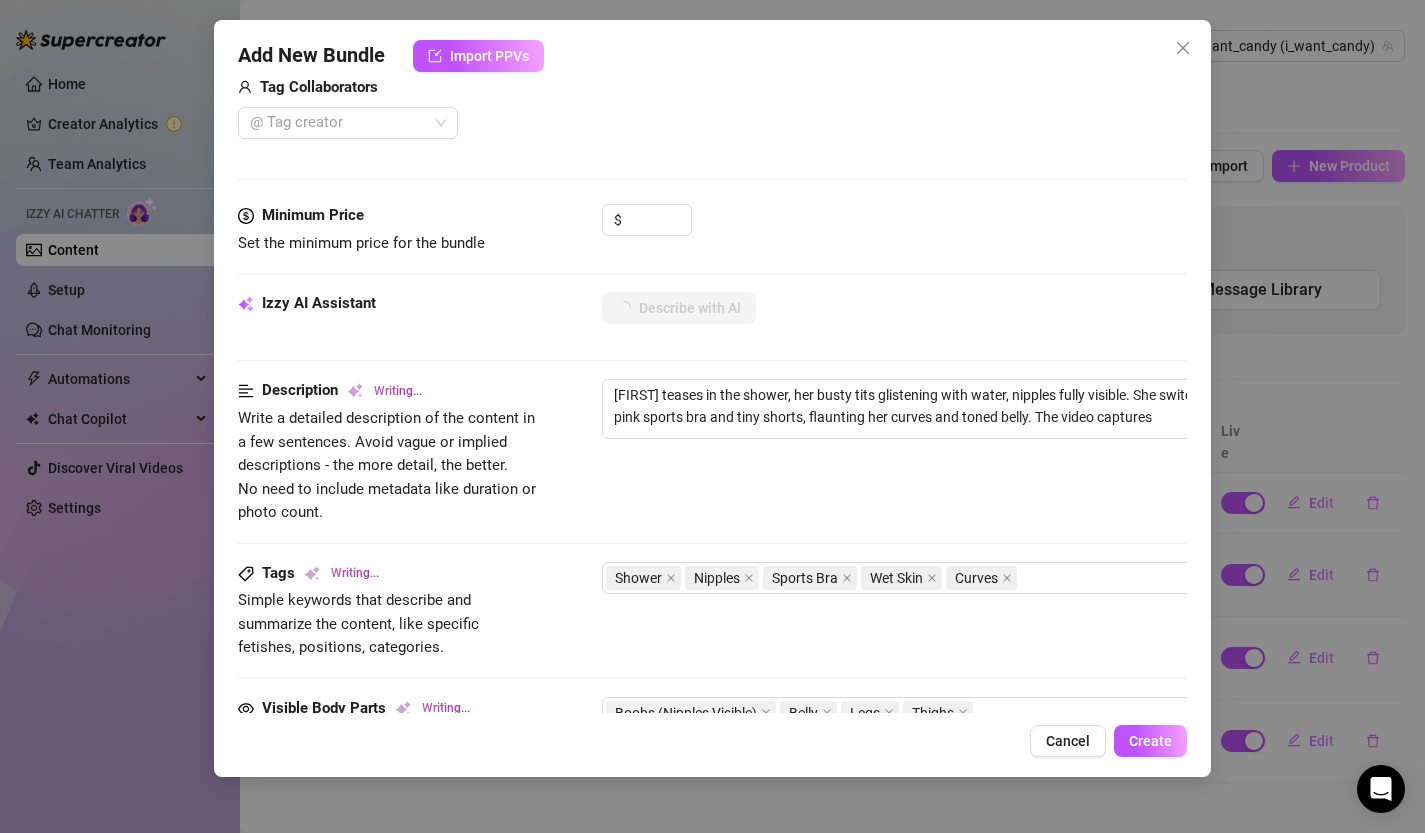 type on "[FIRST] teases in the shower, her busty tits glistening with water, nipples fully visible. She switches to a tight pink sports bra and tiny shorts, flaunting her curves and toned belly. The video captures her" 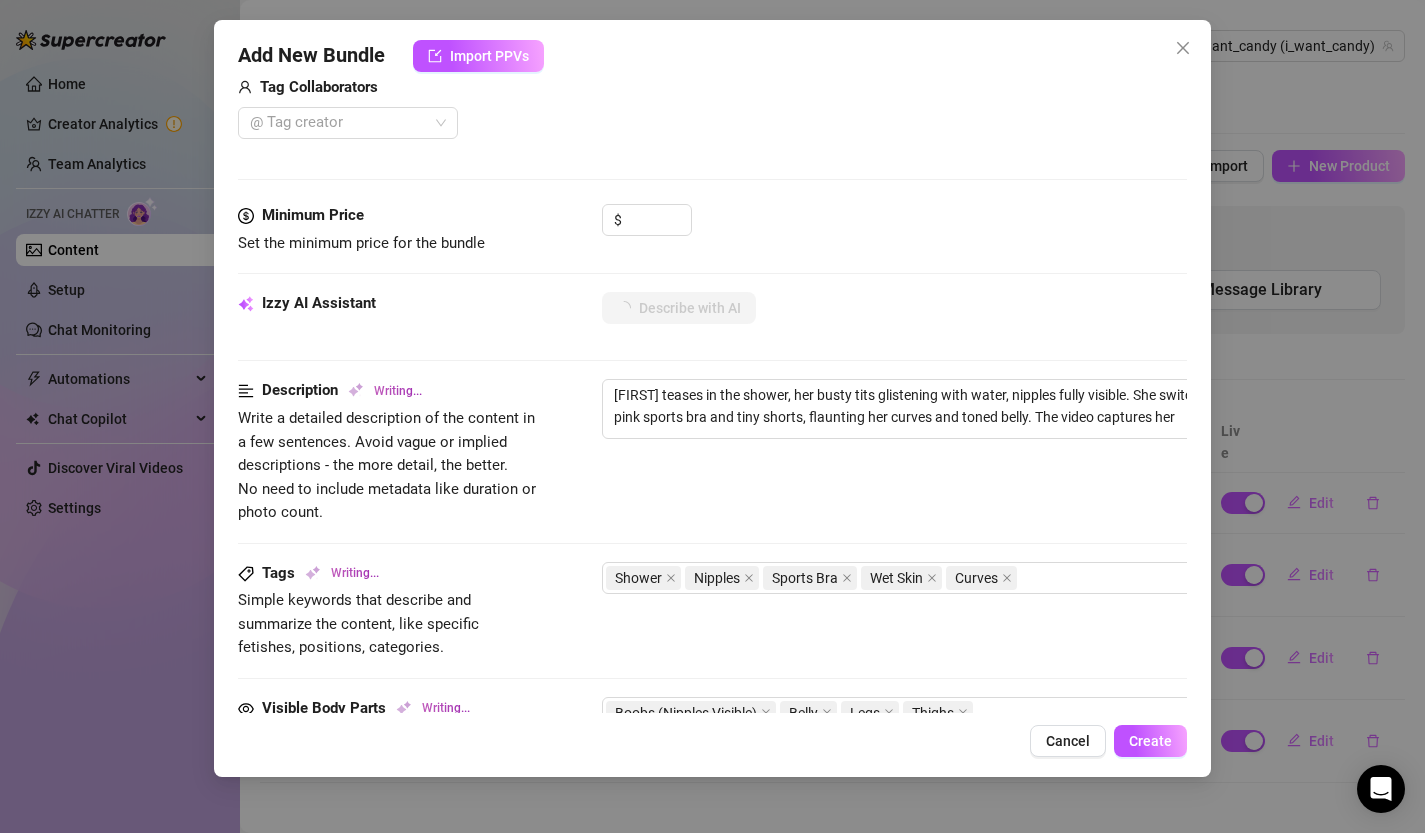 type on "[FIRST] teases in the shower, her busty tits glistening with water, nipples fully visible. She switches to a tight pink sports bra and tiny shorts, flaunting her curves and toned belly. The video captures her playful" 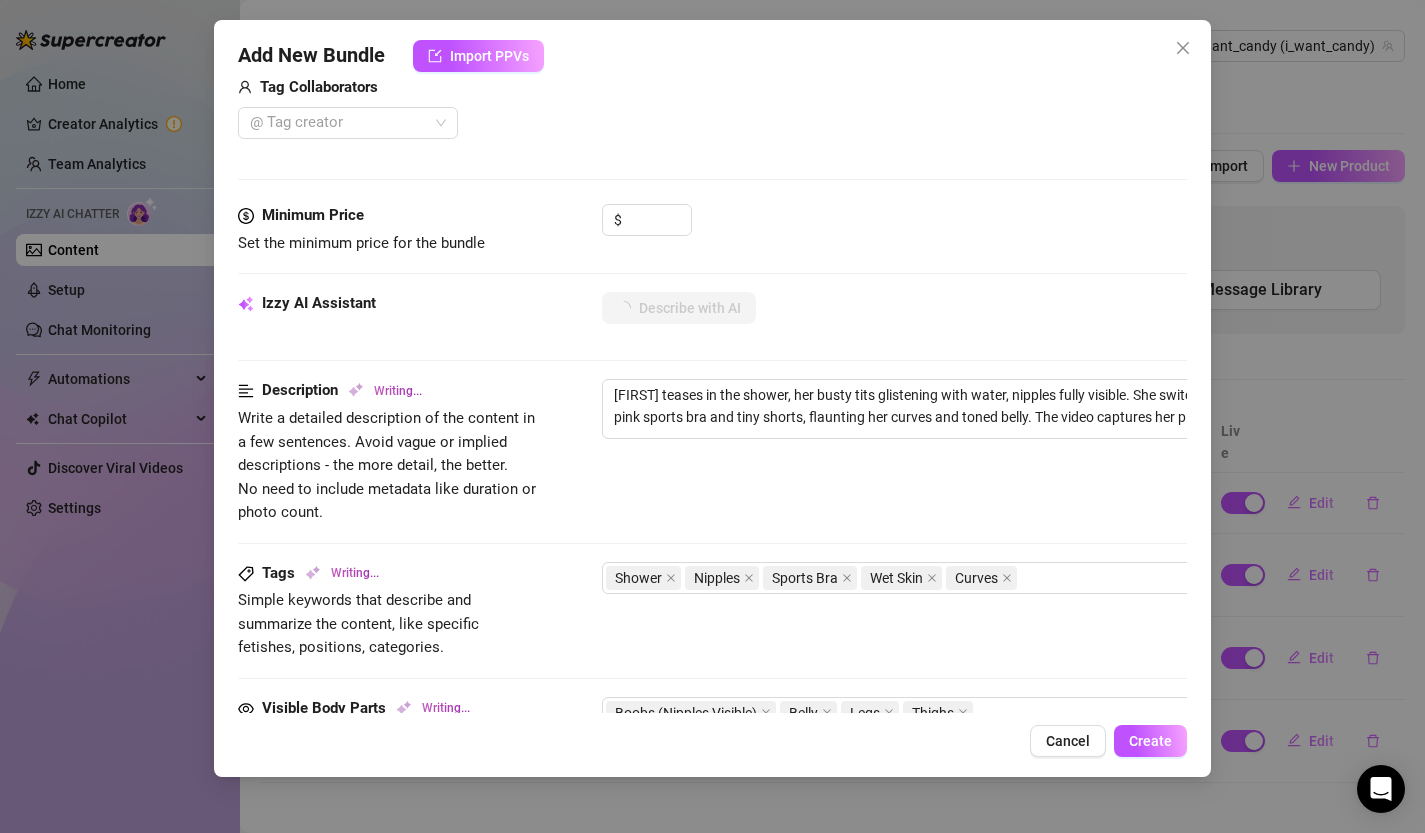 type on "[FIRST] teases in the shower, her busty tits glistening with water, nipples fully visible. She switches to a tight pink sports bra and tiny shorts, flaunting her curves and toned belly. The video captures her playful movements" 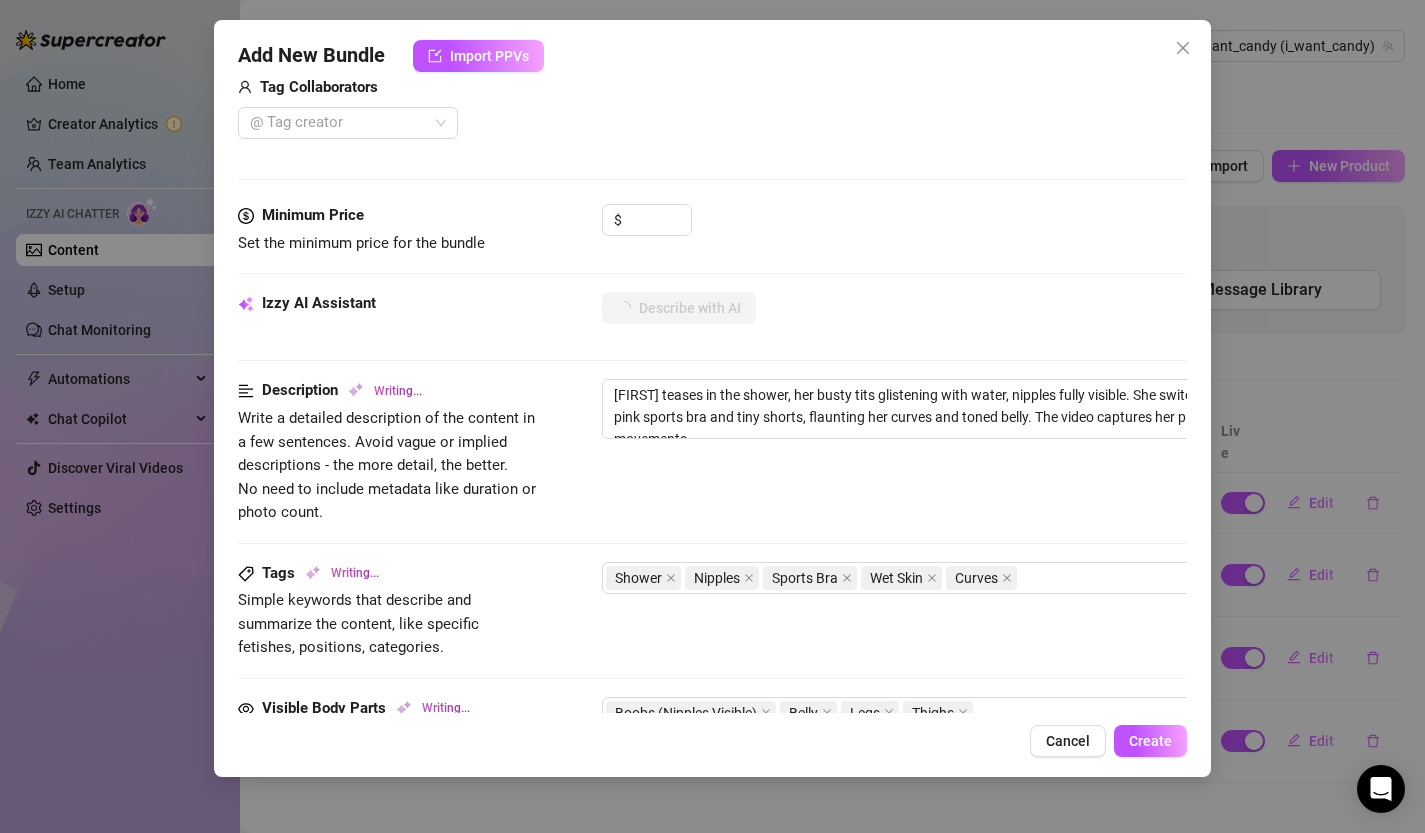 type on "[FIRST] teases in the shower, her busty tits glistening with water, nipples fully visible. She switches to a tight pink sports bra and tiny shorts, flaunting her curves and toned belly. The video captures her playful movements and" 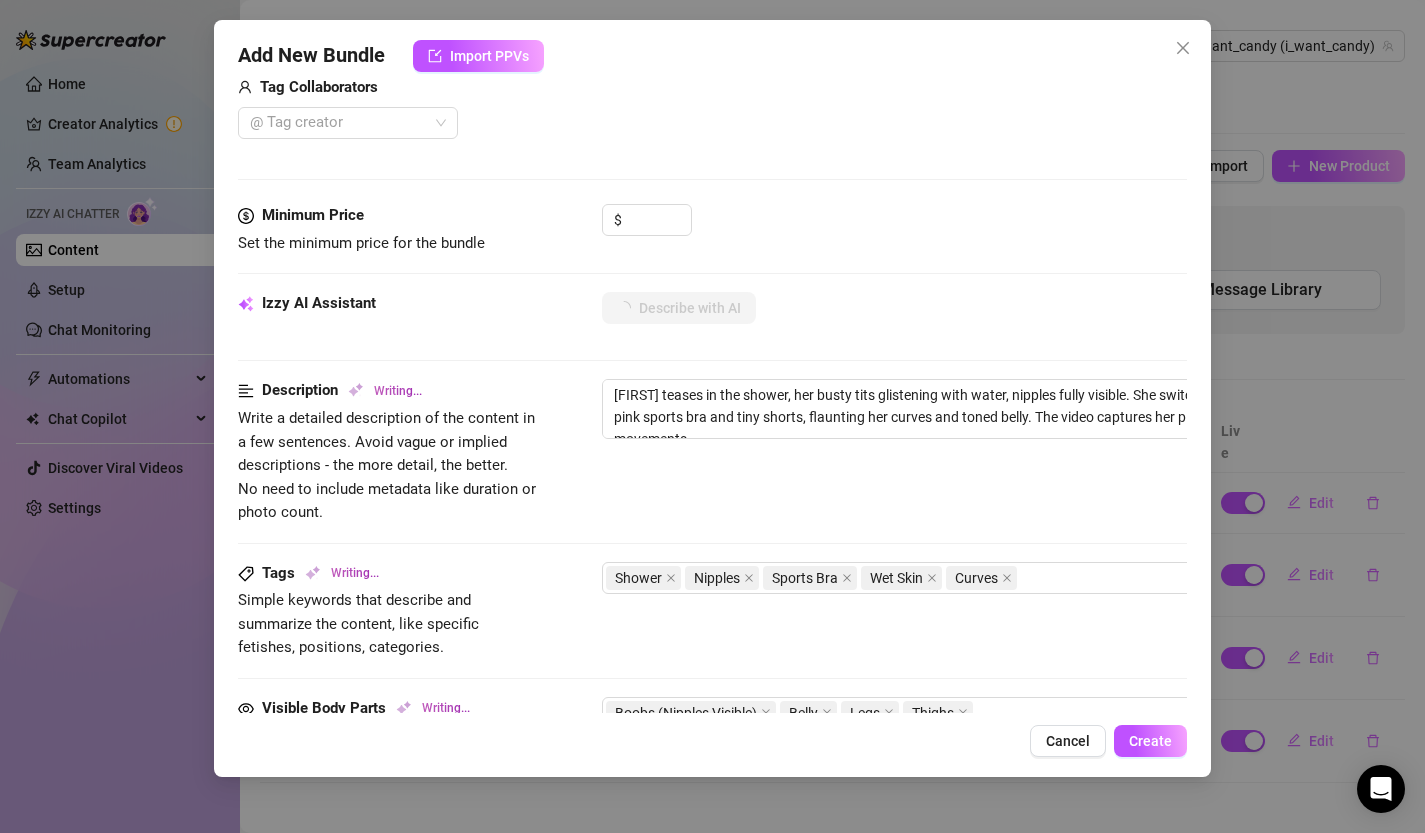 type on "[FIRST] teases in the shower, her busty tits glistening with water, nipples fully visible. She switches to a tight pink sports bra and tiny shorts, flaunting her curves and toned belly. The video captures her playful movements and" 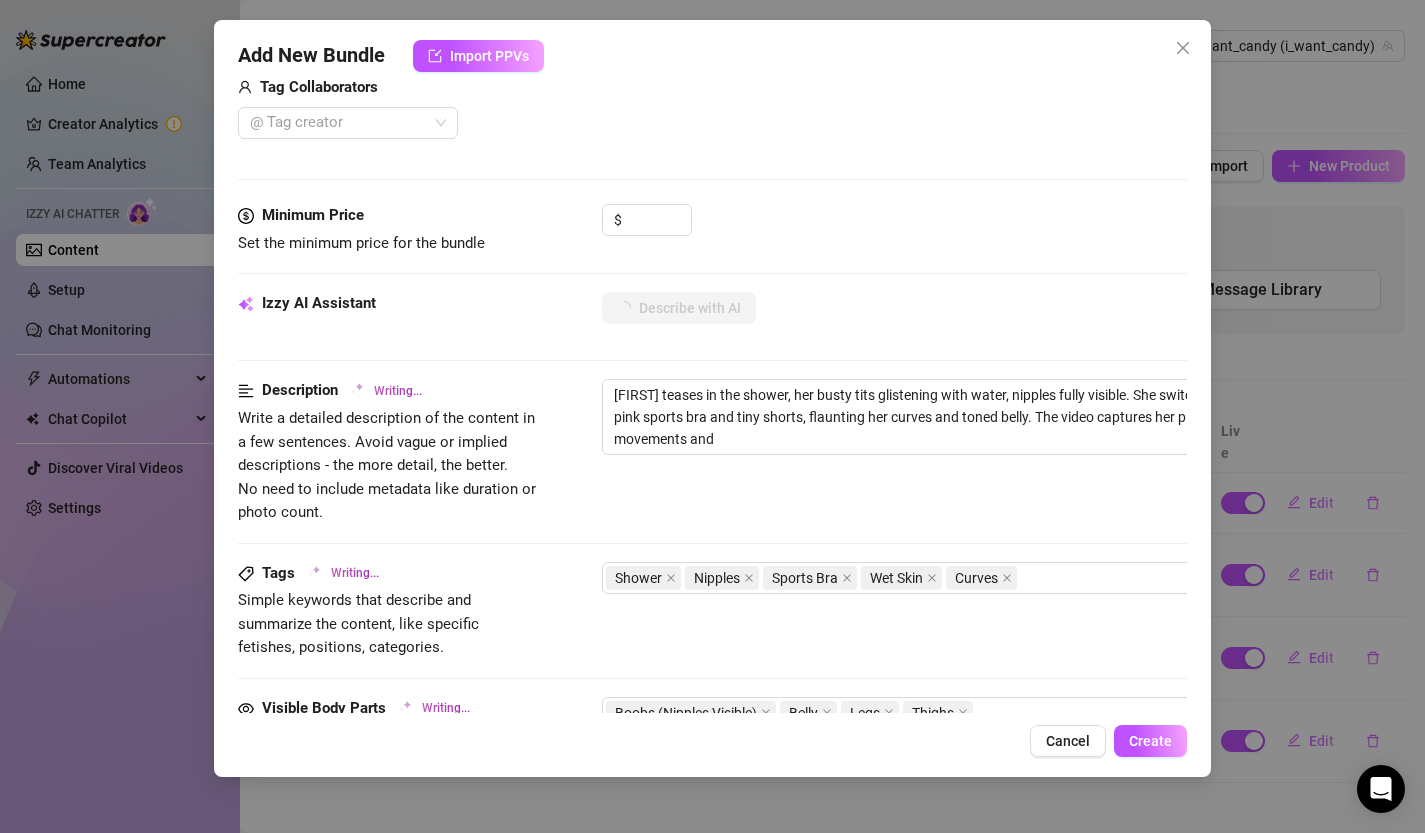 type on "[FIRST] teases in the shower, her busty tits glistening with water, nipples fully visible. She switches to a tight pink sports bra and tiny shorts, flaunting her curves and toned belly. The video captures her playful movements and seductive" 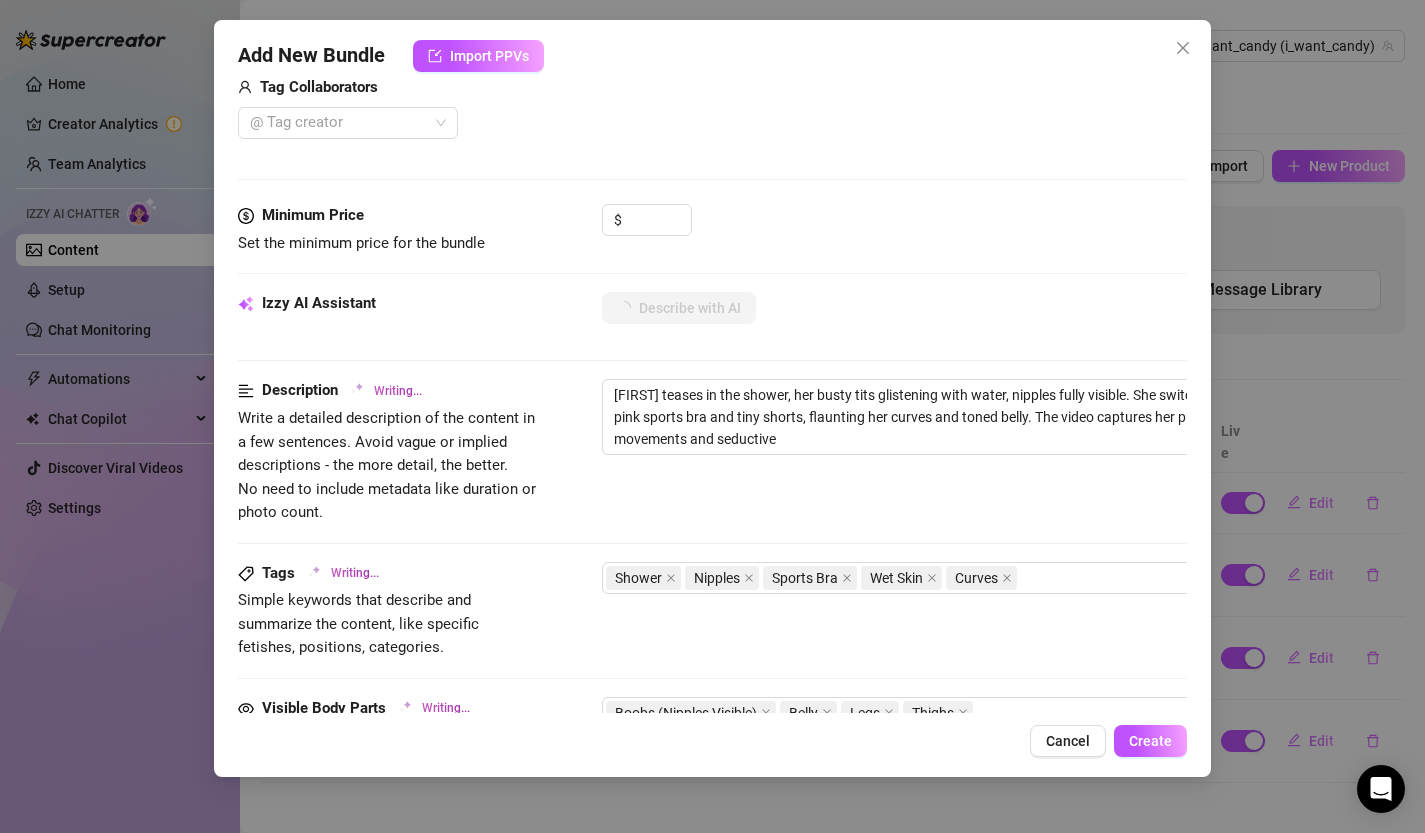 type on "[FIRST] teases in the shower, her busty tits glistening with water, nipples fully visible. She switches to a tight pink sports bra and tiny shorts, flaunting her curves and toned belly. The video captures her playful movements and seductive poses," 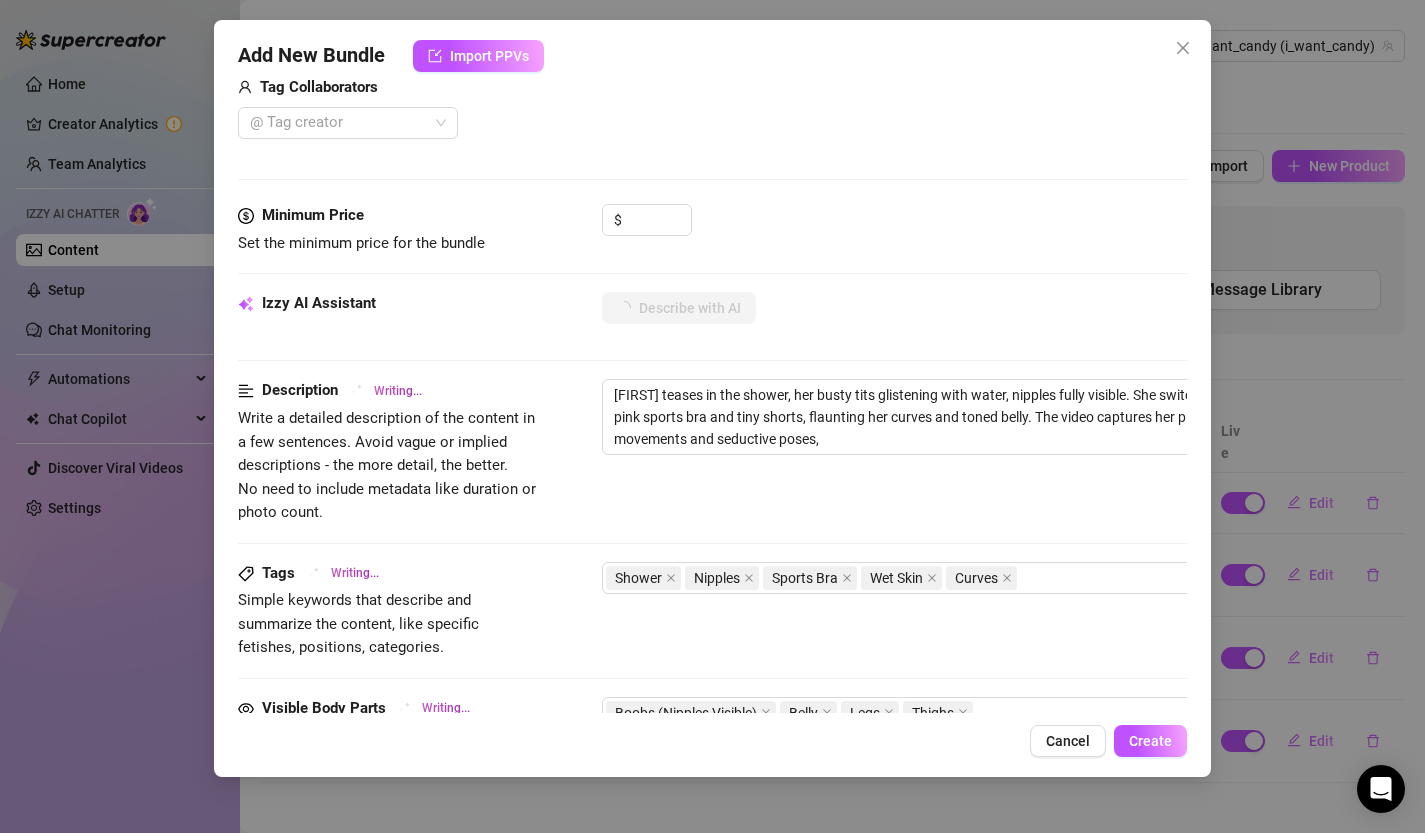 type on "[FIRST] teases in the shower, her busty tits glistening with water, nipples fully visible. She switches to a tight pink sports bra and tiny shorts, flaunting her curves and toned belly. The video captures her playful movements and seductive poses, giving" 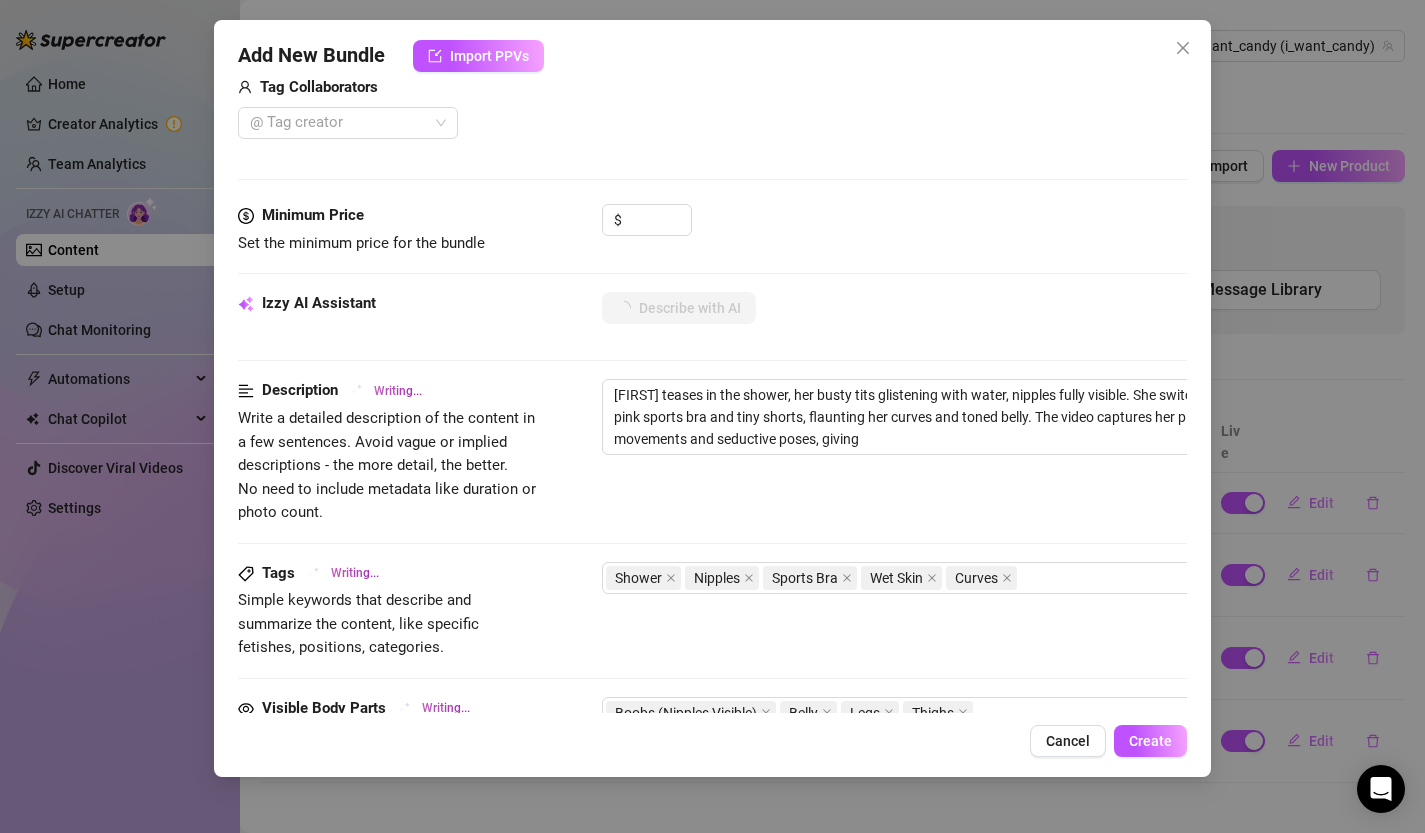type on "[FIRST] teases in the shower, her busty tits glistening with water, nipples fully visible. She switches to a tight pink sports bra and tiny shorts, flaunting her curves and toned belly. The video captures her playful movements and seductive poses, giving a" 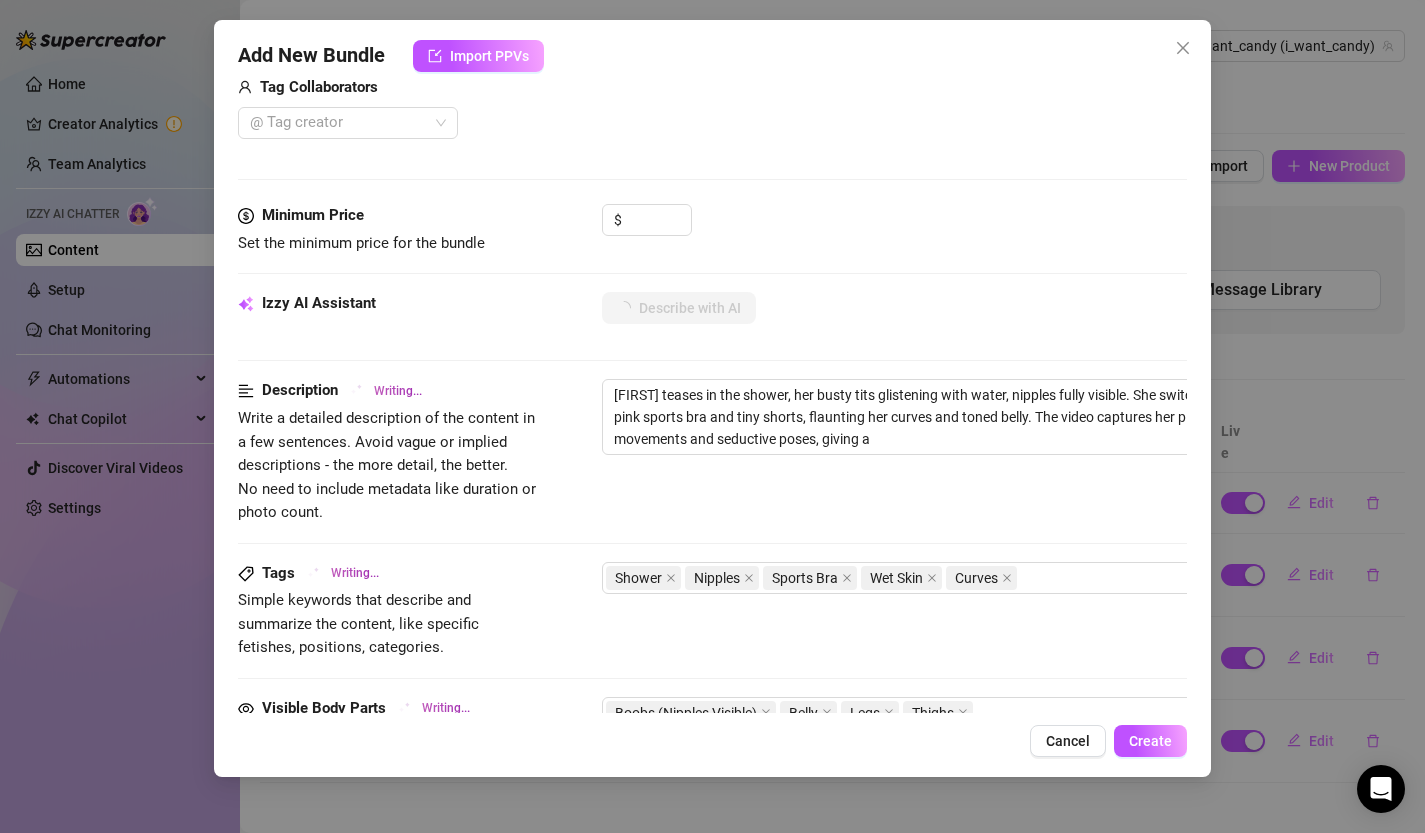 type on "[FIRST] teases in the shower, her busty tits glistening with water, nipples fully visible. She switches to a tight pink sports bra and tiny shorts, flaunting her curves and toned belly. The video captures her playful movements and seductive poses, giving a steamy" 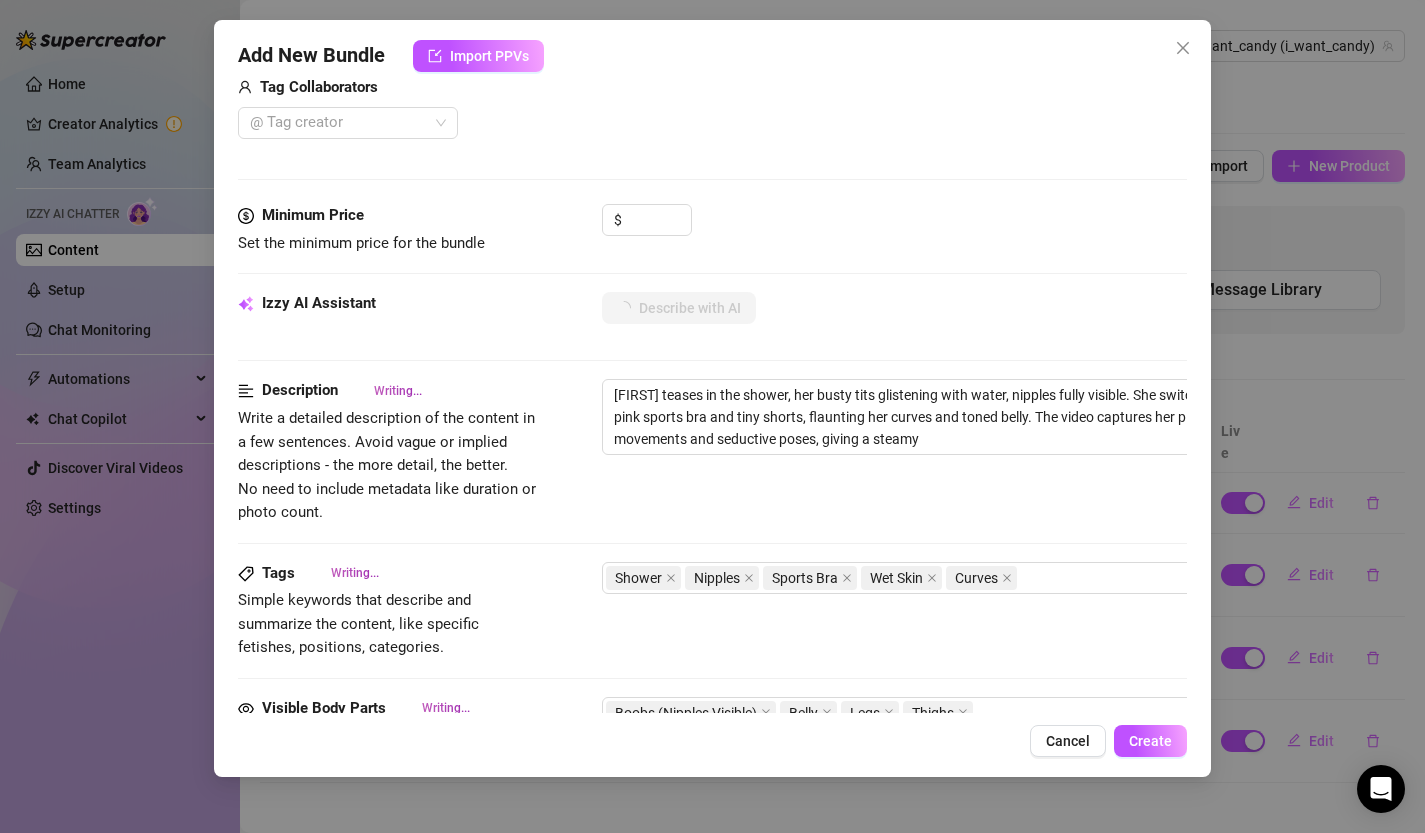 type on "[FIRST] teases in the shower, her busty tits glistening with water, nipples fully visible. She switches to a tight pink sports bra and tiny shorts, flaunting her curves and toned belly. The video captures her playful movements and seductive poses, giving a steamy glimpse" 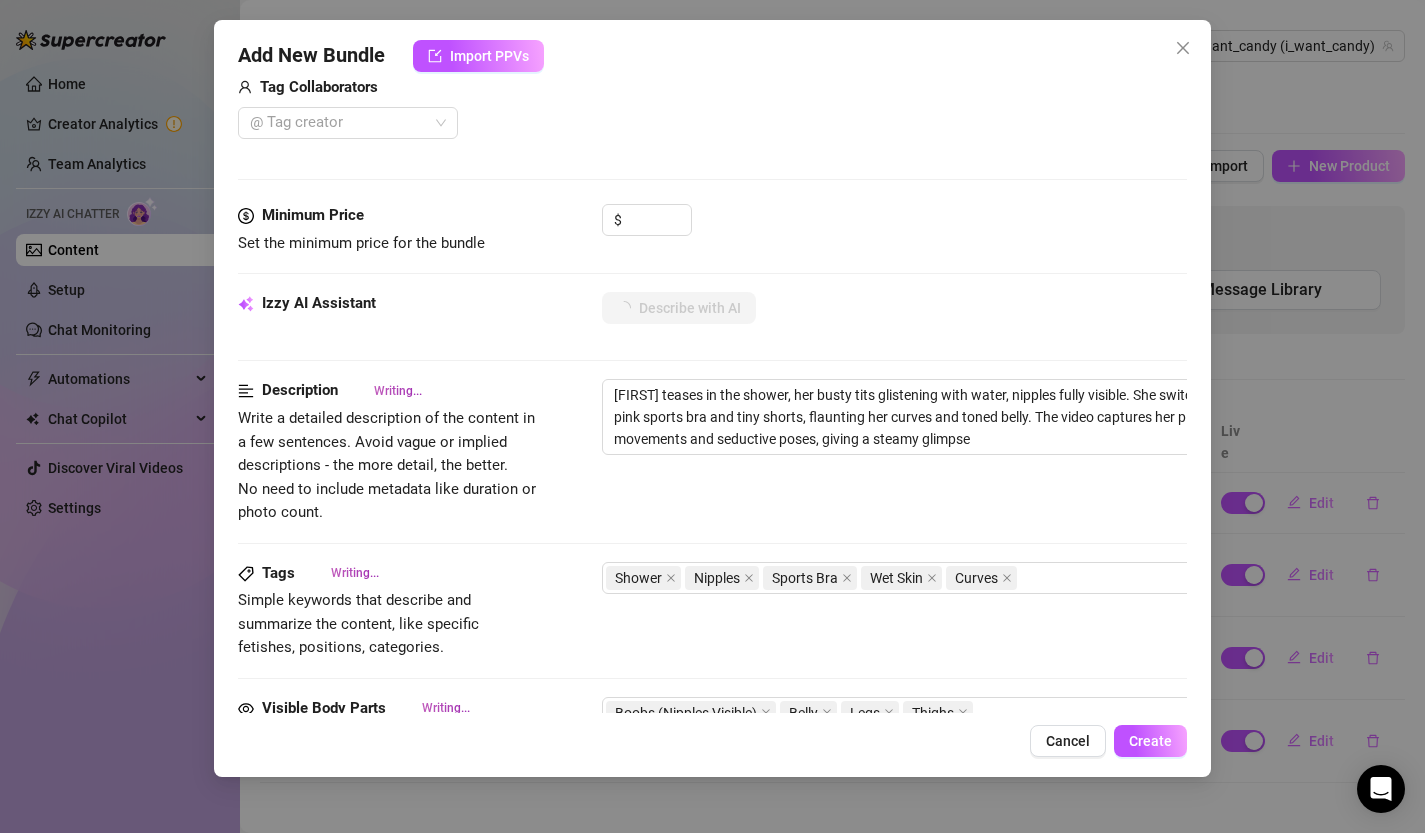 type on "[FIRST] teases in the shower, her busty tits glistening with water, nipples fully visible. She switches to a tight pink sports bra and tiny shorts, flaunting her curves and toned belly. The video captures her playful movements and seductive poses, giving a steamy glimpse of her" 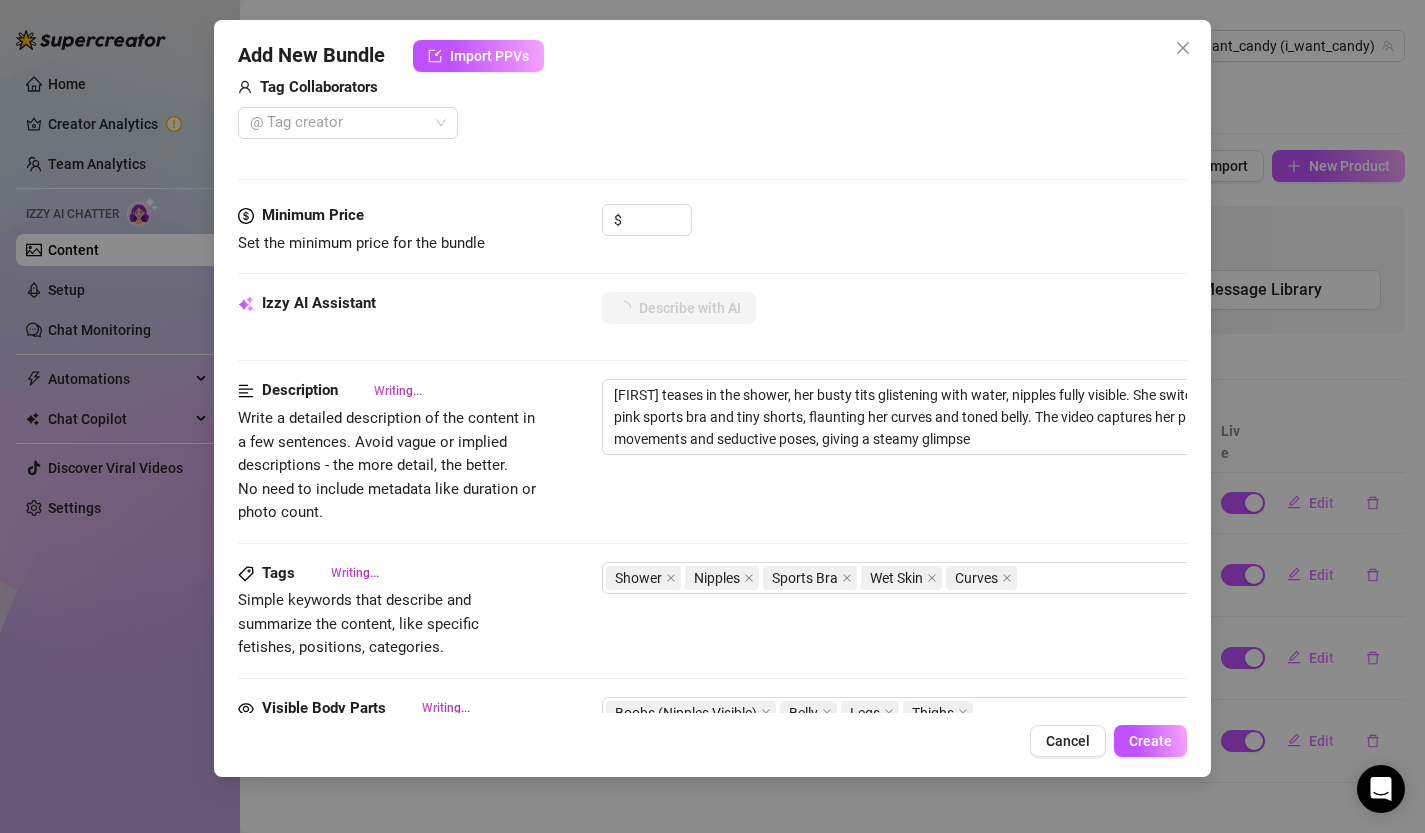 type on "[FIRST] teases in the shower, her busty tits glistening with water, nipples fully visible. She switches to a tight pink sports bra and tiny shorts, flaunting her curves and toned belly. The video captures her playful movements and seductive poses, giving a steamy glimpse of her" 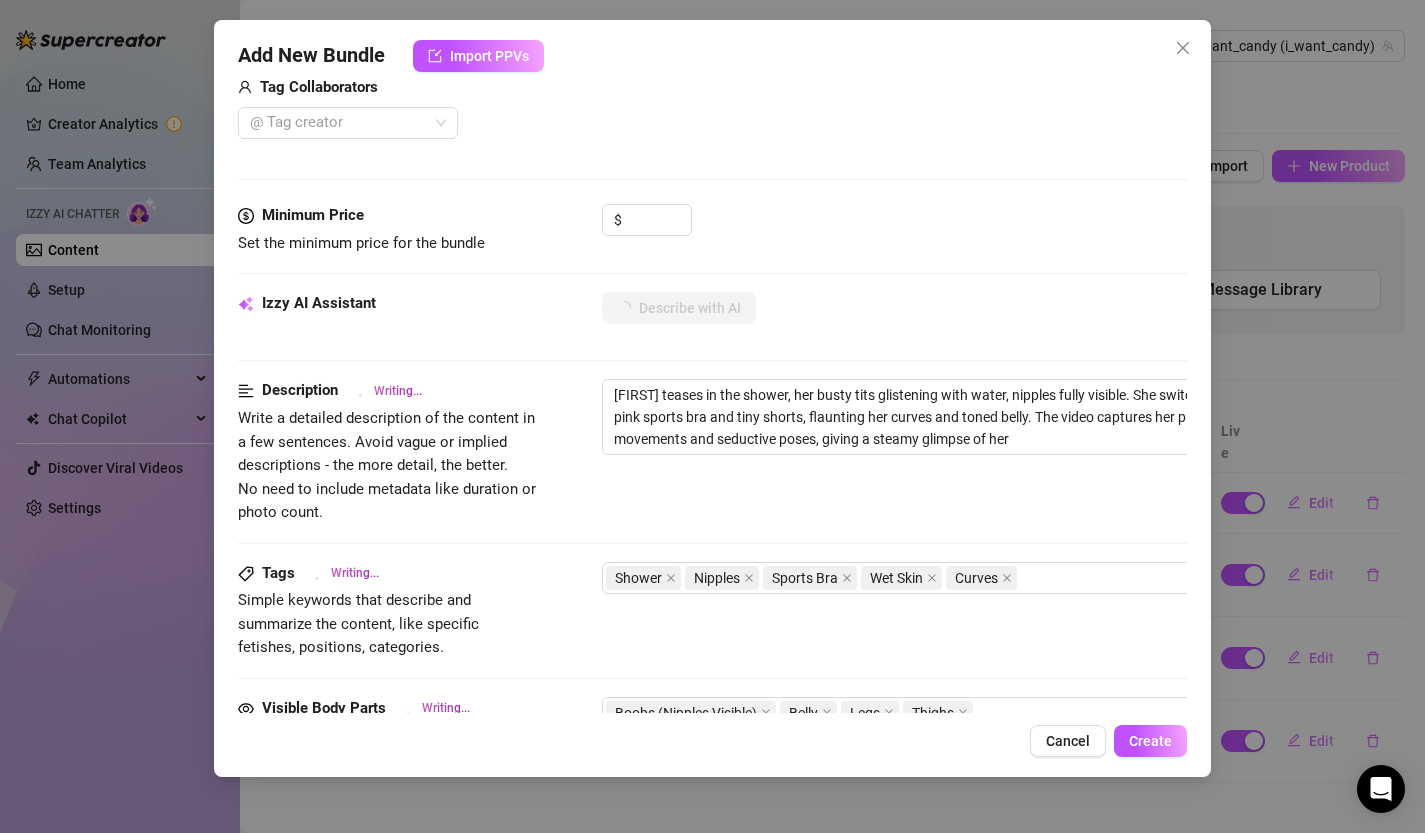 type on "[FIRST] teases in the shower, her busty tits glistening with water, nipples fully visible. She switches to a tight pink sports bra and tiny shorts, flaunting her curves and toned belly. The video captures her playful movements and seductive poses, giving a steamy glimpse of her" 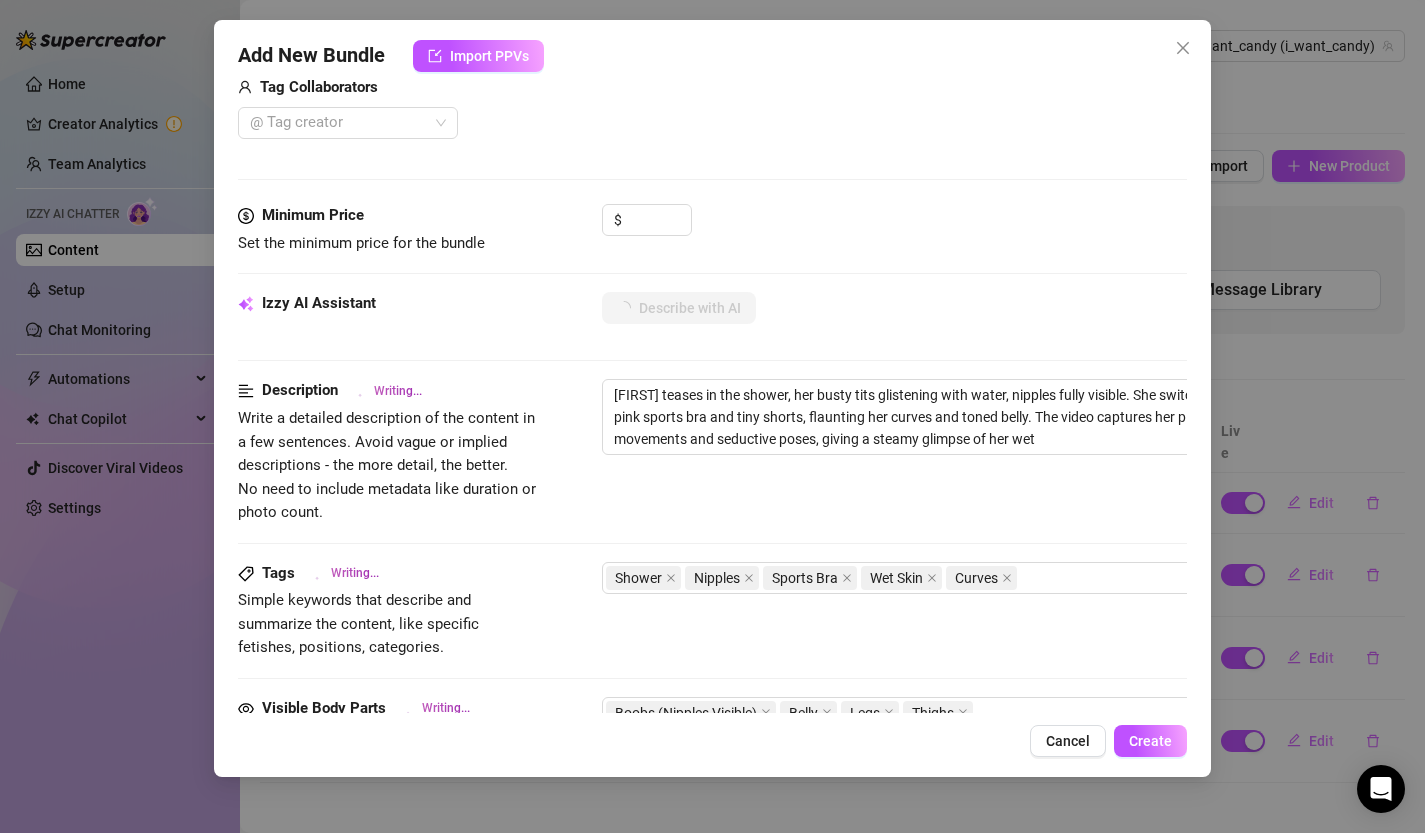 type on "[FIRST] teases in the shower, her busty tits glistening with water, nipples fully visible. She switches to a tight pink sports bra and tiny shorts, flaunting her curves and toned belly. The video captures her playful movements and seductive poses, giving a steamy glimpse of her wet skin" 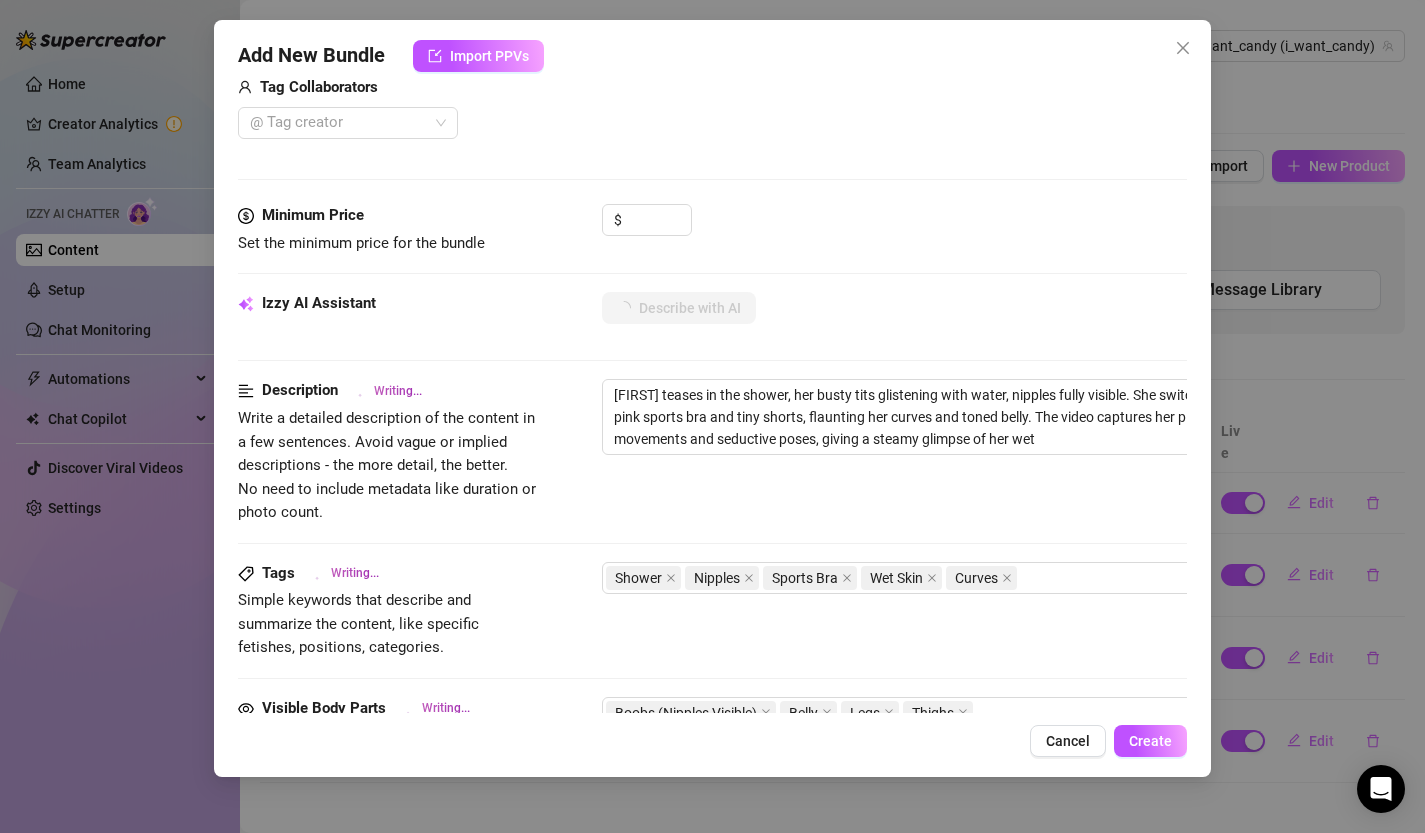 type on "[FIRST] teases in the shower, her busty tits glistening with water, nipples fully visible. She switches to a tight pink sports bra and tiny shorts, flaunting her curves and toned belly. The video captures her playful movements and seductive poses, giving a steamy glimpse of her wet skin" 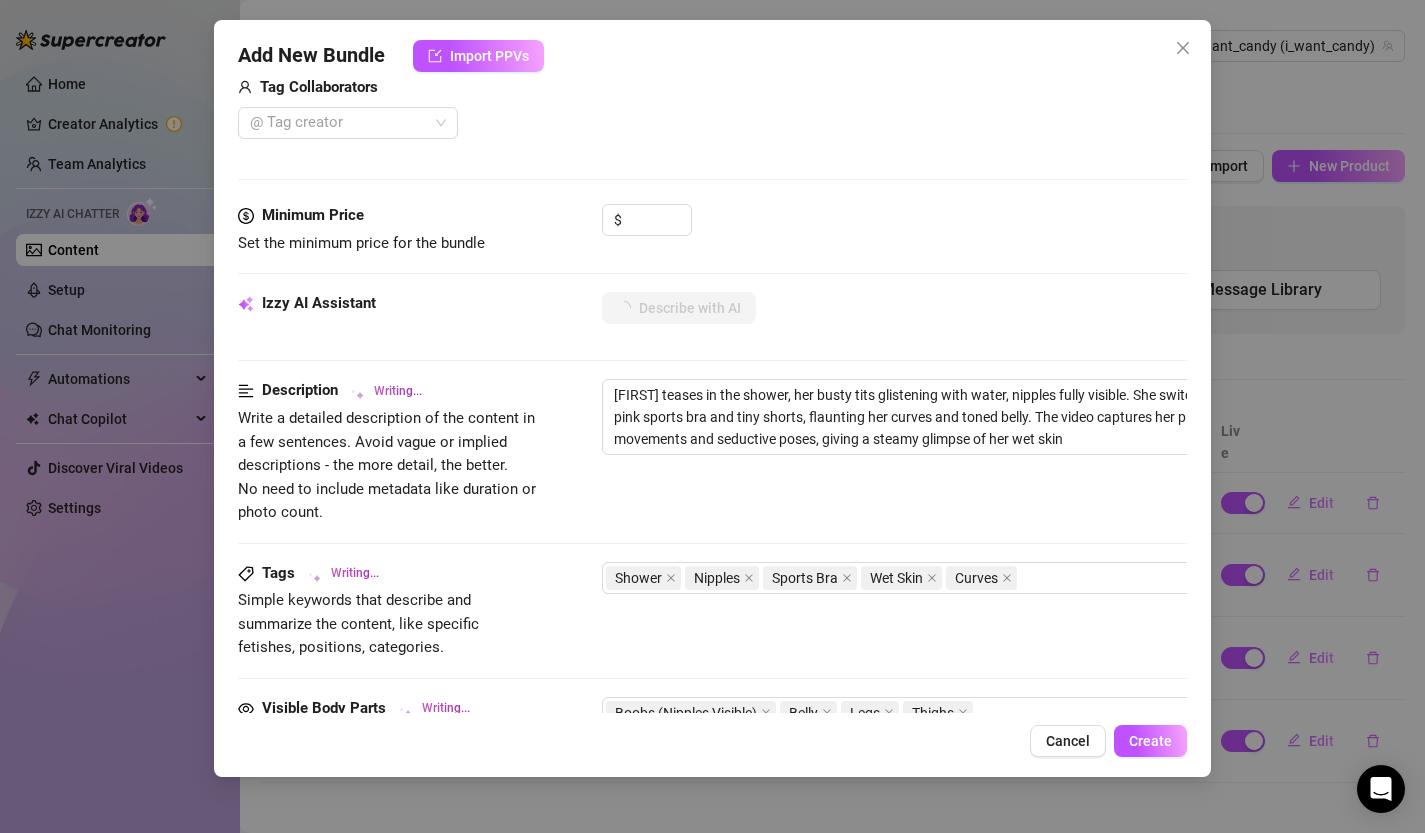 type on "[FIRST] teases in the shower, her busty tits glistening with water, nipples fully visible. She switches to a tight pink sports bra and tiny shorts, flaunting her curves and toned belly. The video captures her playful movements and seductive poses, giving a steamy glimpse of her wet skin and" 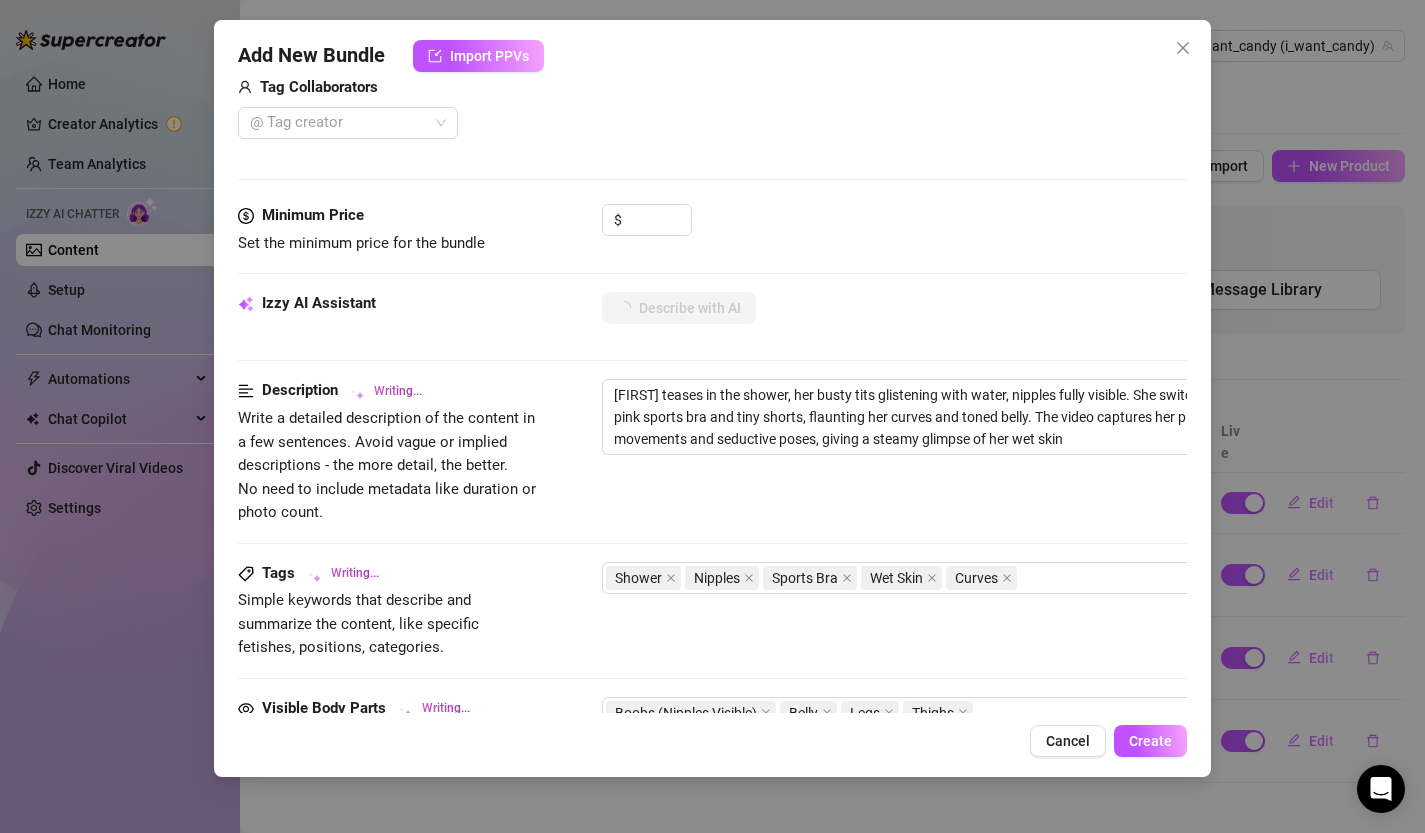 type on "[FIRST] teases in the shower, her busty tits glistening with water, nipples fully visible. She switches to a tight pink sports bra and tiny shorts, flaunting her curves and toned belly. The video captures her playful movements and seductive poses, giving a steamy glimpse of her wet skin and" 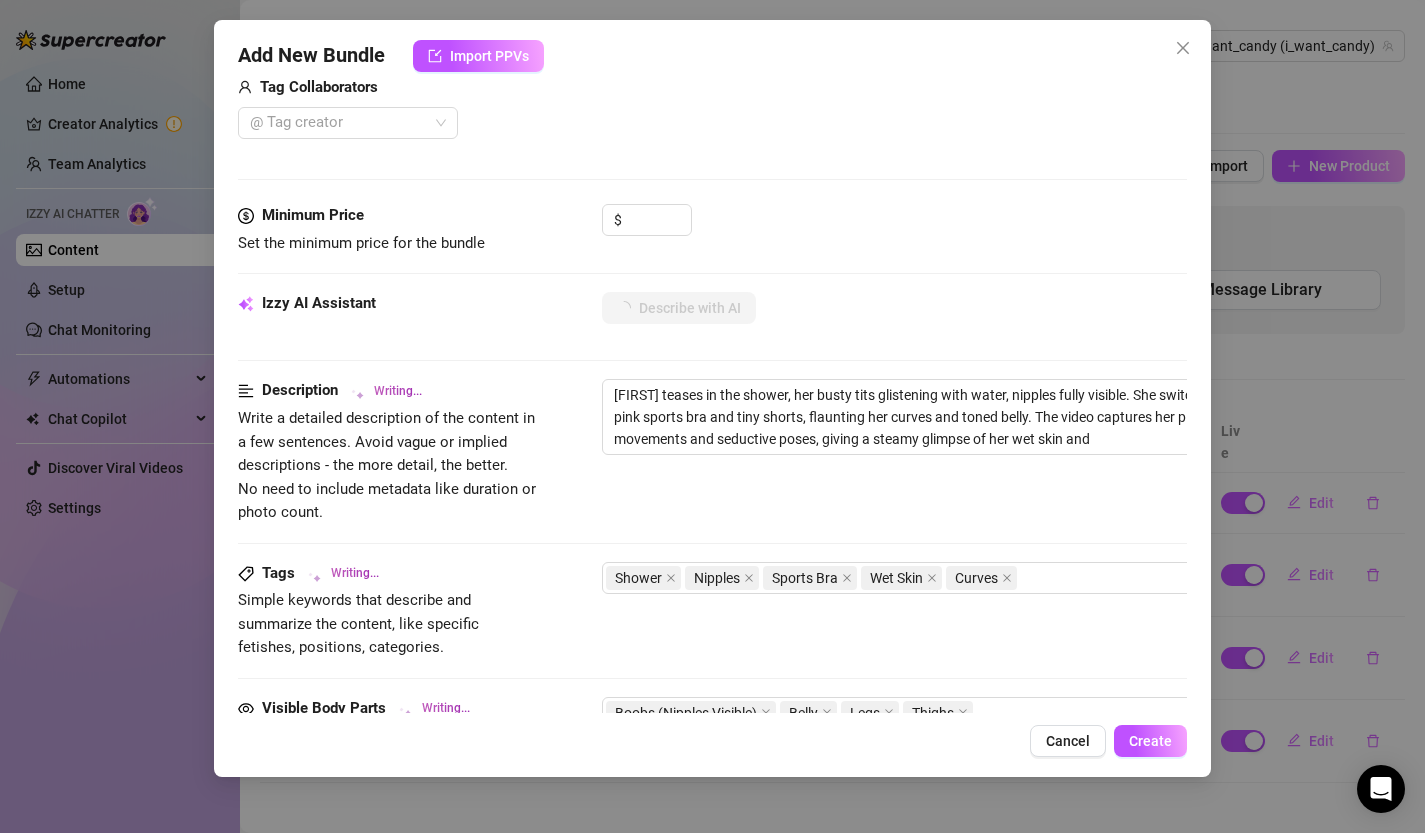 type on "[FIRST] teases in the shower, her busty tits glistening with water, nipples fully visible. She switches to a tight pink sports bra and tiny shorts, flaunting her curves and toned belly. The video captures her playful movements and seductive poses, giving a steamy glimpse of her wet skin and sexy" 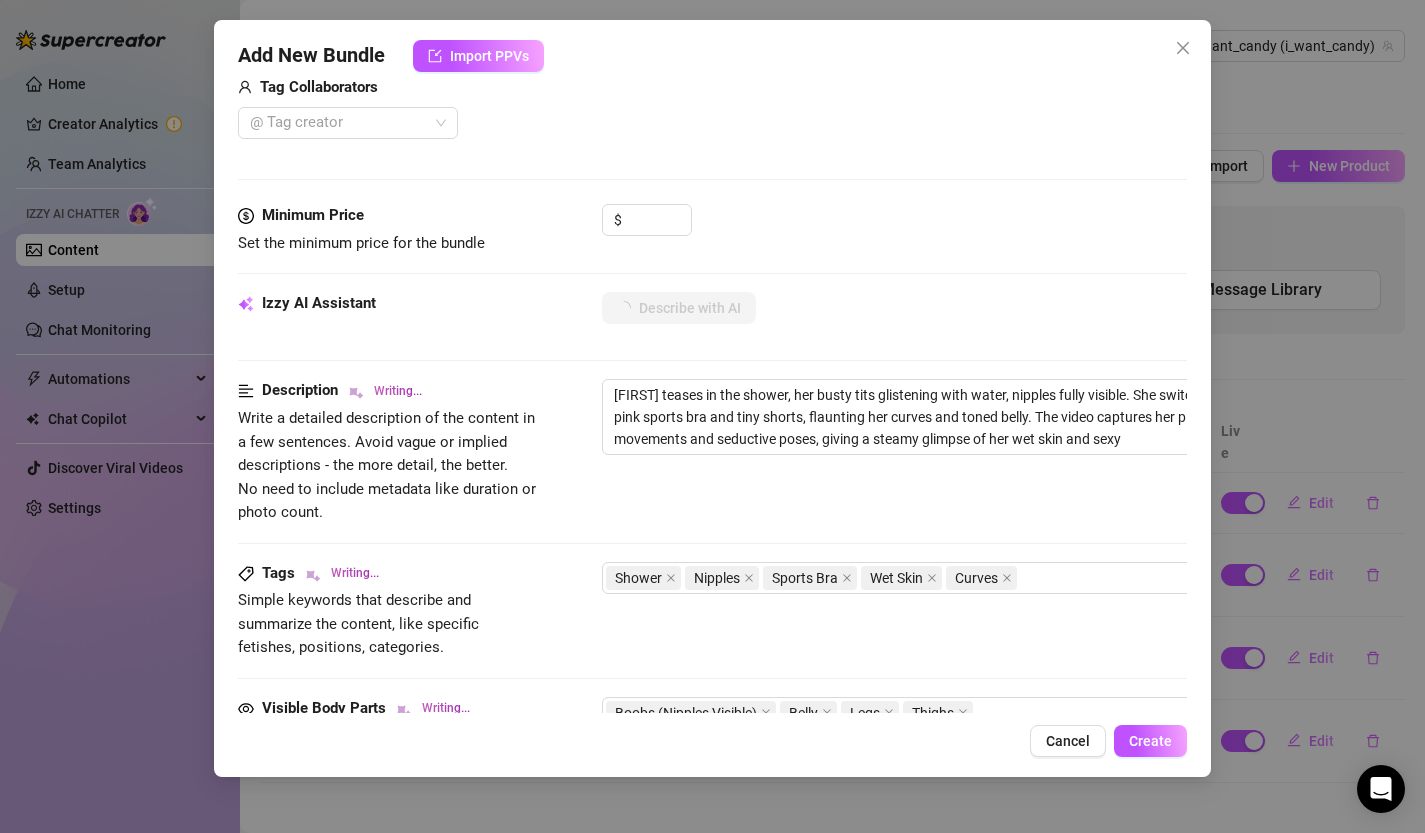 type on "[FIRST] teases in the shower, her busty tits glistening with water, nipples fully visible. She switches to a tight pink sports bra and tiny shorts, flaunting her curves and toned belly. The video captures her playful movements and seductive poses, giving a steamy glimpse of her wet skin and sexy outfit" 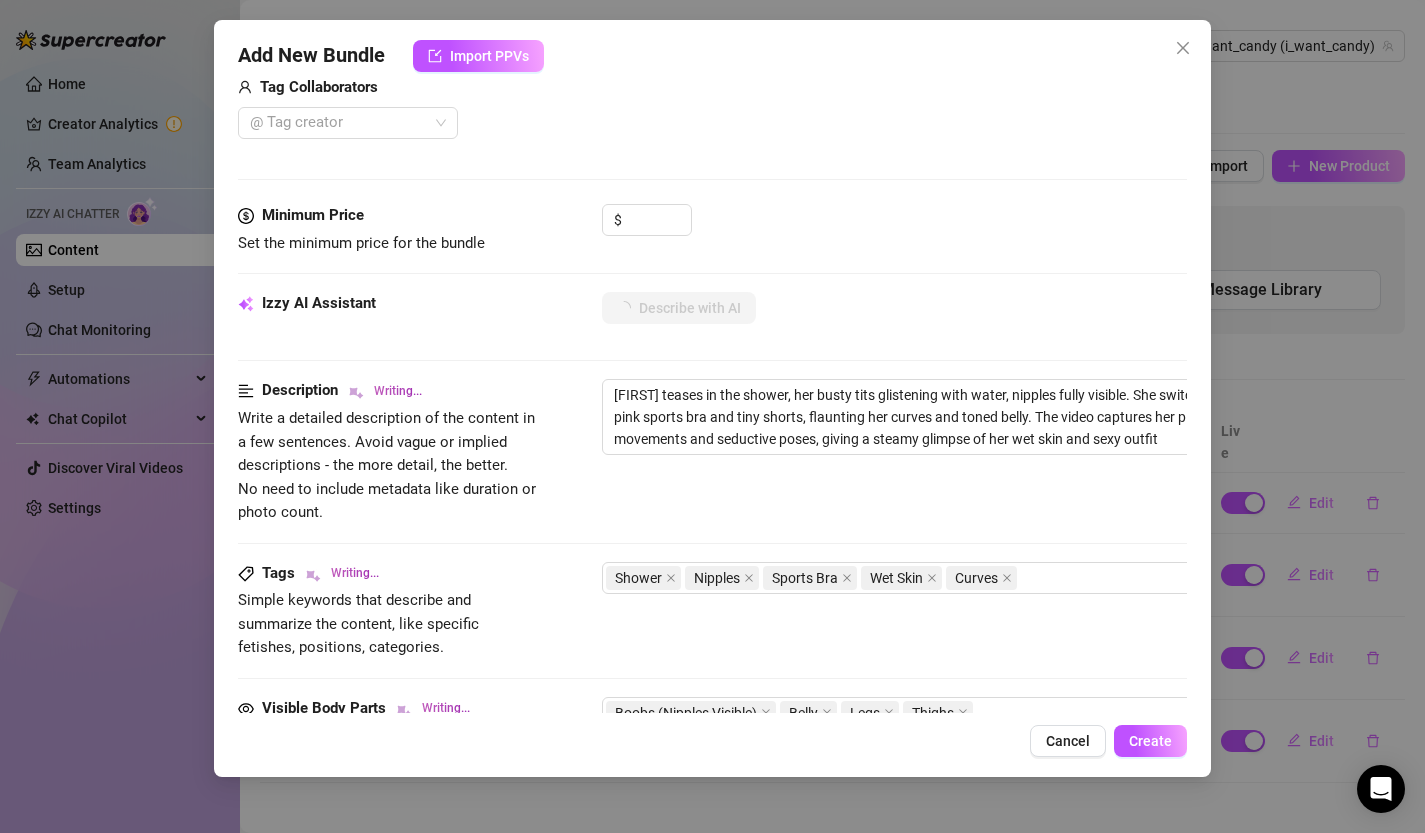 type on "[FIRST] teases in the shower, her busty tits glistening with water, nipples fully visible. She switches to a tight pink sports bra and tiny shorts, flaunting her curves and toned belly. The video captures her playful movements and seductive poses, giving a steamy glimpse of her wet skin and sexy outfit change." 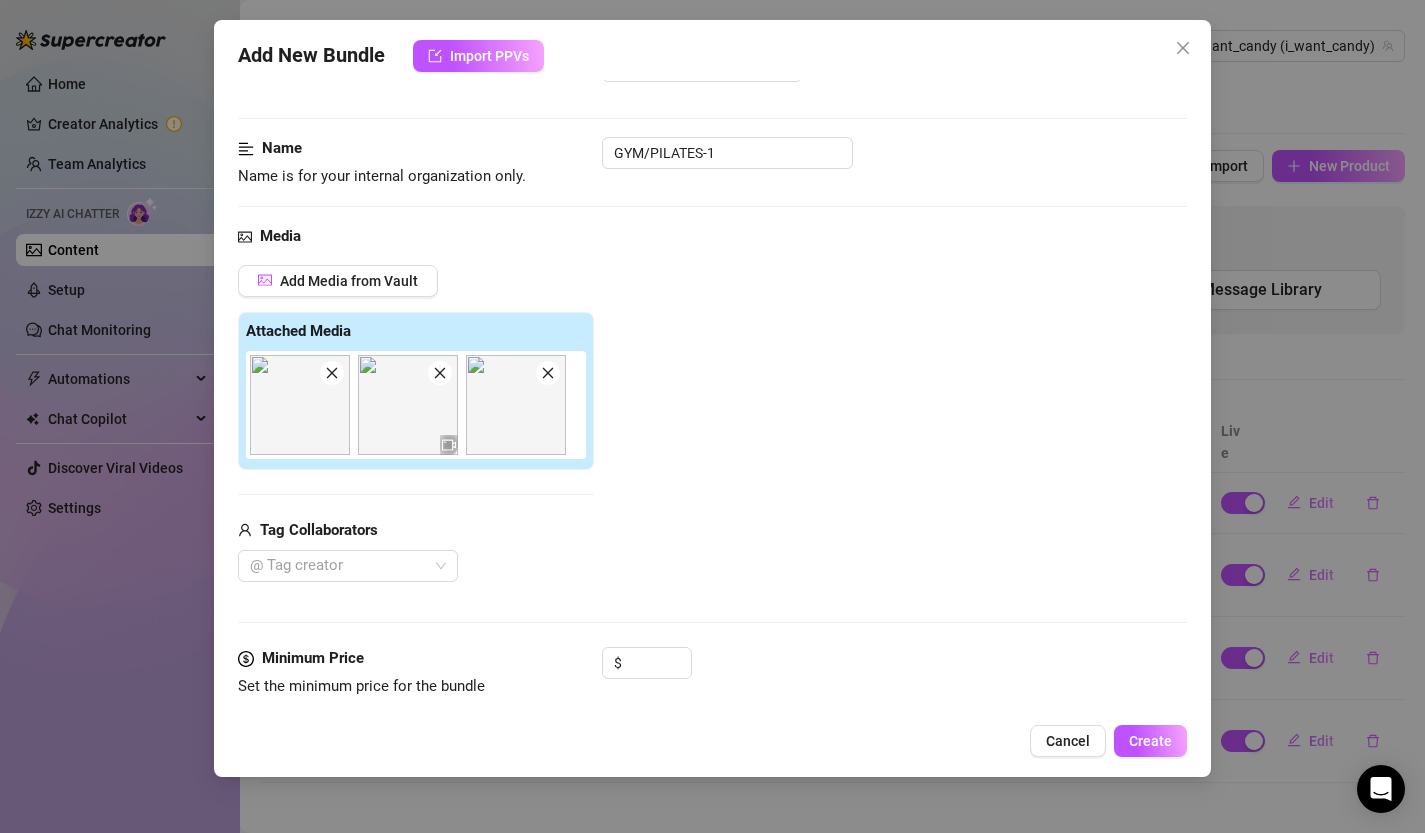 scroll, scrollTop: 0, scrollLeft: 0, axis: both 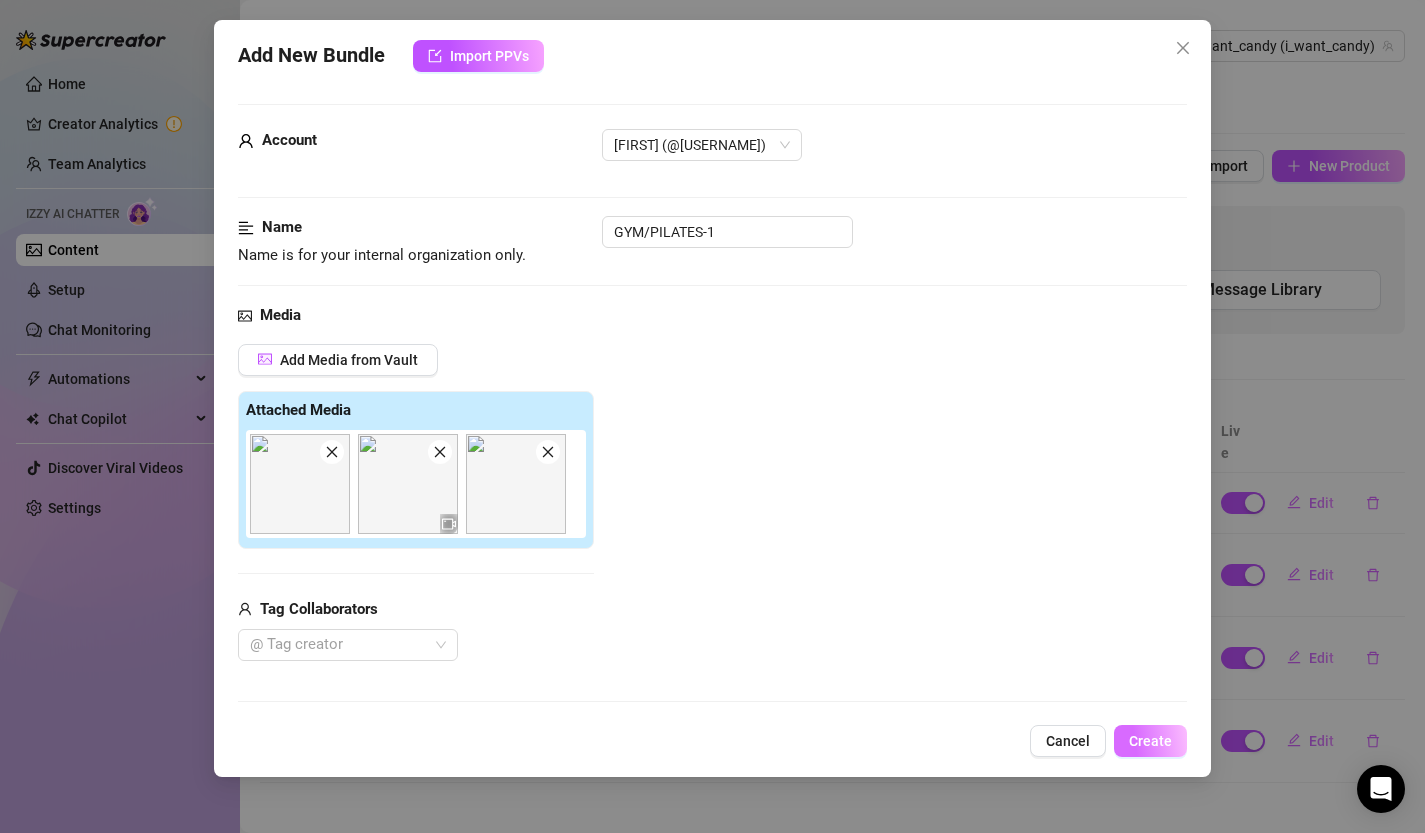 click on "Create" at bounding box center (1150, 741) 